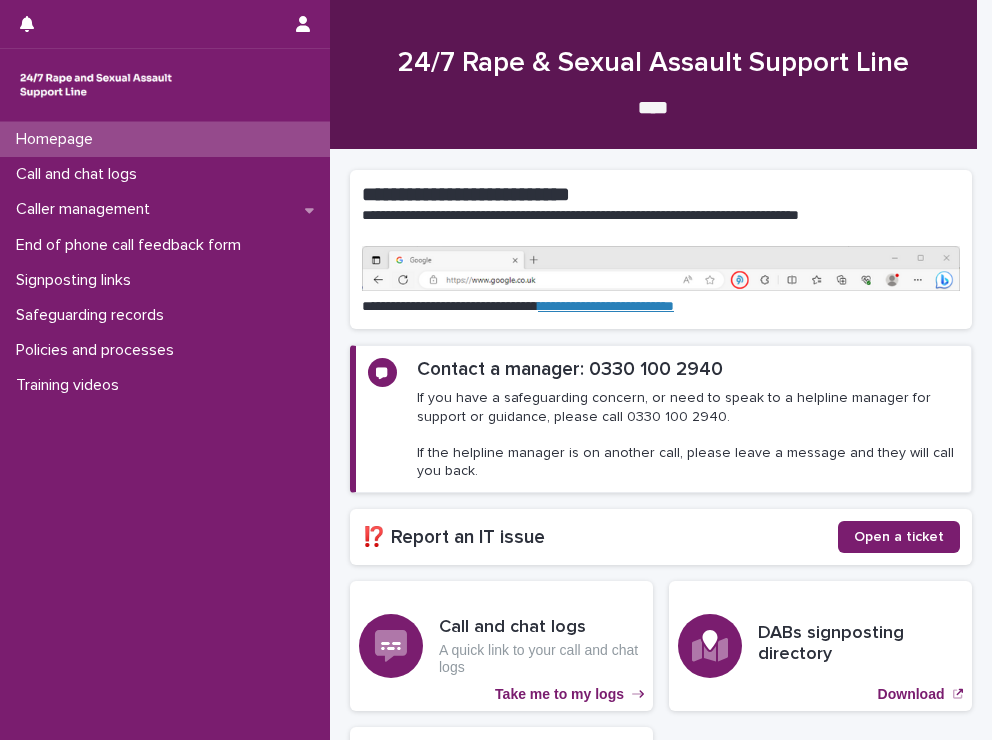 scroll, scrollTop: 0, scrollLeft: 0, axis: both 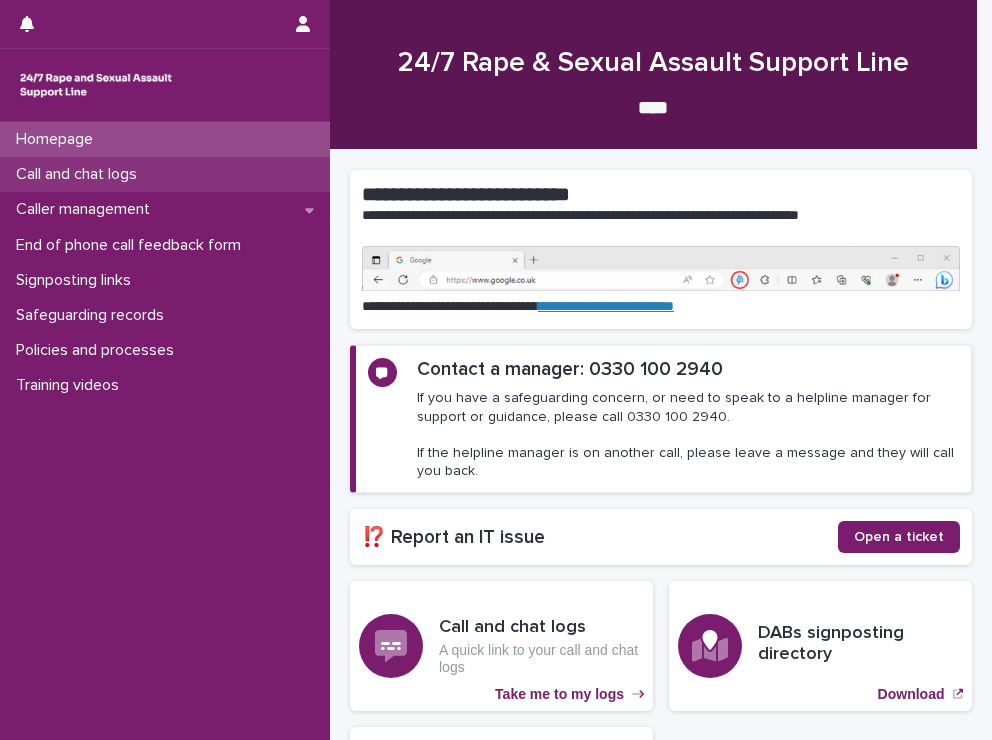 click on "Call and chat logs" at bounding box center (165, 174) 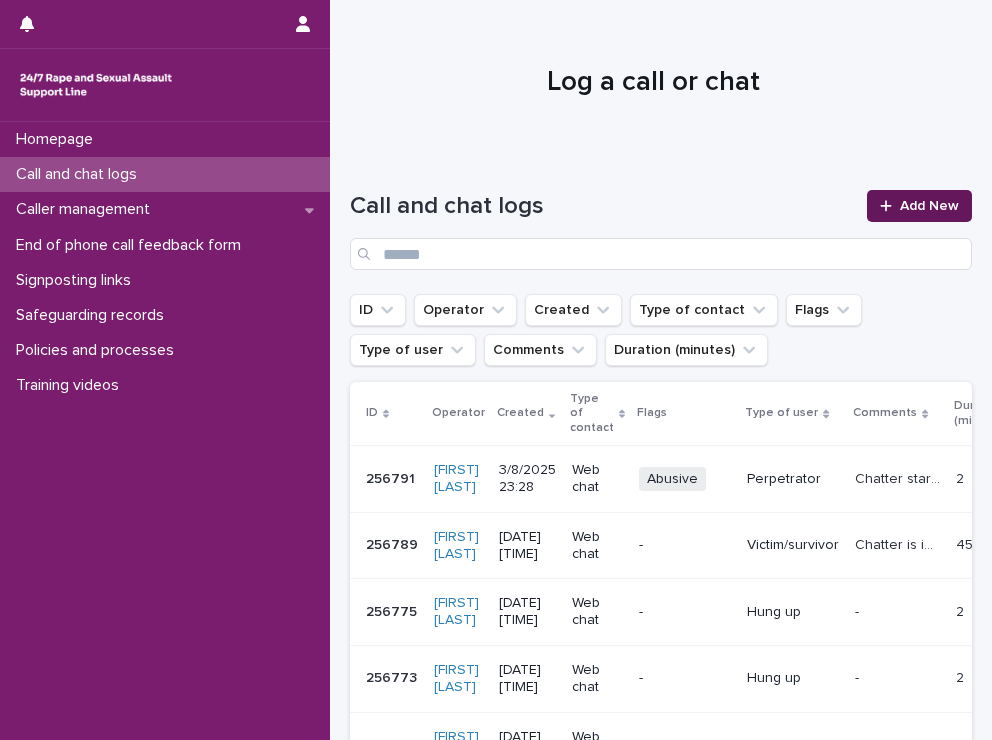 click on "Add New" at bounding box center (929, 206) 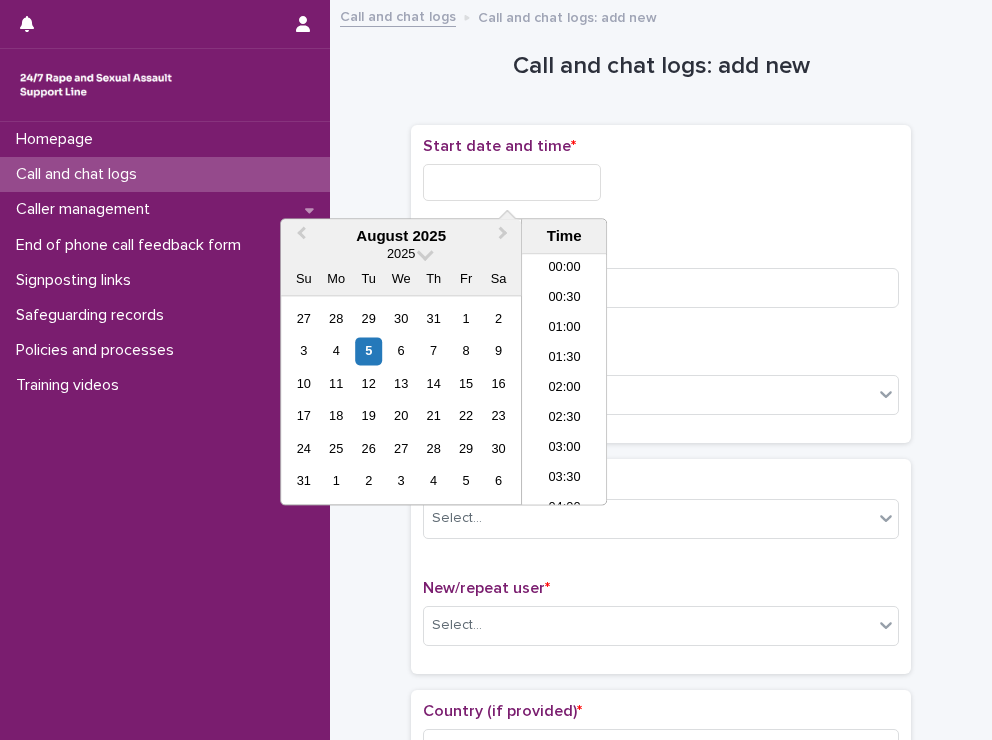 scroll, scrollTop: 670, scrollLeft: 0, axis: vertical 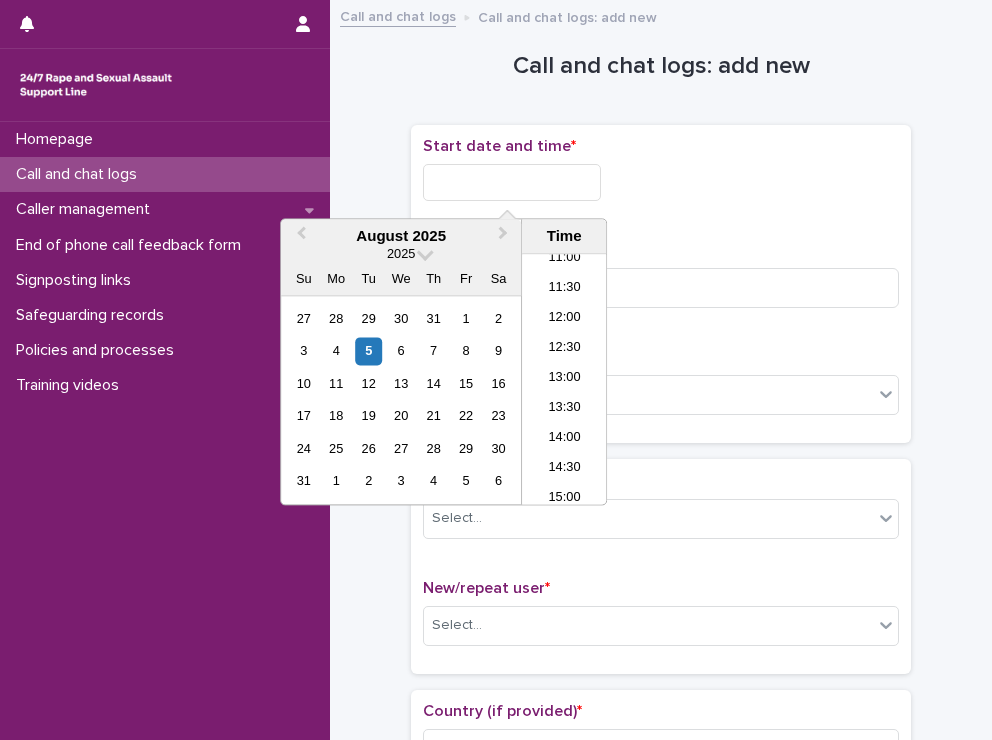 click at bounding box center (512, 182) 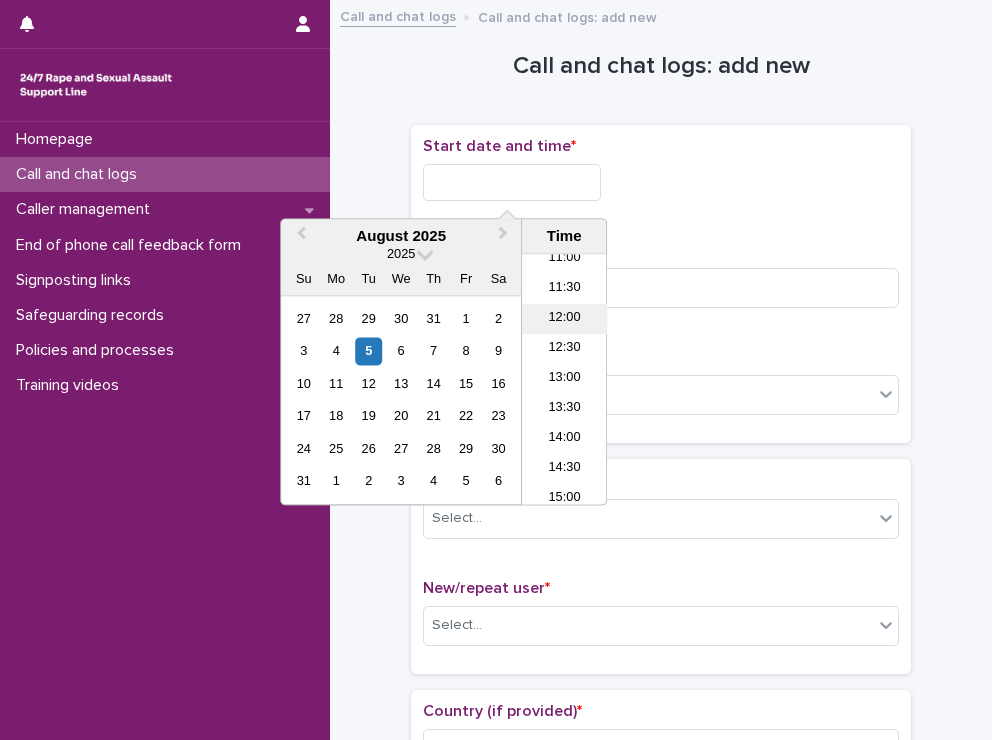 click on "12:00" at bounding box center (564, 320) 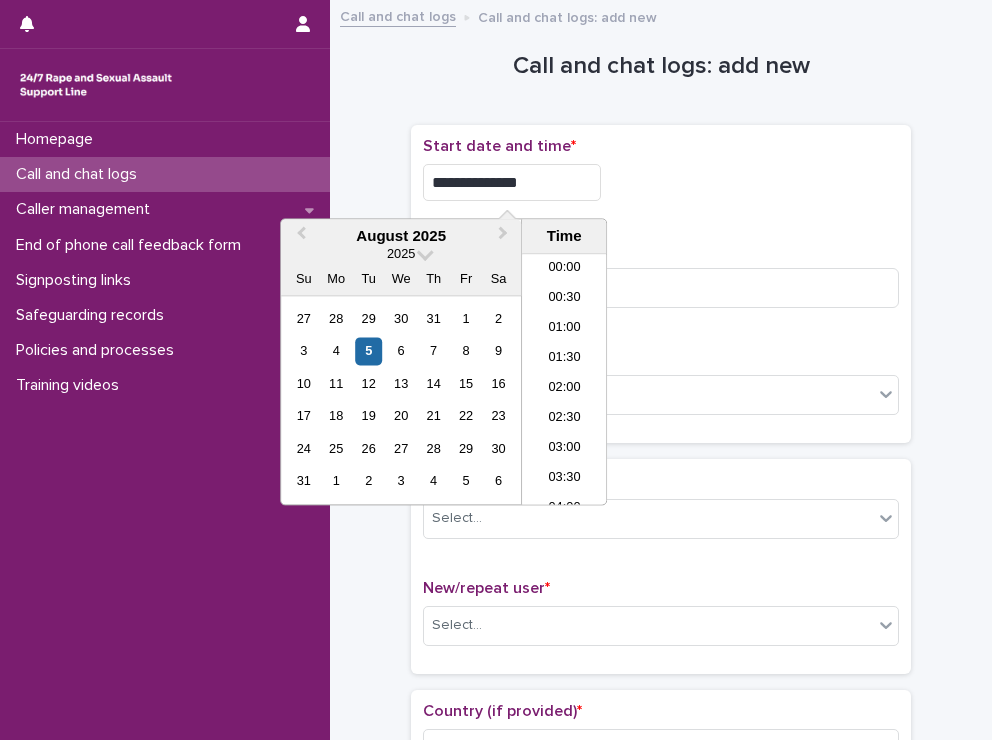 scroll, scrollTop: 610, scrollLeft: 0, axis: vertical 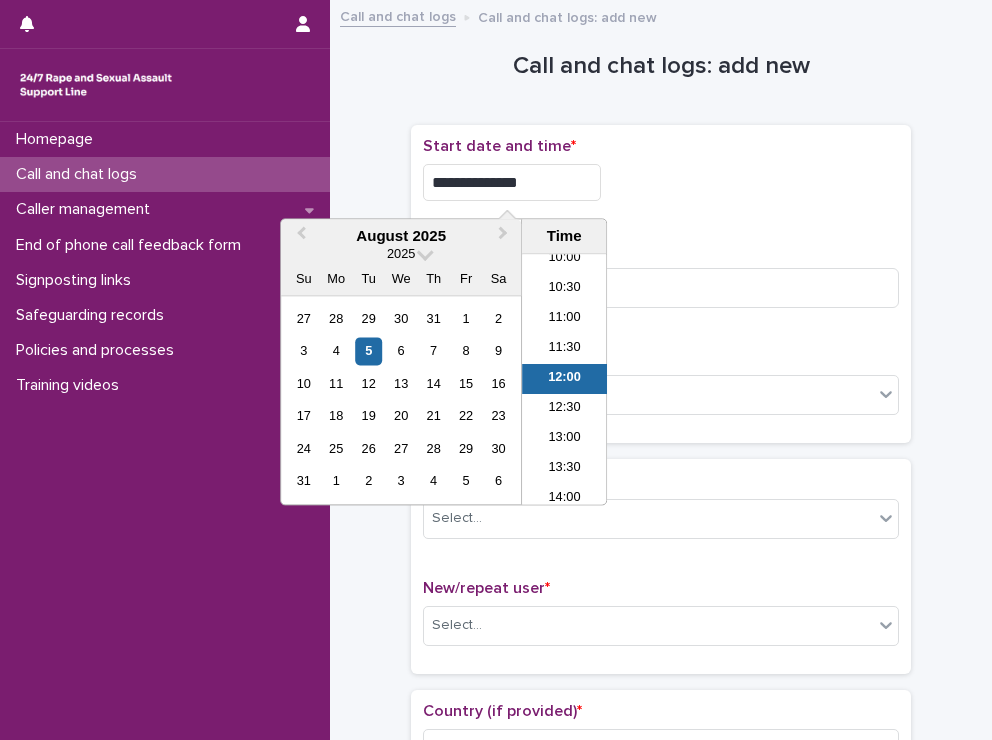 click on "**********" at bounding box center (512, 182) 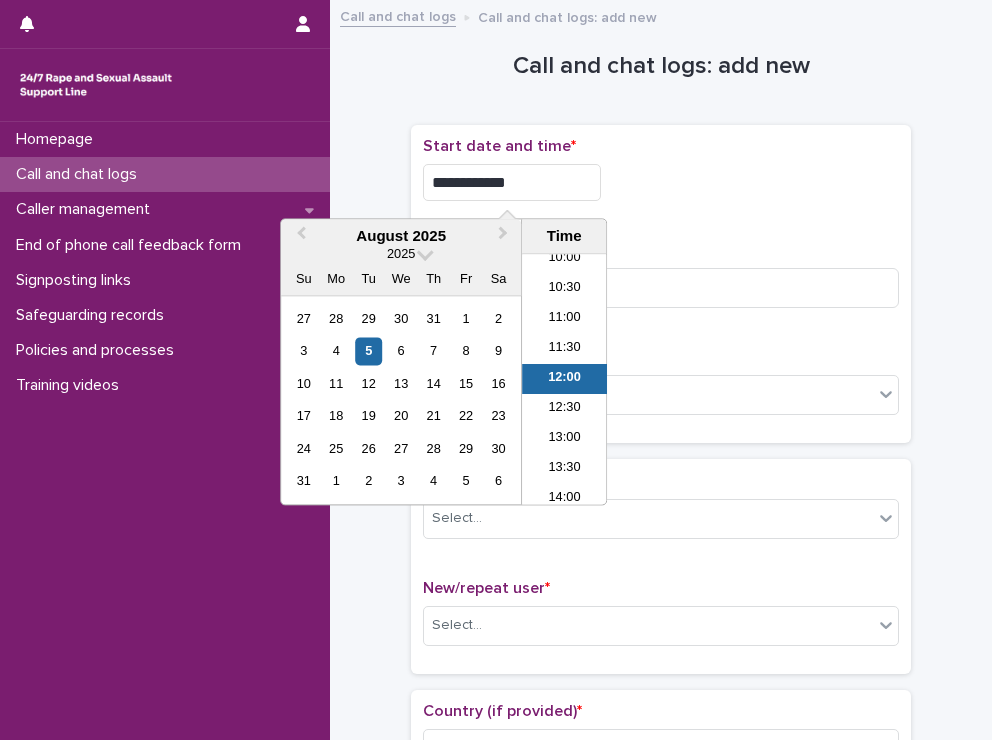 click on "**********" at bounding box center (512, 182) 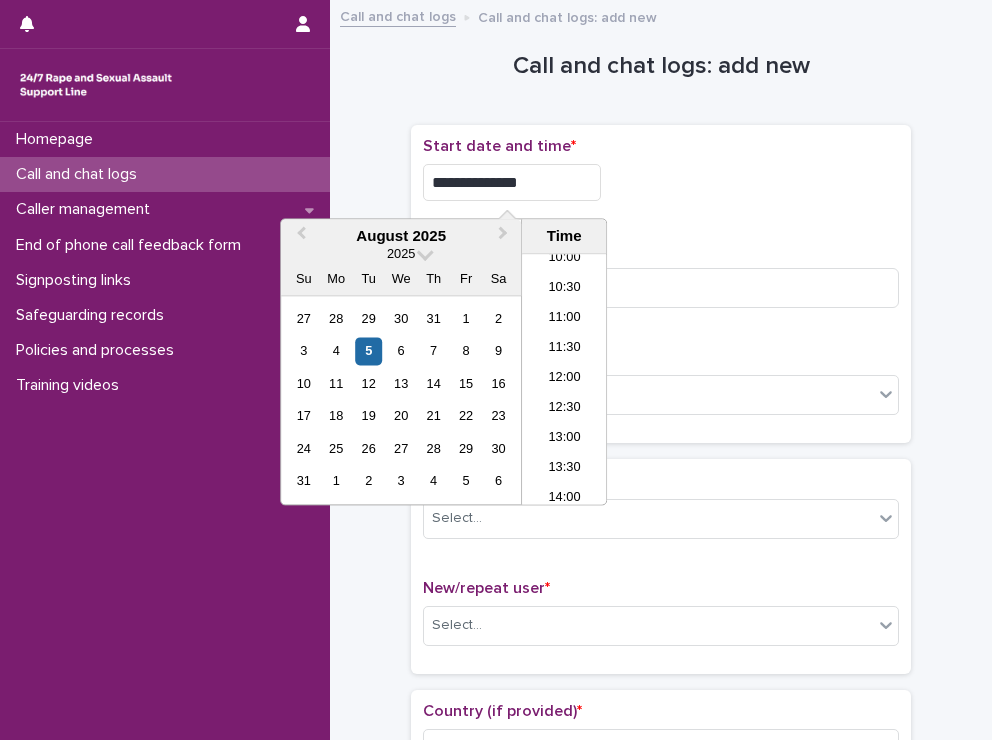 type on "**********" 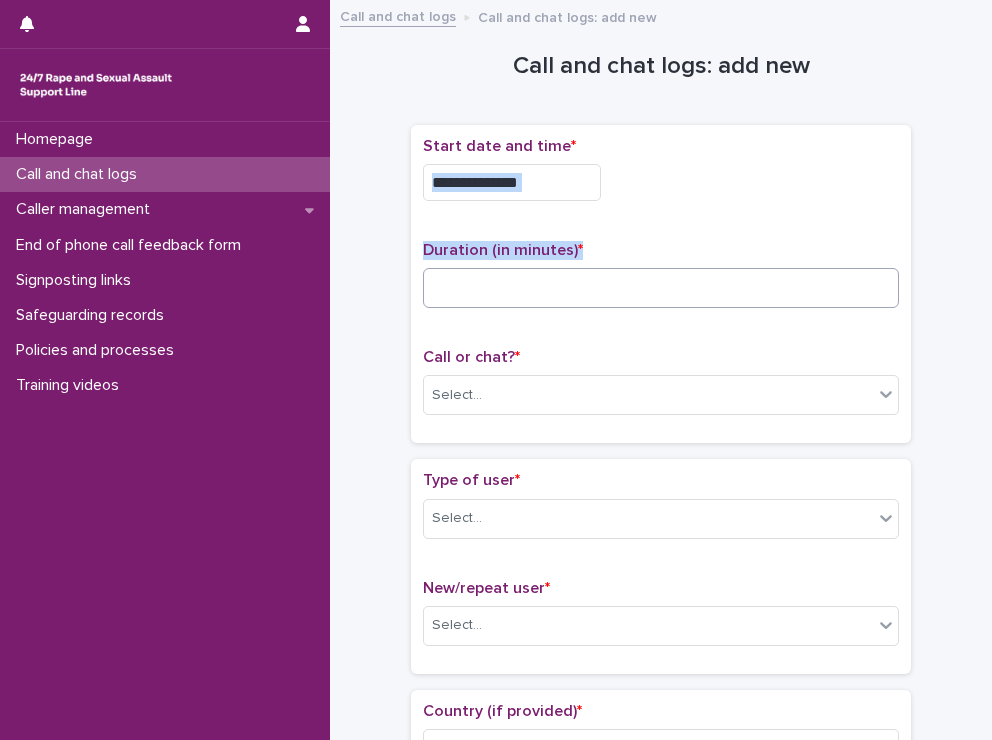 drag, startPoint x: 721, startPoint y: 223, endPoint x: 658, endPoint y: 283, distance: 87 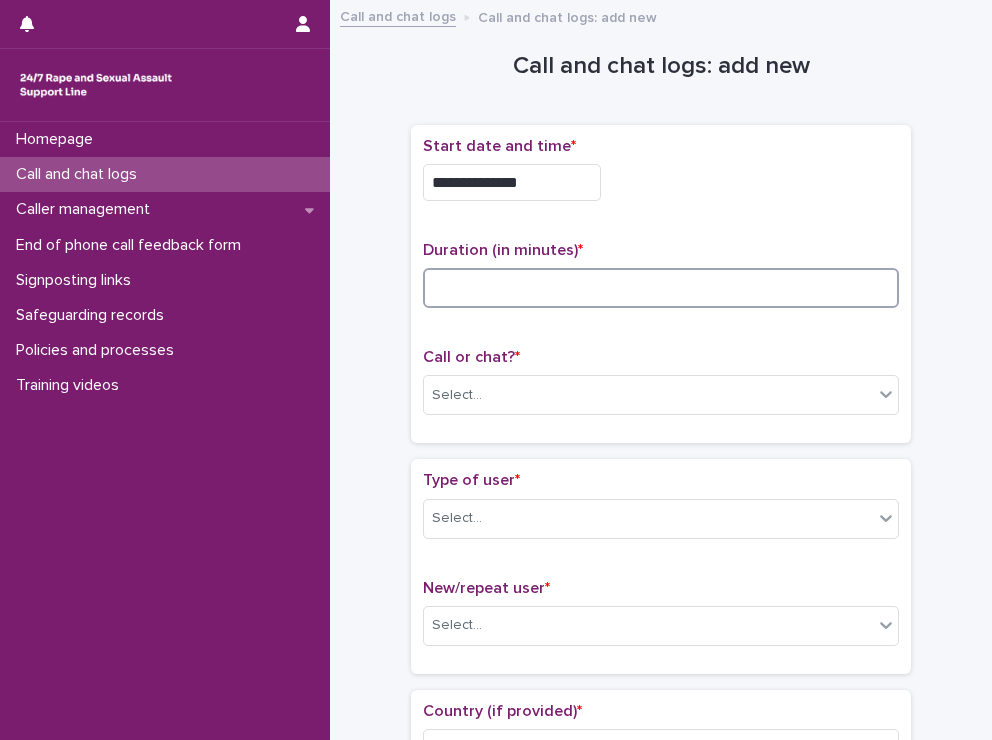 click at bounding box center [661, 288] 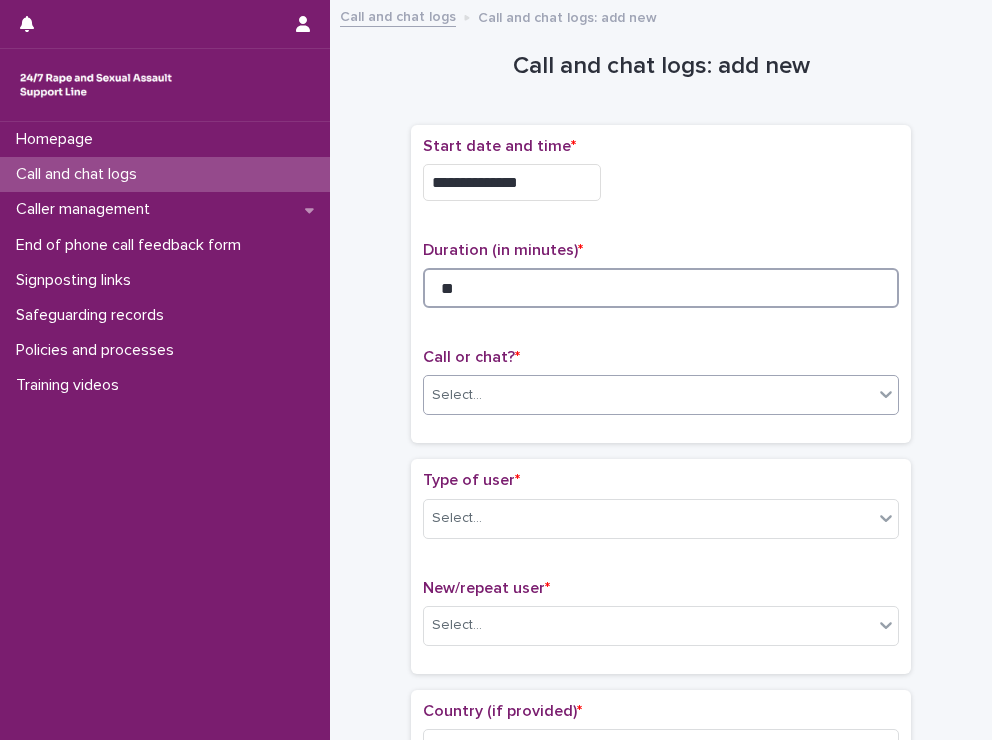 type on "**" 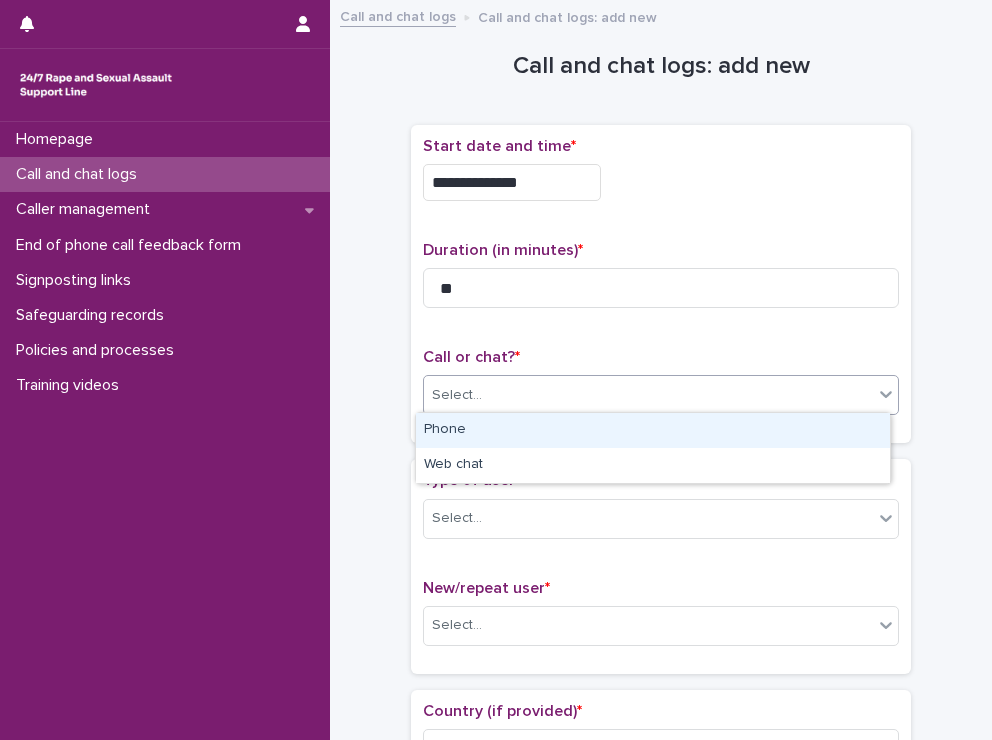 click on "Select..." at bounding box center (648, 395) 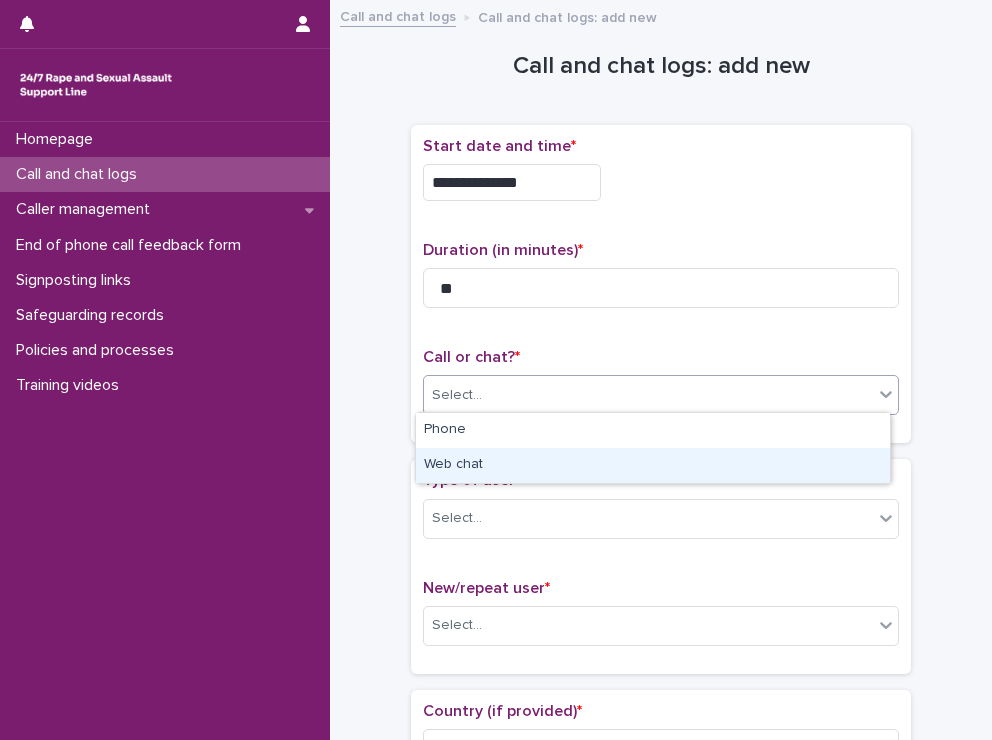 click on "Web chat" at bounding box center [653, 465] 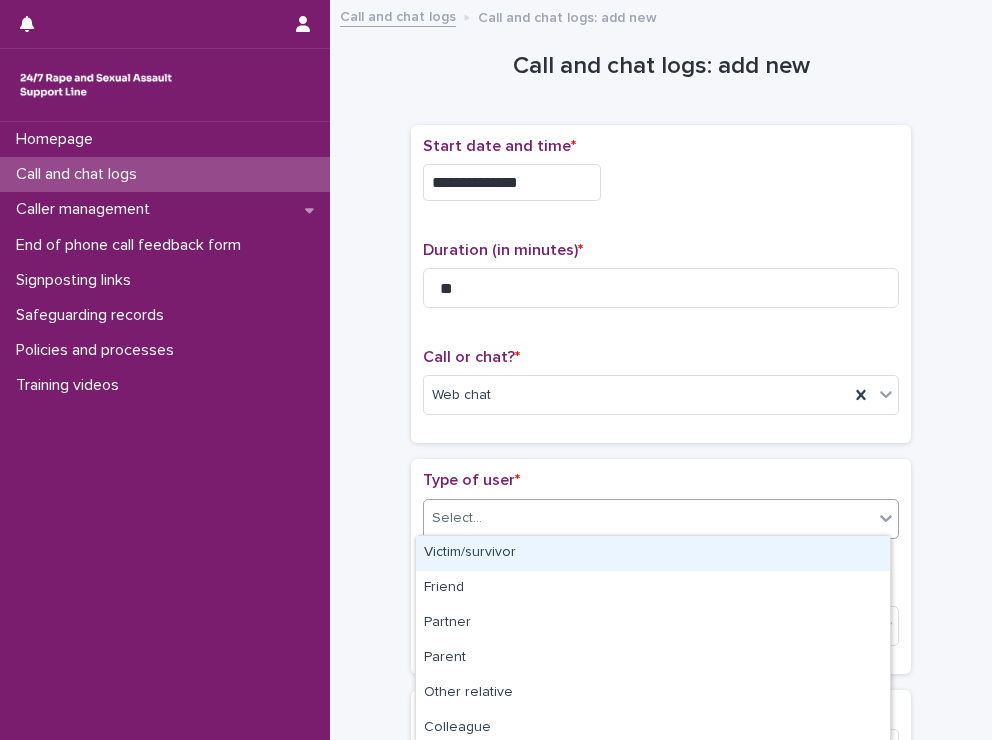 click on "Select..." at bounding box center [648, 518] 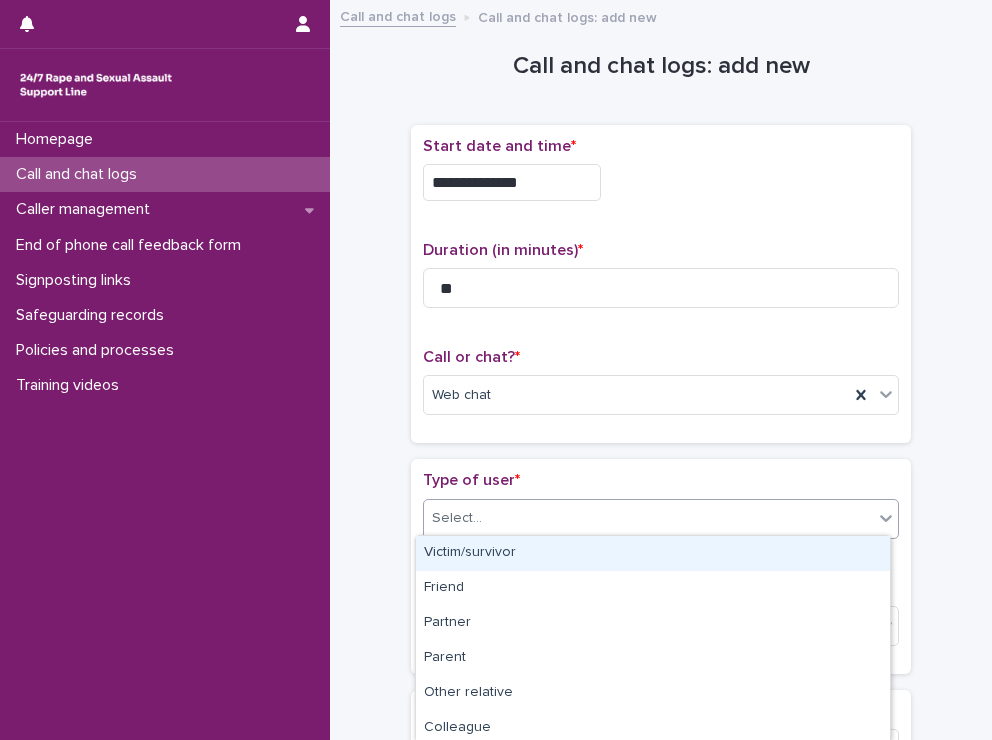 click on "Victim/survivor" at bounding box center (653, 553) 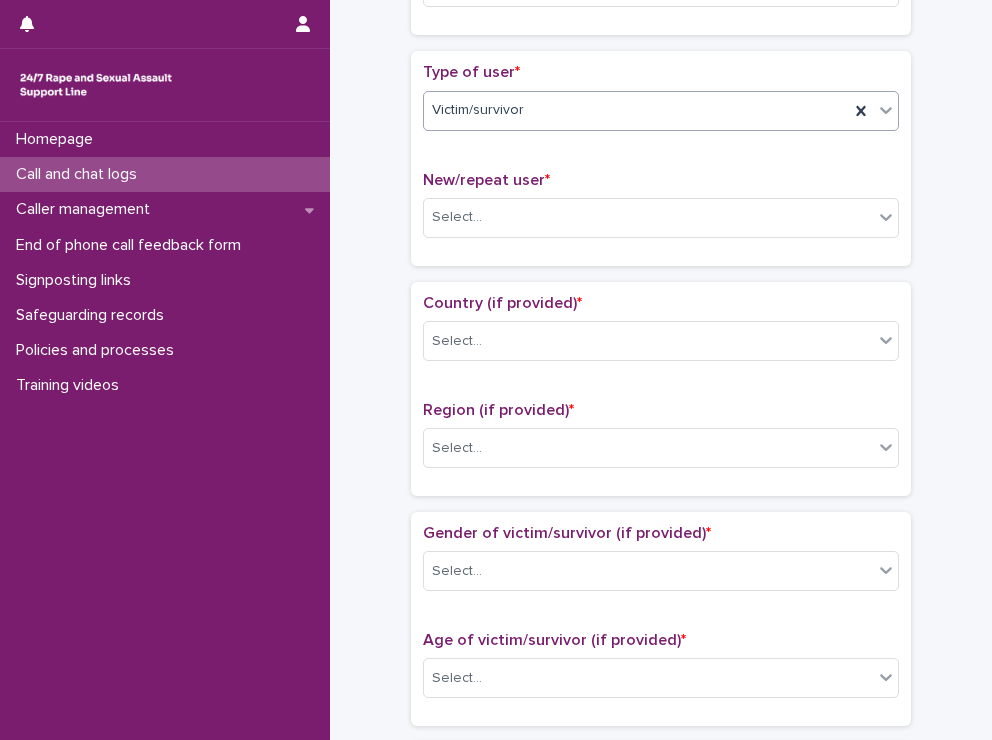scroll, scrollTop: 384, scrollLeft: 0, axis: vertical 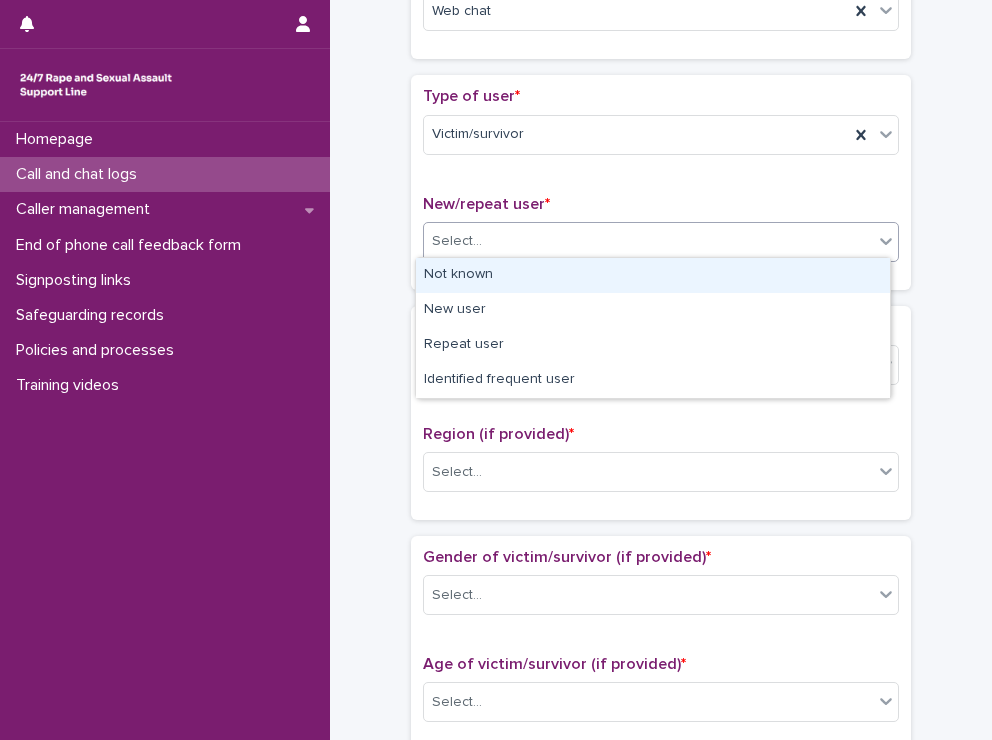 click on "Select..." at bounding box center [648, 241] 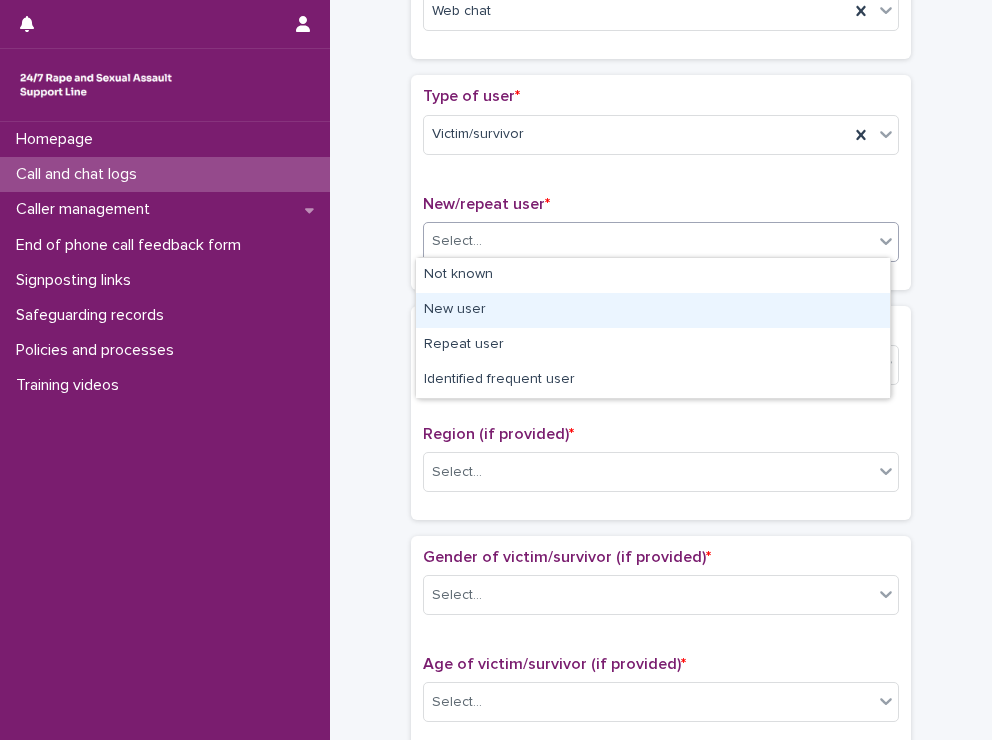 drag, startPoint x: 486, startPoint y: 291, endPoint x: 484, endPoint y: 301, distance: 10.198039 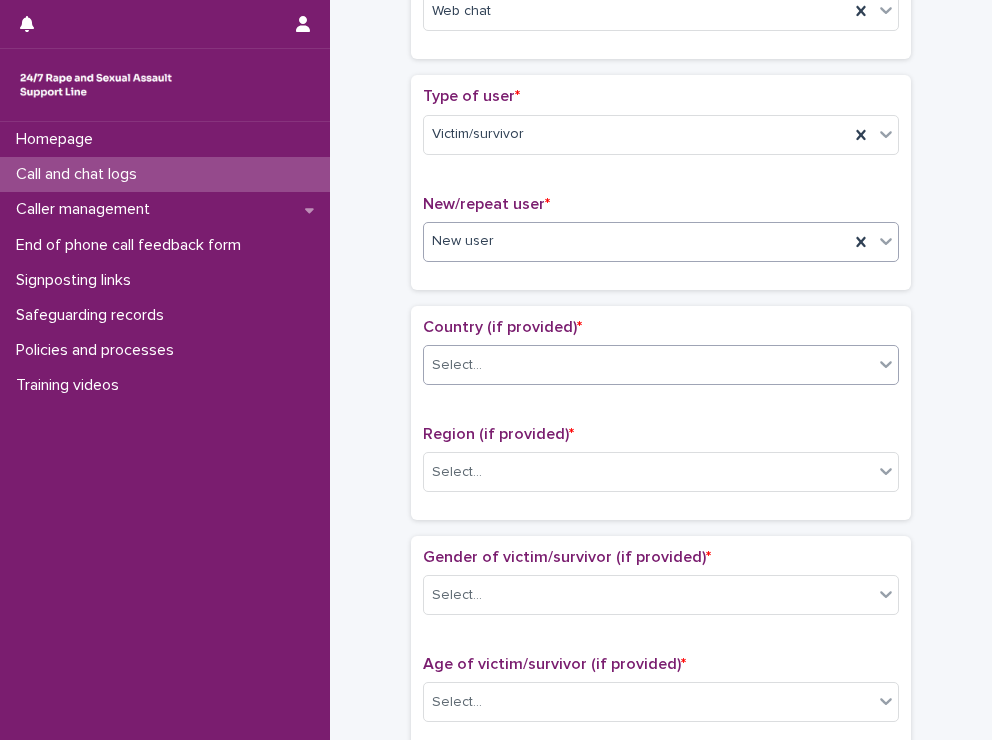 click on "Select..." at bounding box center [648, 365] 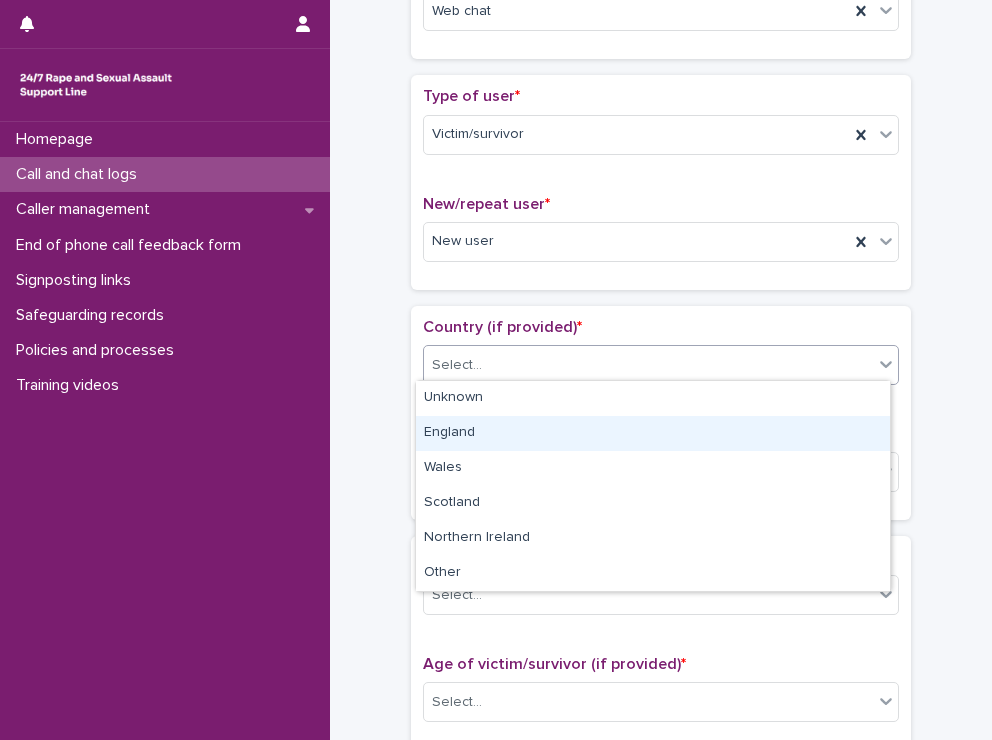 click on "England" at bounding box center (653, 433) 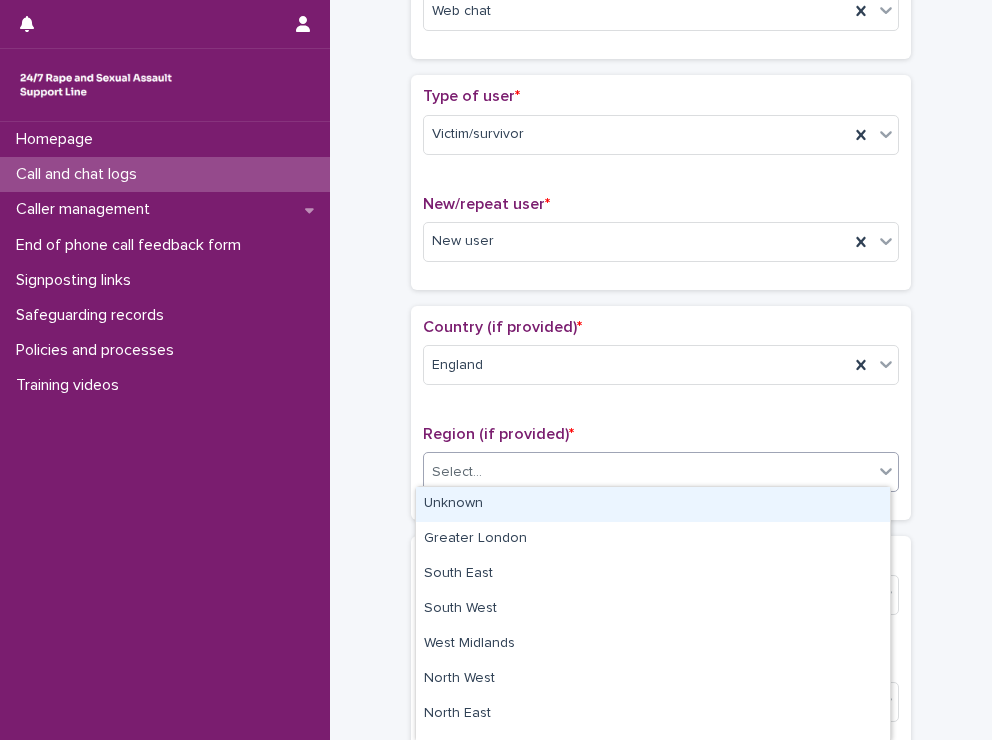 click on "Select..." at bounding box center [648, 472] 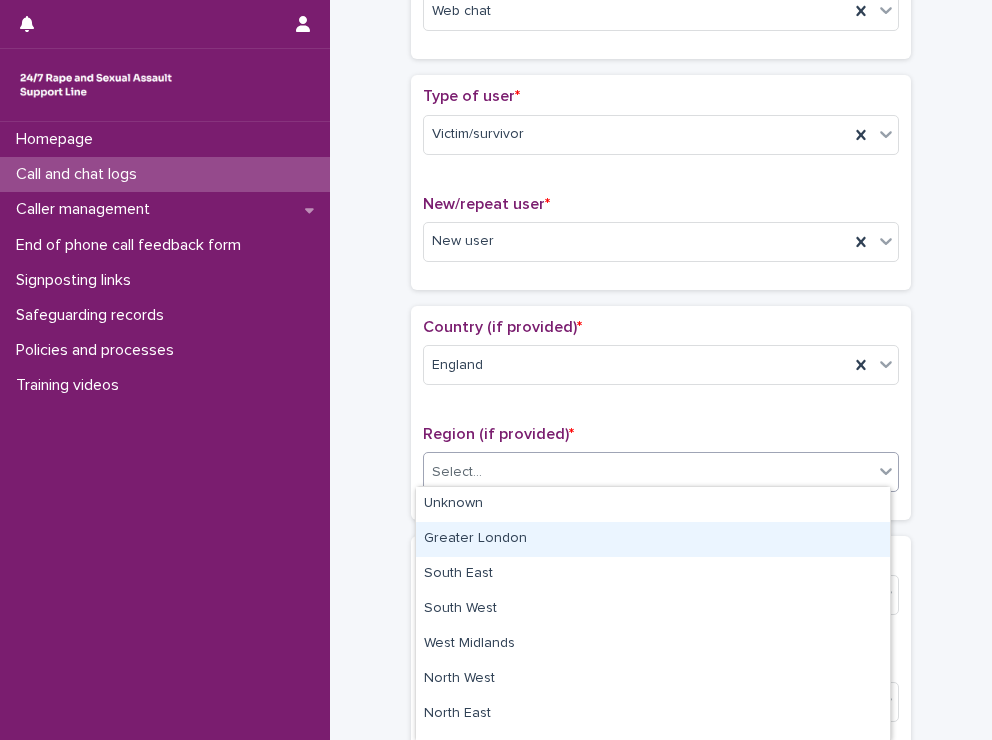 click on "Greater London" at bounding box center [653, 539] 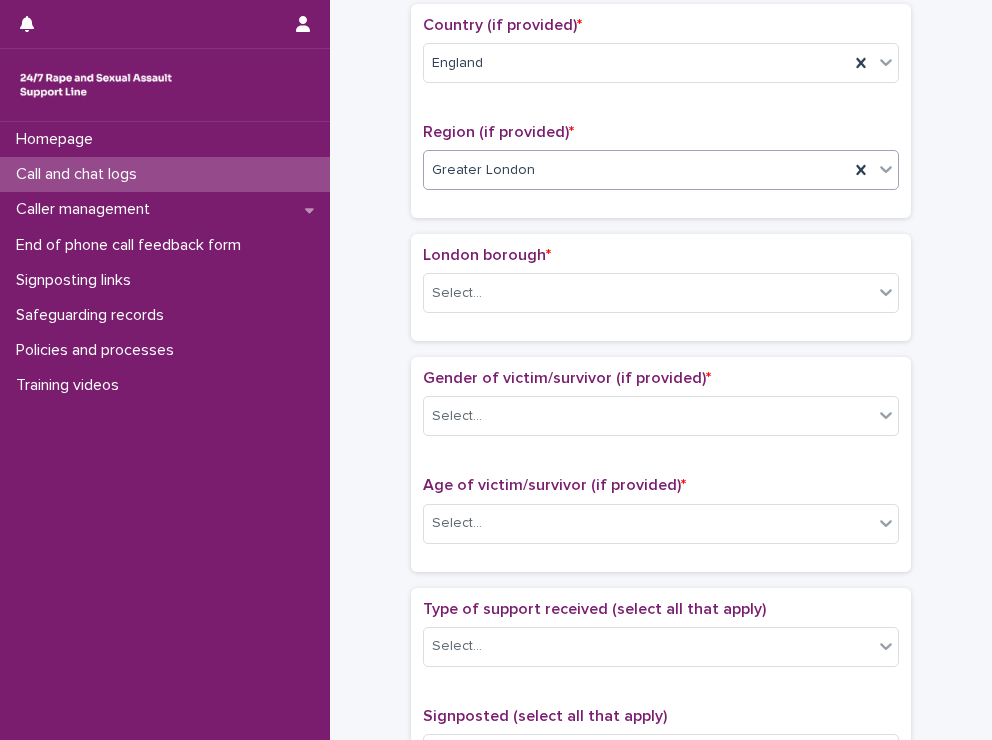 scroll, scrollTop: 693, scrollLeft: 0, axis: vertical 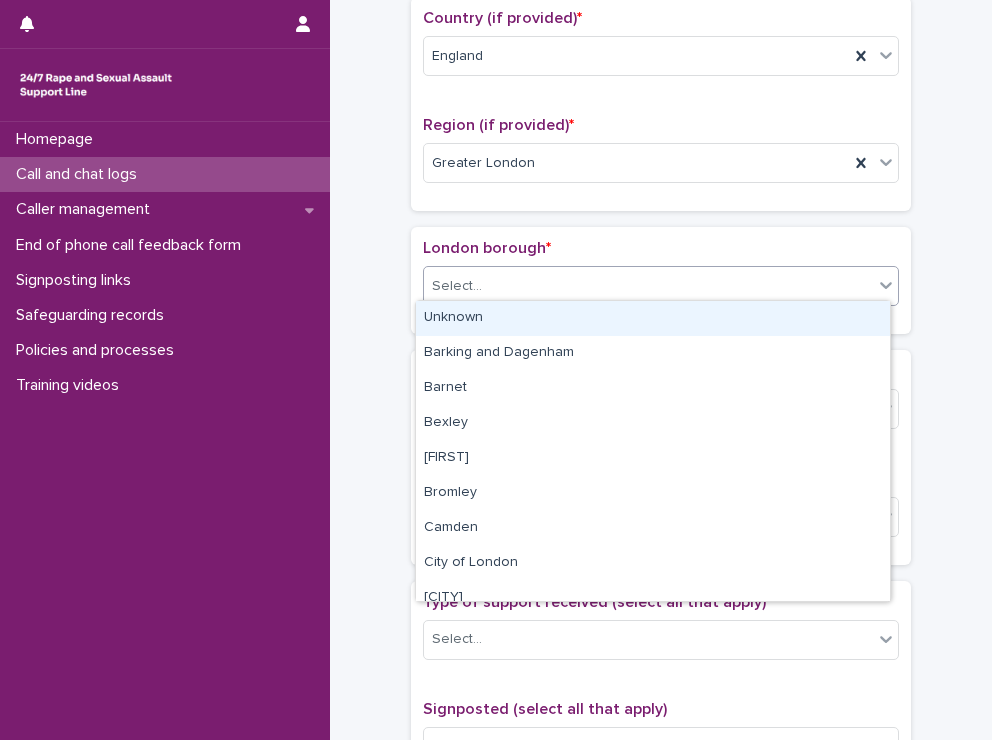 click on "Select..." at bounding box center (648, 286) 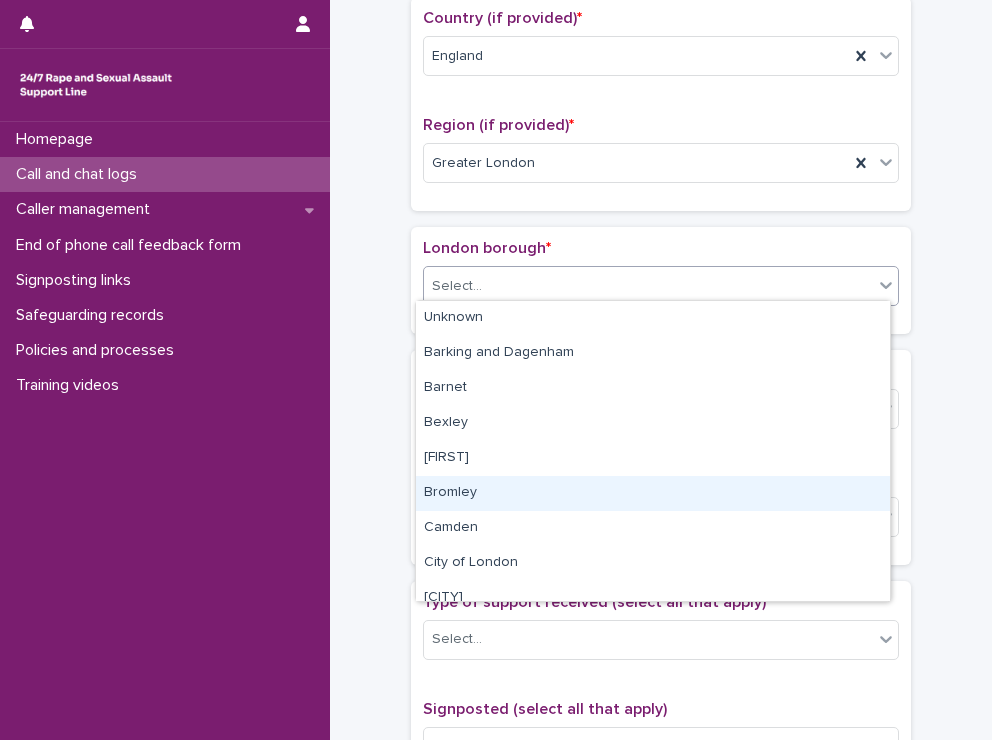 click on "Bromley" at bounding box center [653, 493] 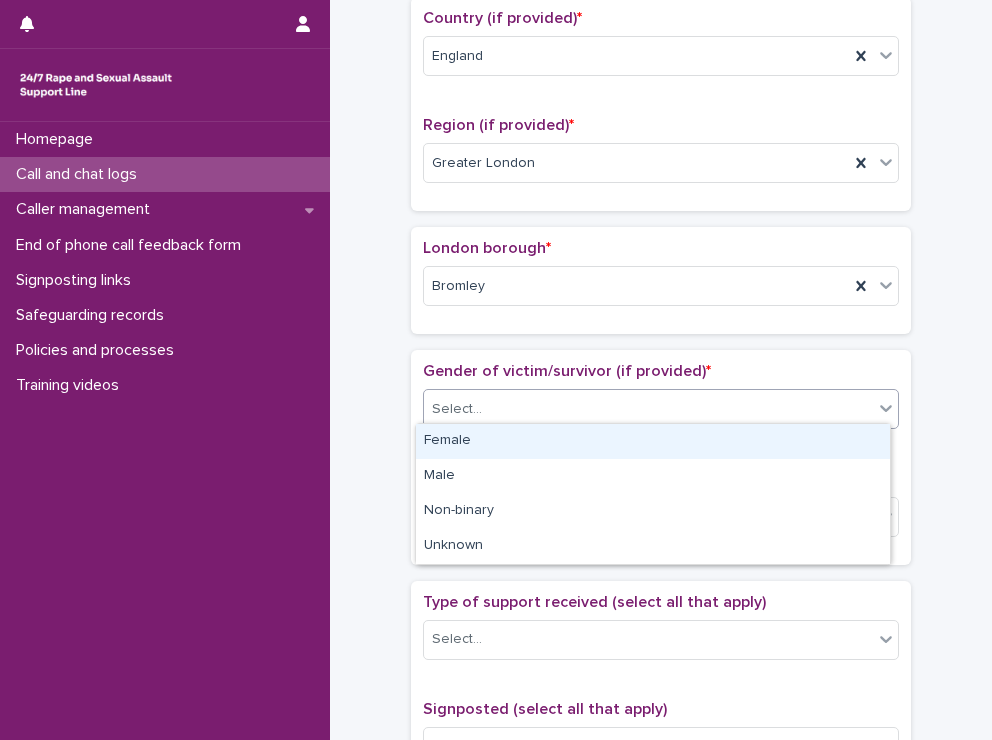 click on "Select..." at bounding box center [648, 409] 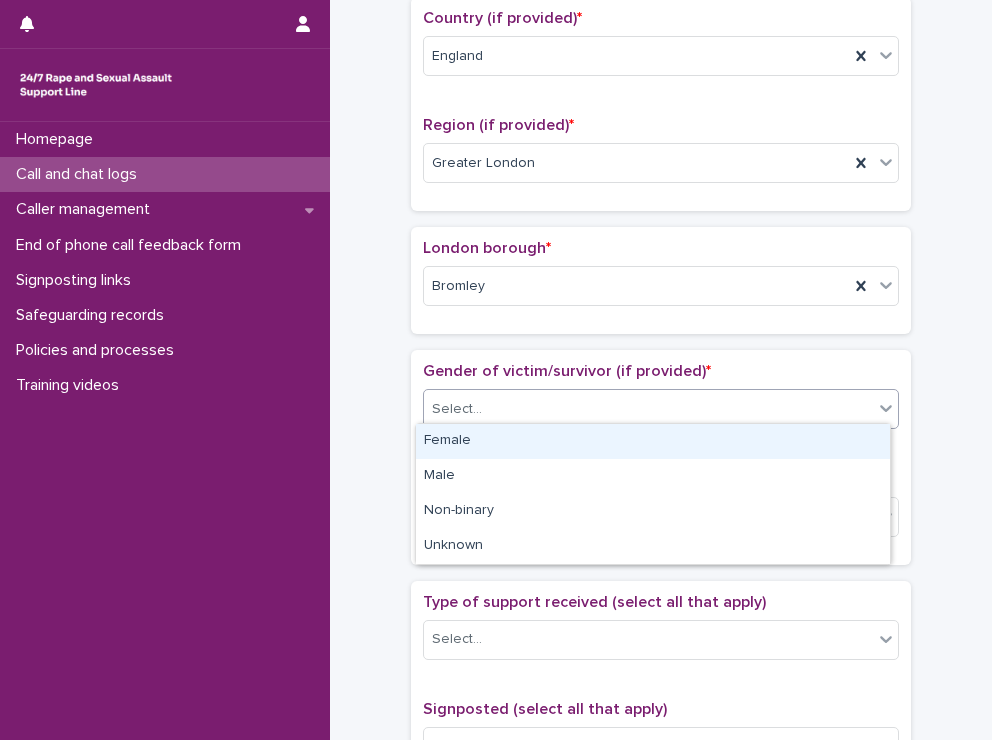 click on "Female" at bounding box center (653, 441) 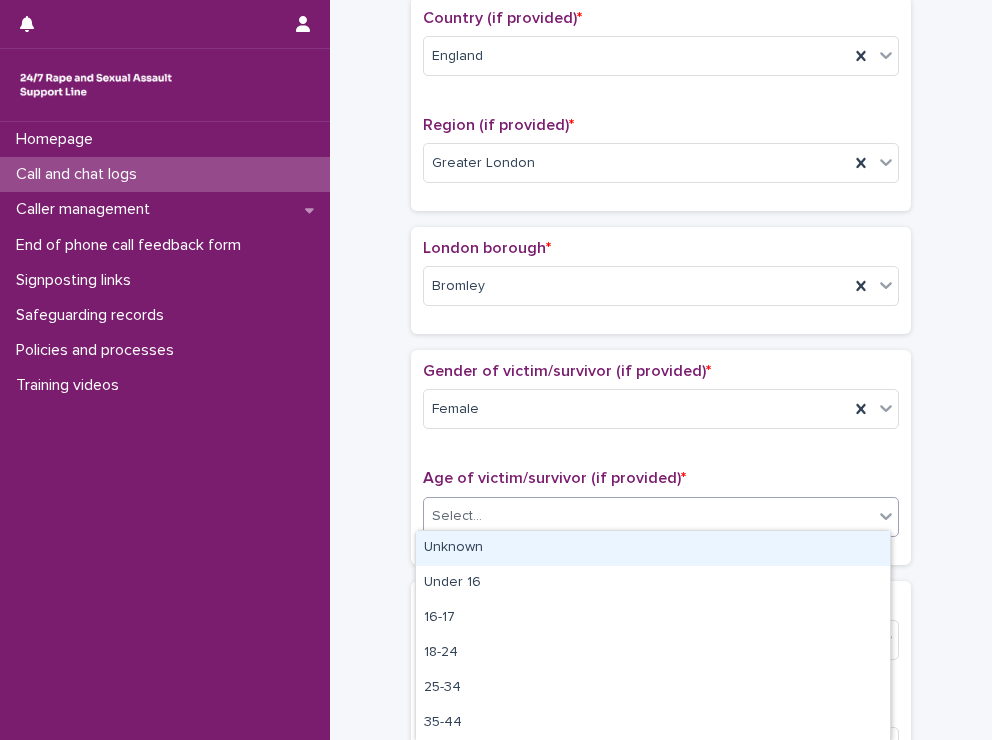 click on "Select..." at bounding box center [648, 516] 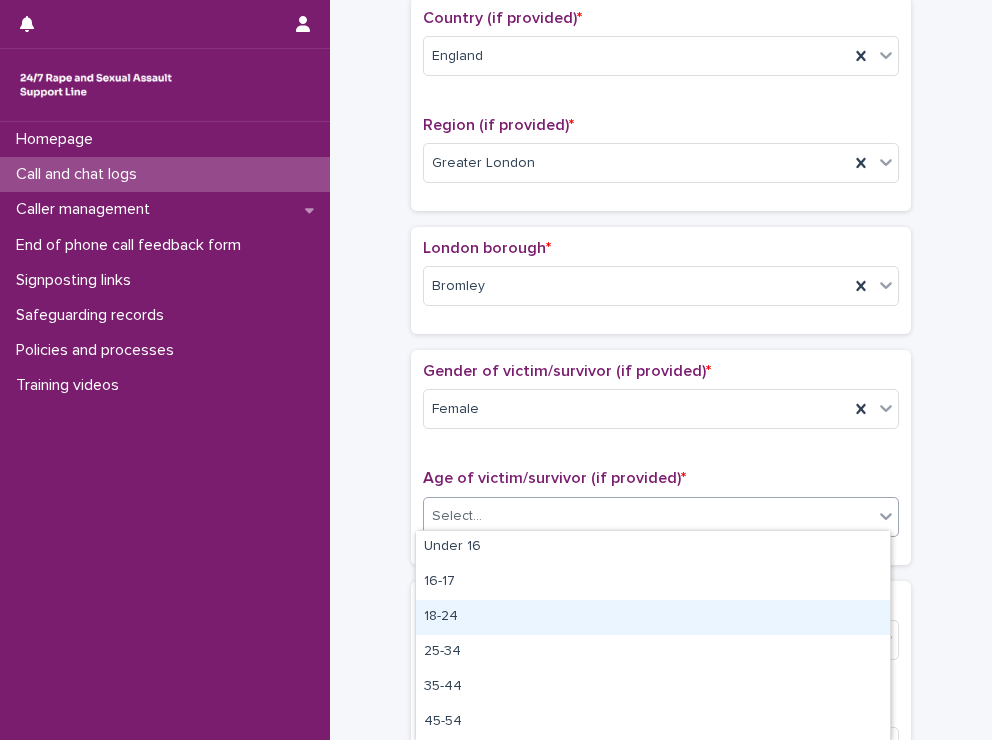 scroll, scrollTop: 0, scrollLeft: 0, axis: both 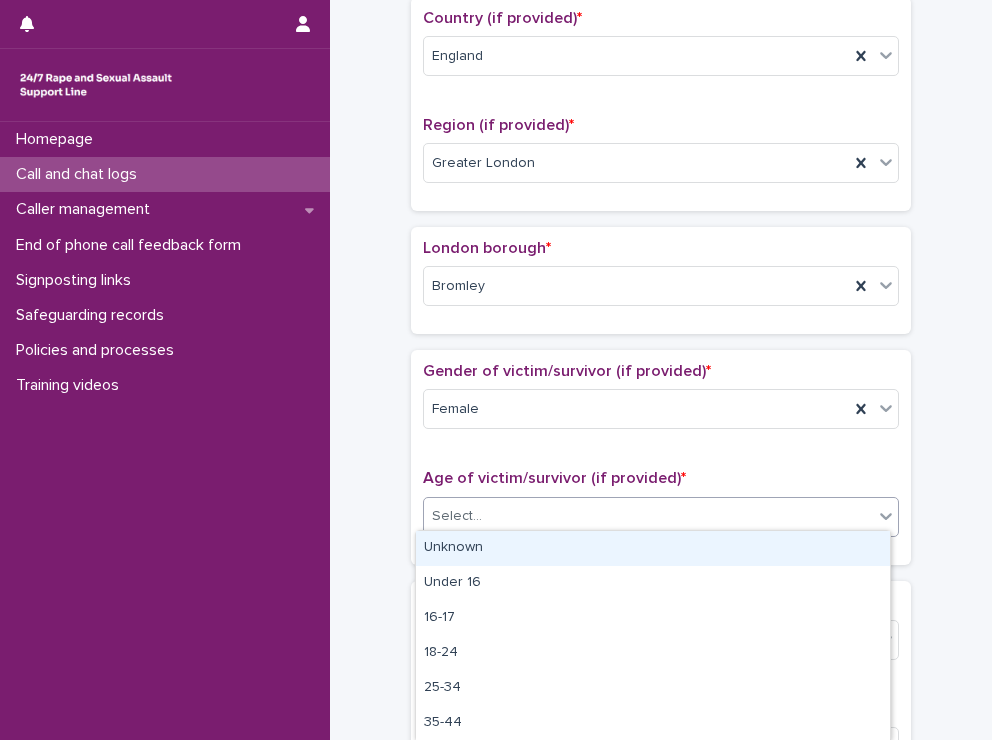 click on "Unknown" at bounding box center [653, 548] 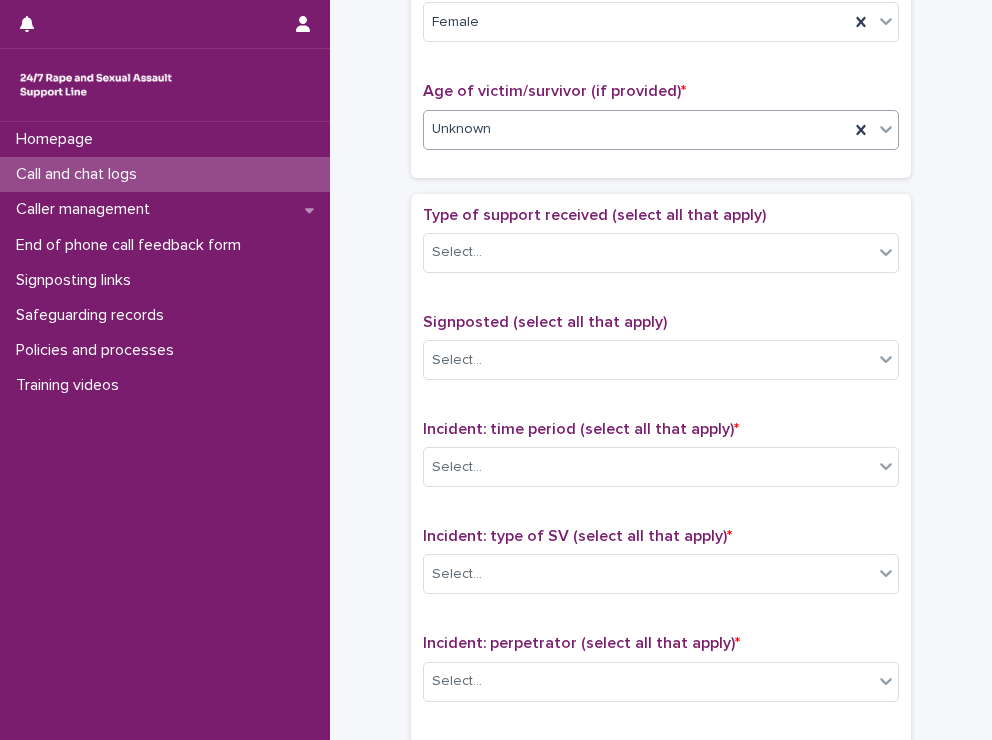 scroll, scrollTop: 1077, scrollLeft: 0, axis: vertical 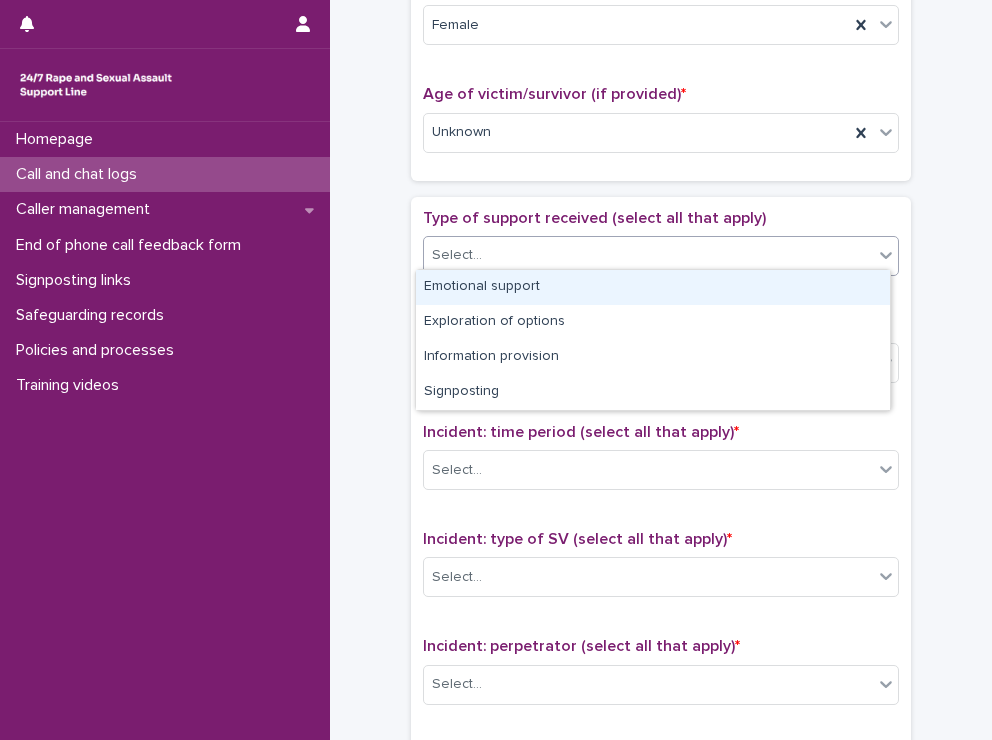 click on "Select..." at bounding box center (661, 256) 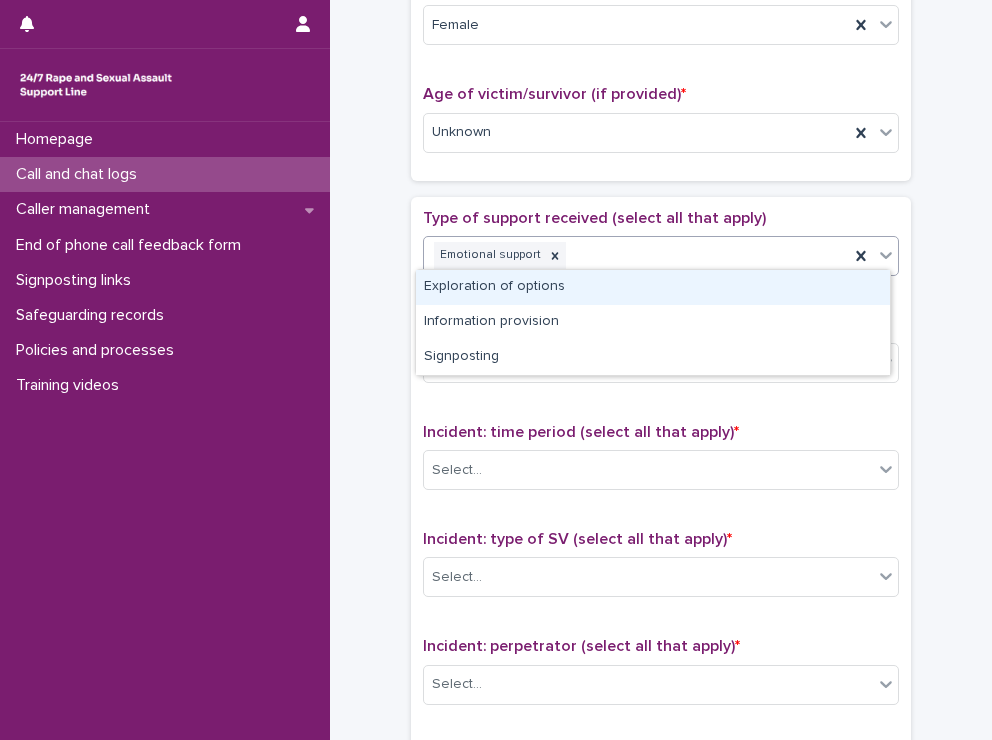 click on "Emotional support" at bounding box center (636, 255) 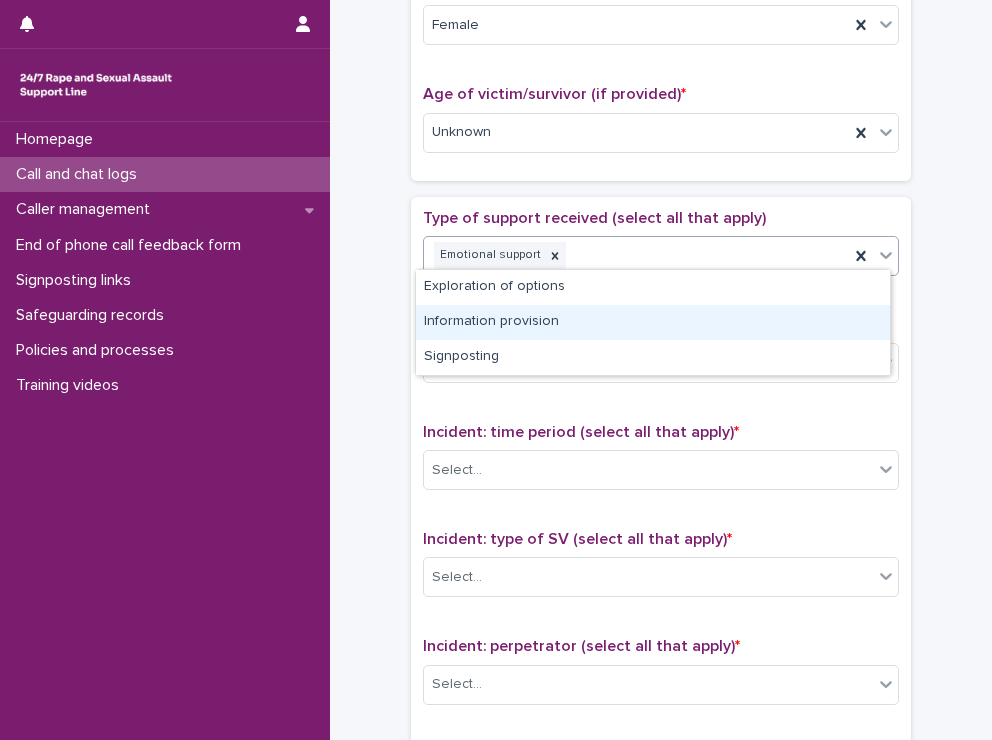 click on "Information provision" at bounding box center (653, 322) 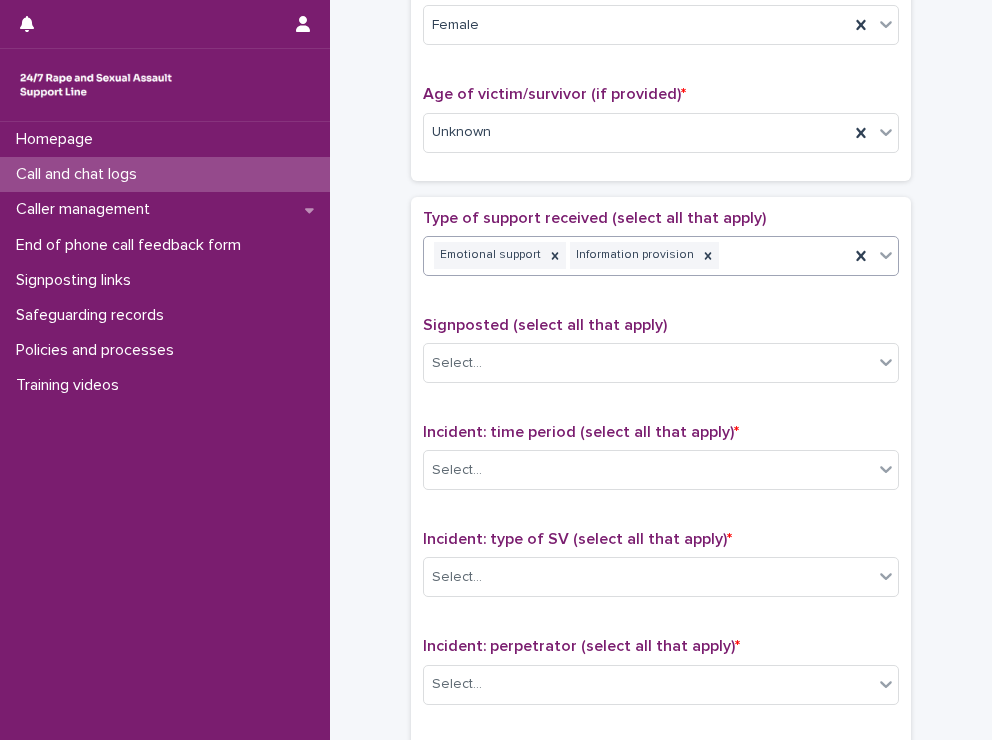 click on "Emotional support Information provision" at bounding box center (636, 255) 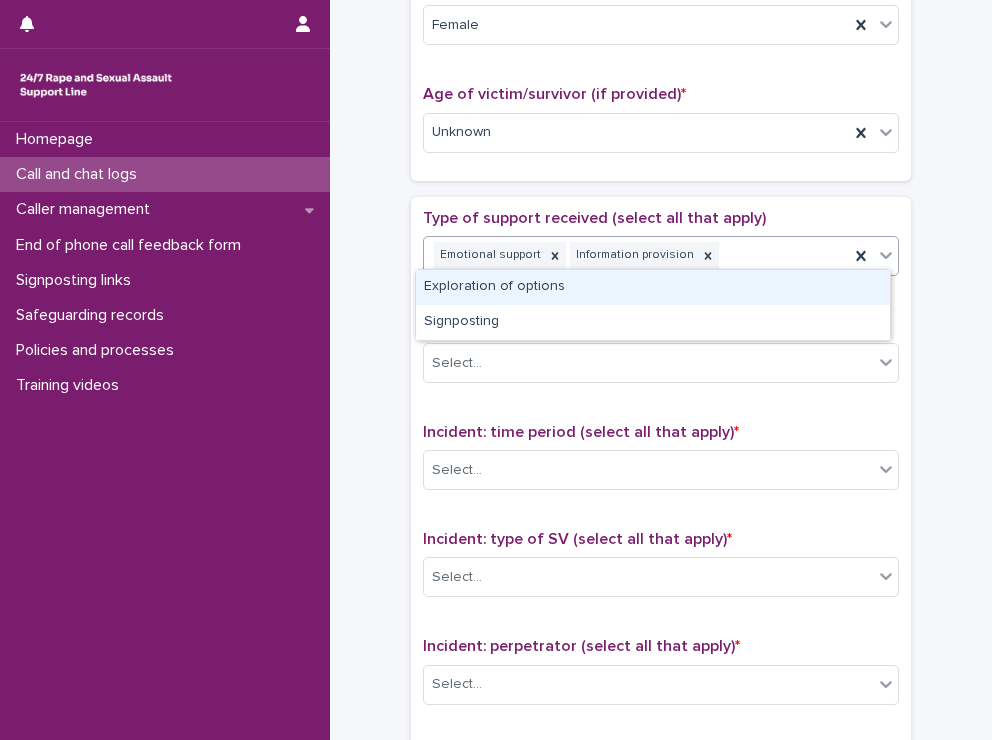 click on "Exploration of options" at bounding box center [653, 287] 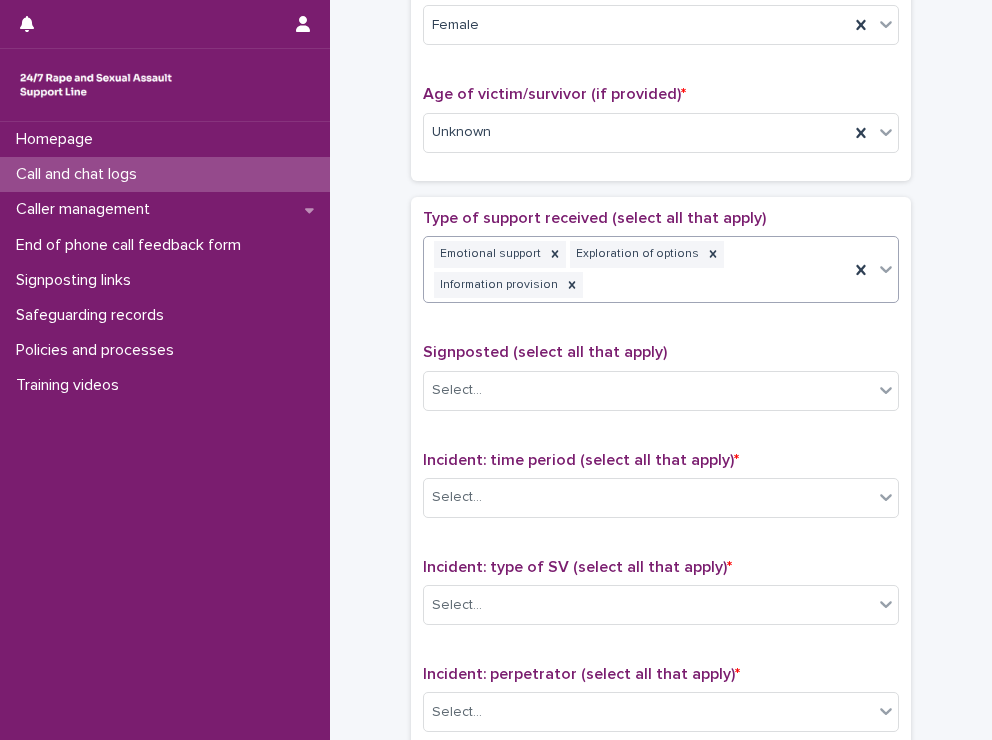 scroll, scrollTop: 1091, scrollLeft: 0, axis: vertical 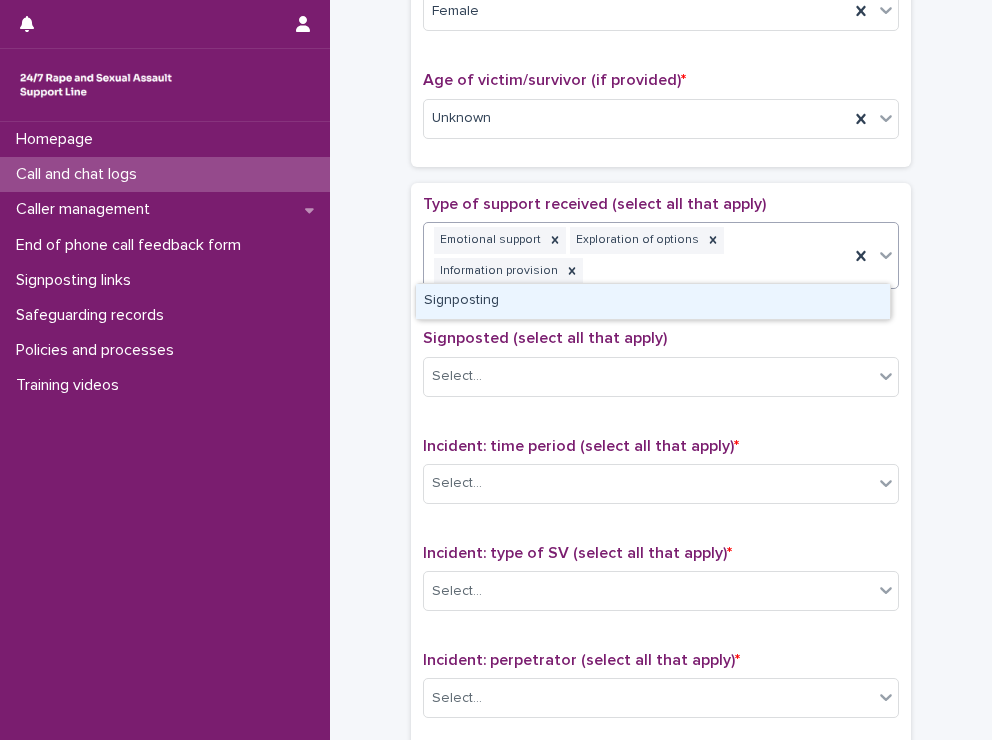 click on "Emotional support Exploration of options Information provision" at bounding box center (636, 256) 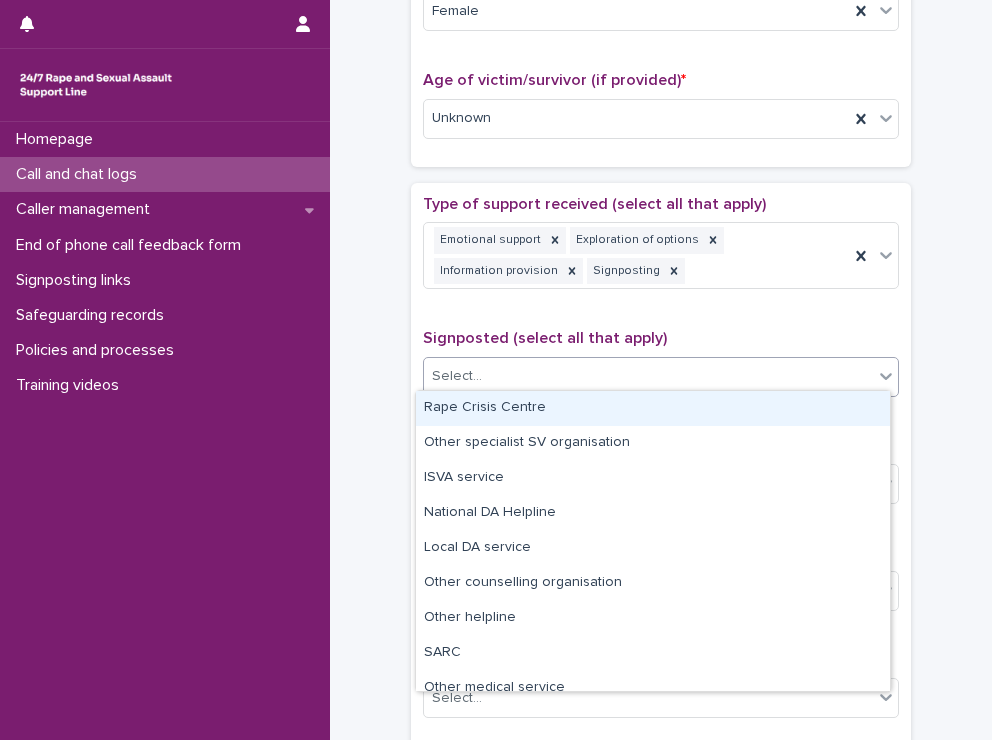 click on "Select..." at bounding box center (648, 376) 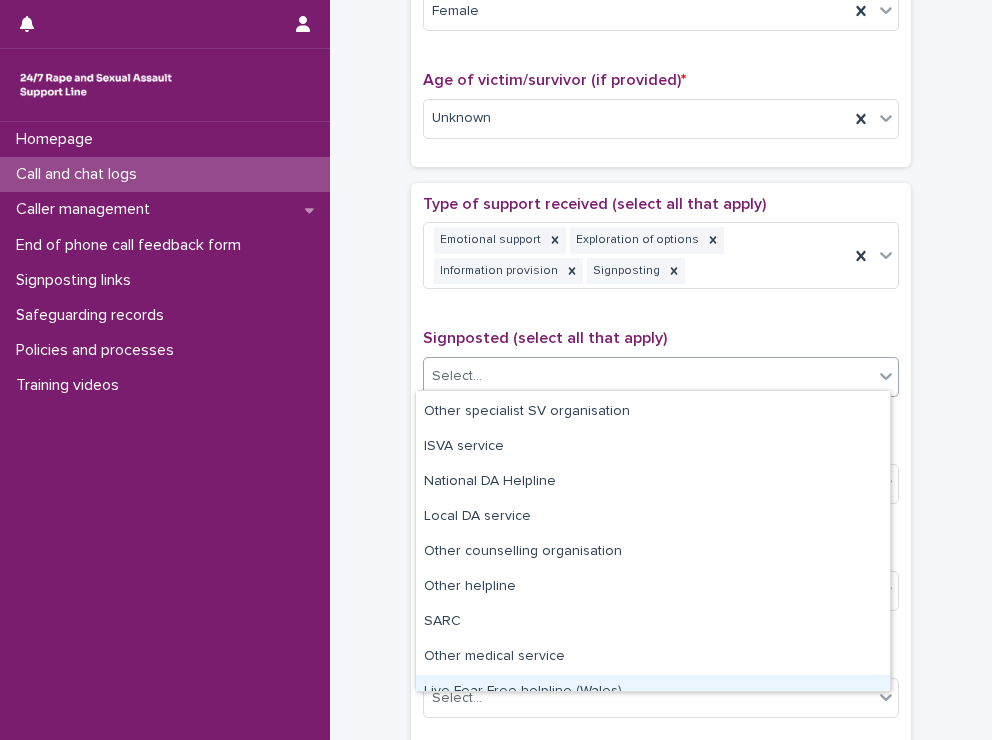 scroll, scrollTop: 0, scrollLeft: 0, axis: both 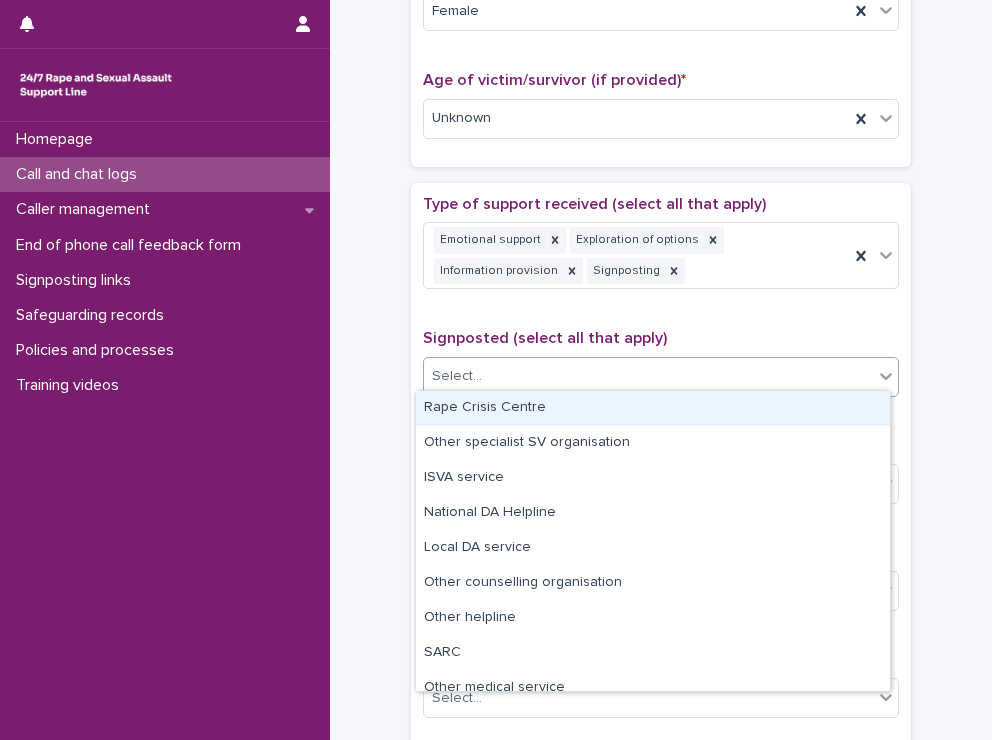 click on "Rape Crisis Centre" at bounding box center [653, 408] 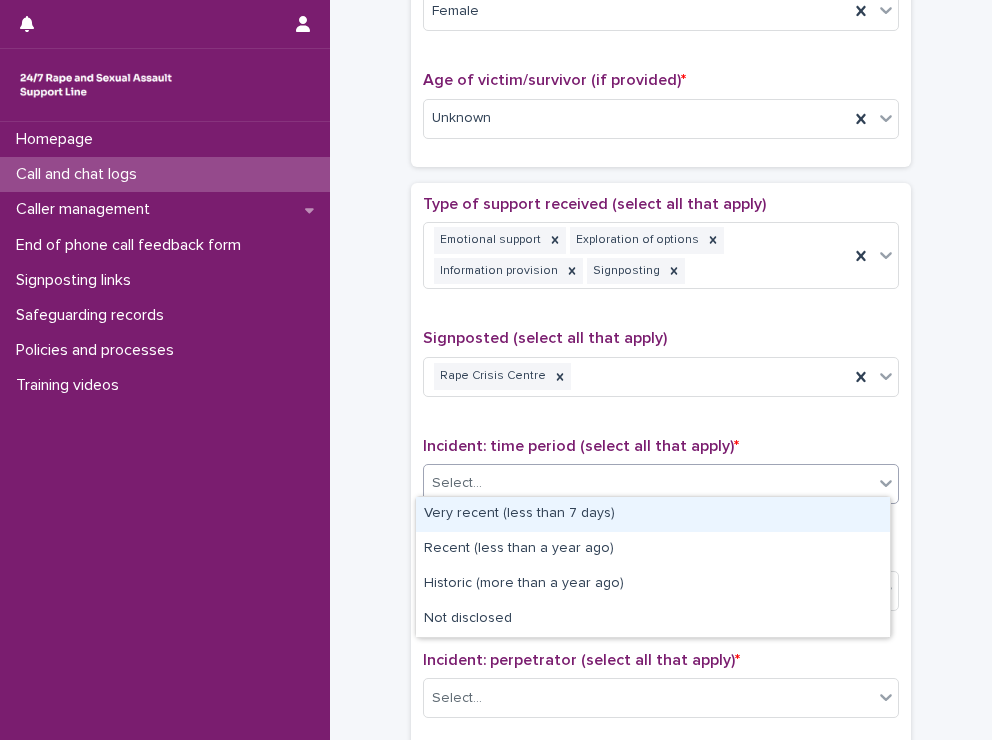 click on "Select..." at bounding box center [648, 483] 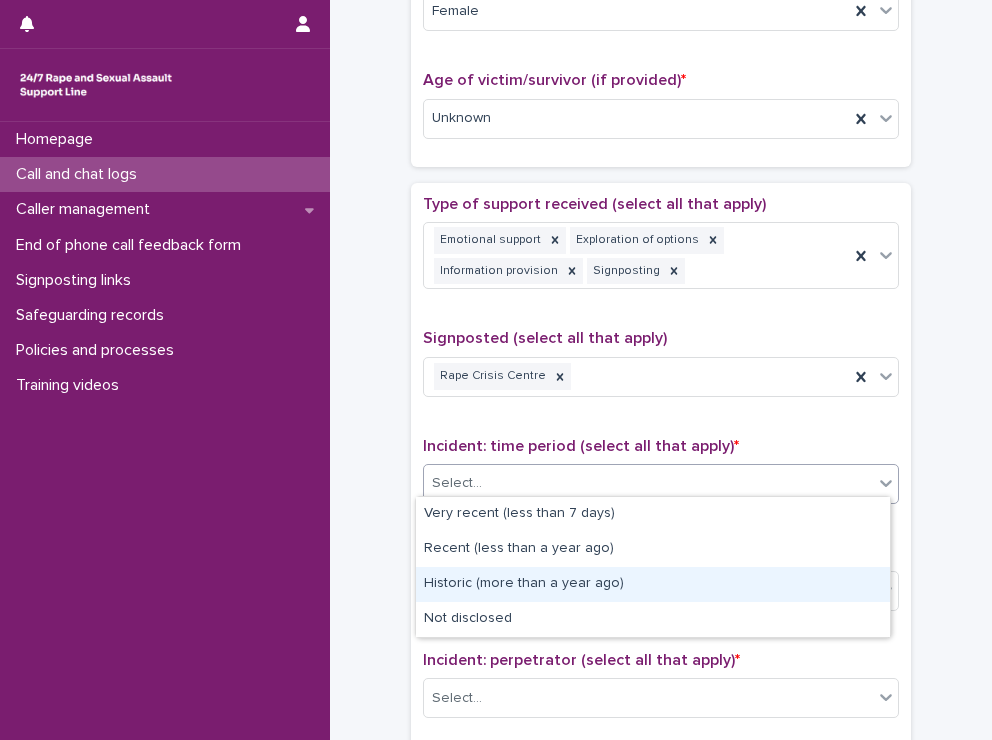 click on "Historic (more than a year ago)" at bounding box center (653, 584) 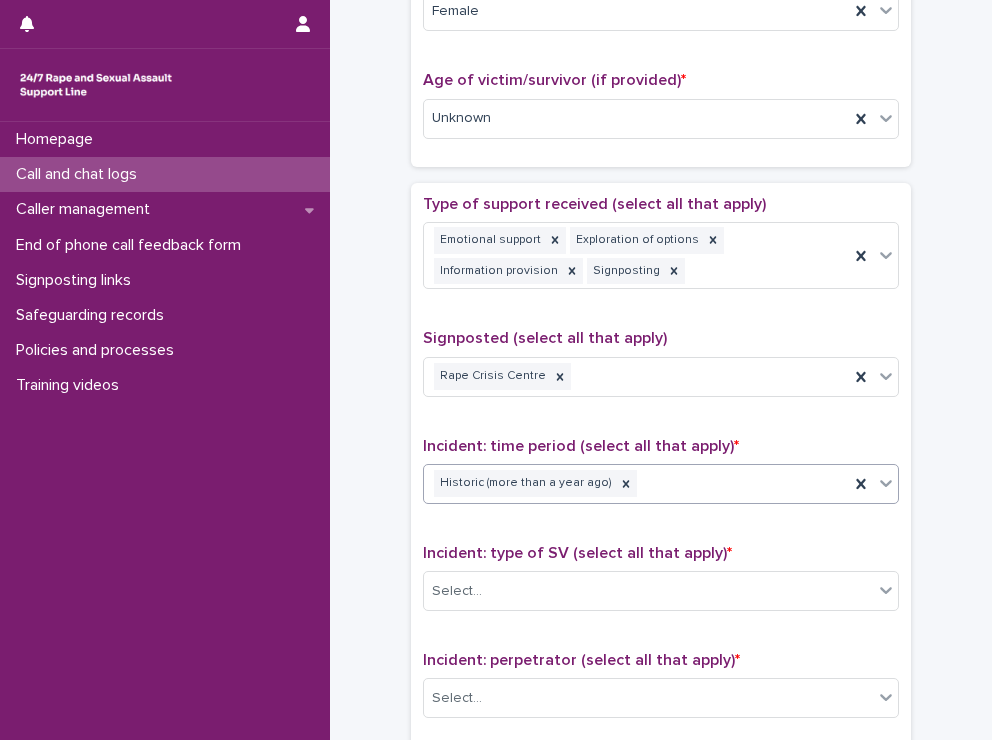 click on "Select..." at bounding box center (648, 591) 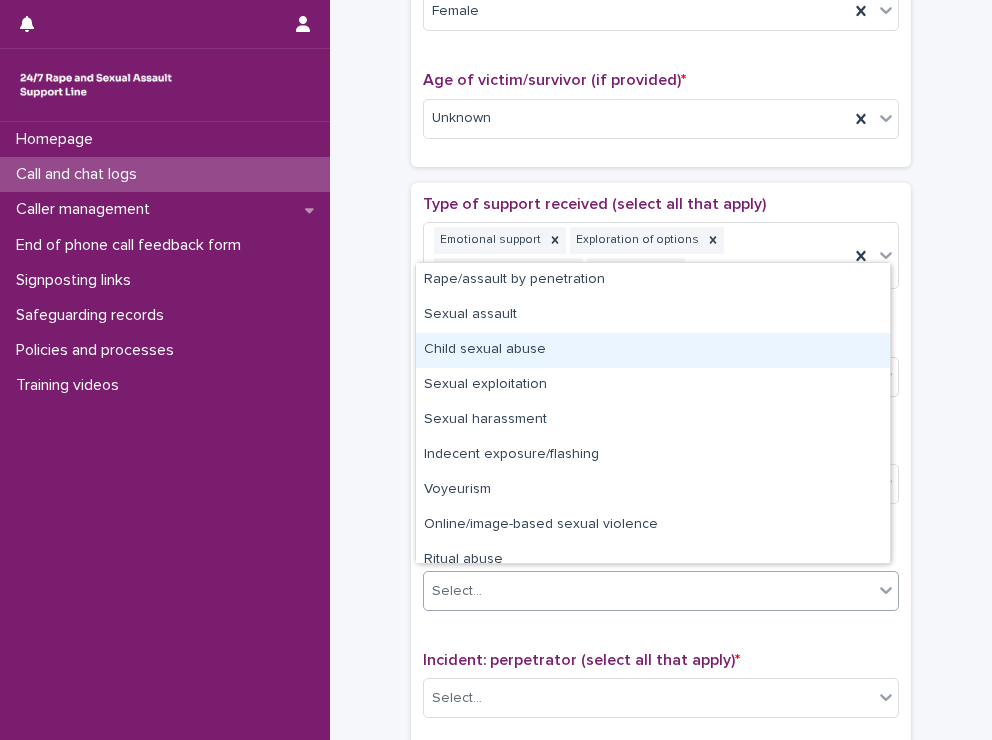click on "Child sexual abuse" at bounding box center (653, 350) 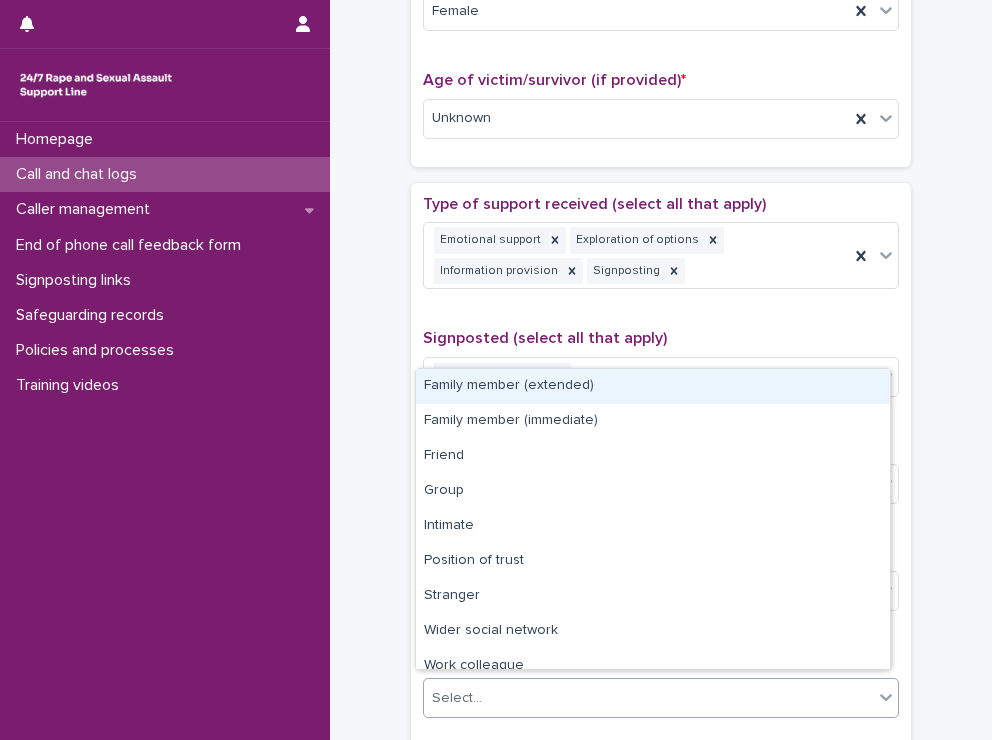 click on "Select..." at bounding box center (648, 698) 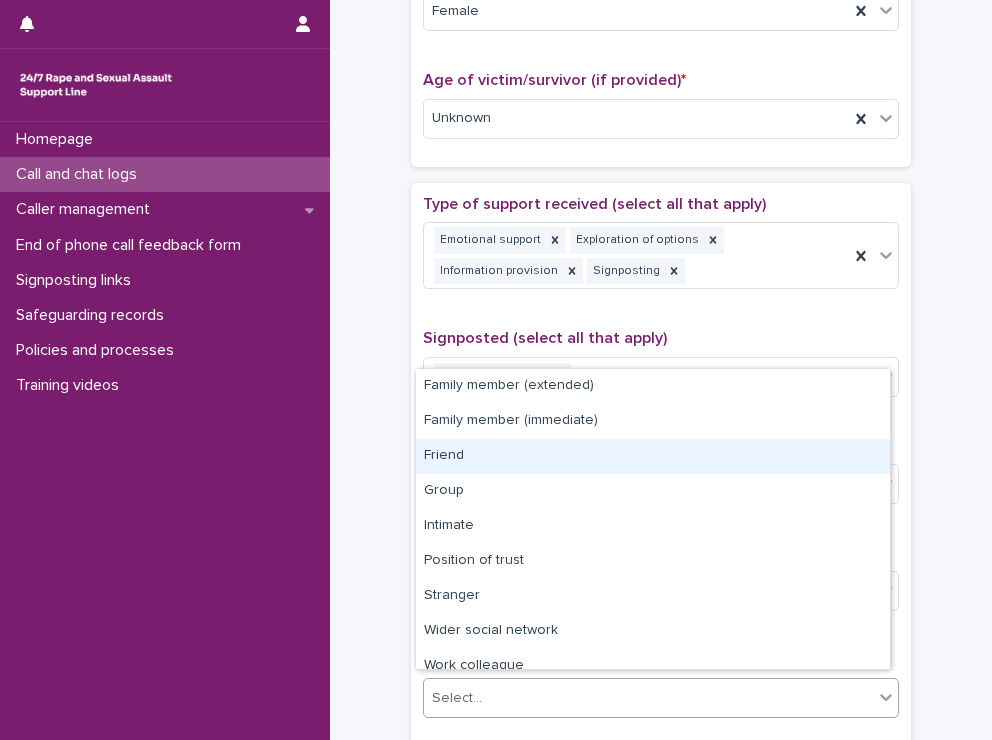 click on "Friend" at bounding box center (653, 456) 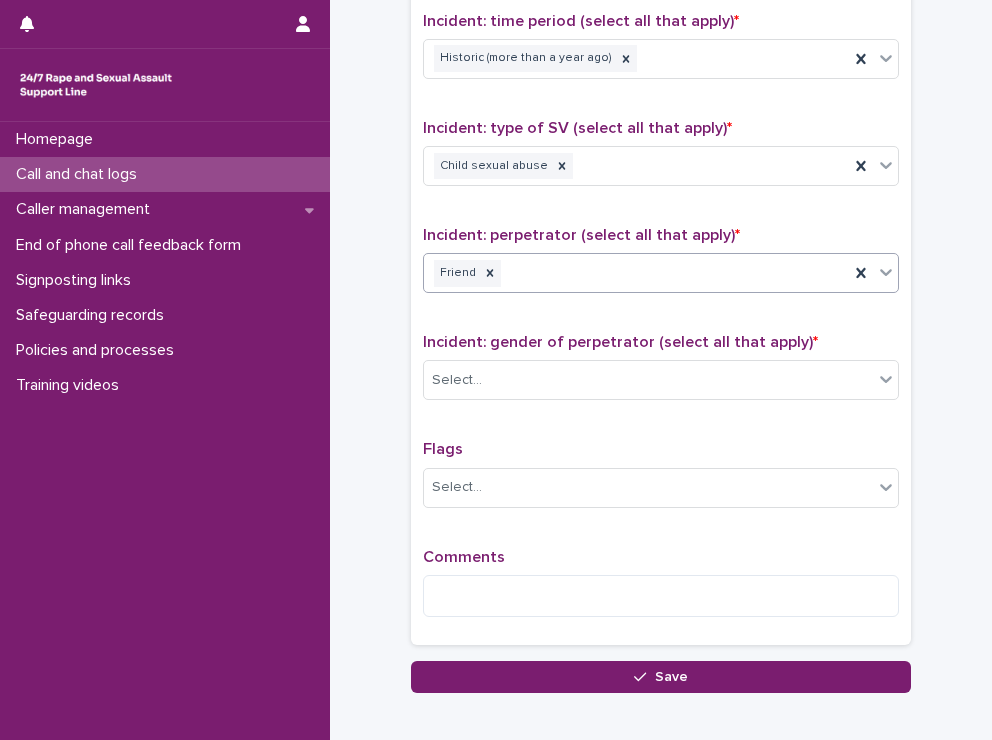 scroll, scrollTop: 1517, scrollLeft: 0, axis: vertical 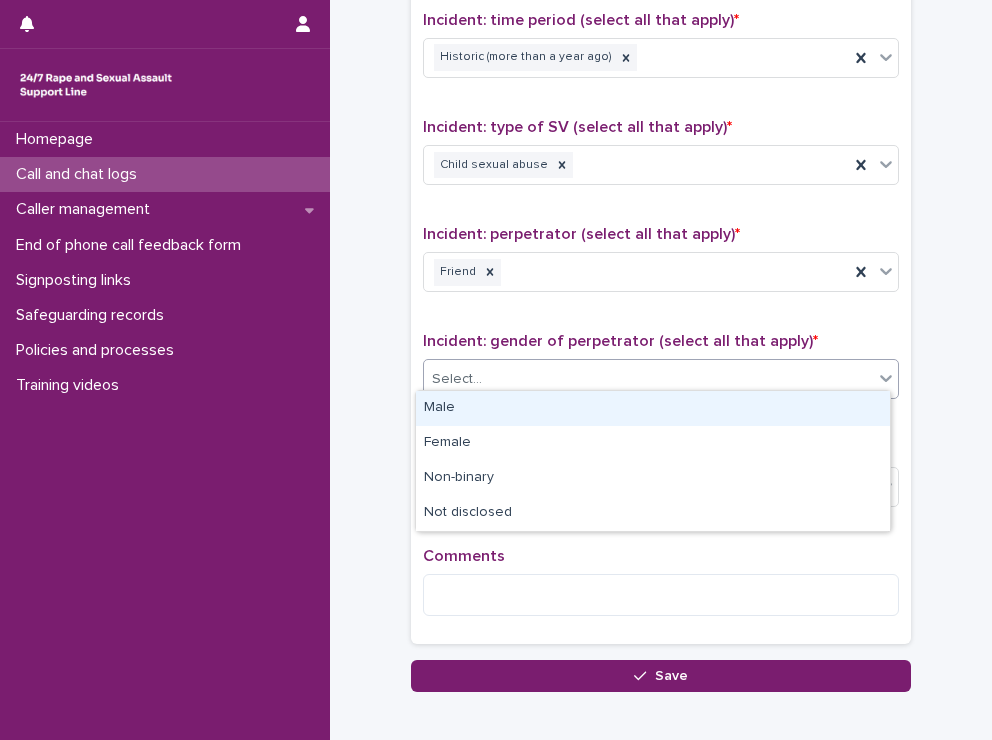 click on "Select..." at bounding box center [661, 379] 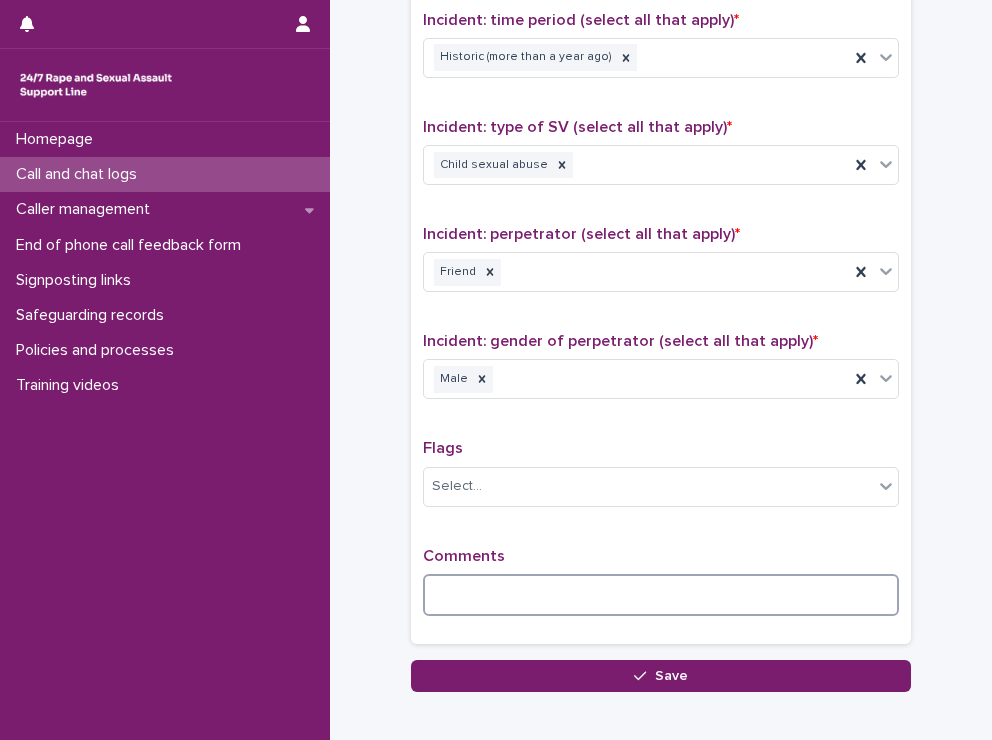 click at bounding box center (661, 595) 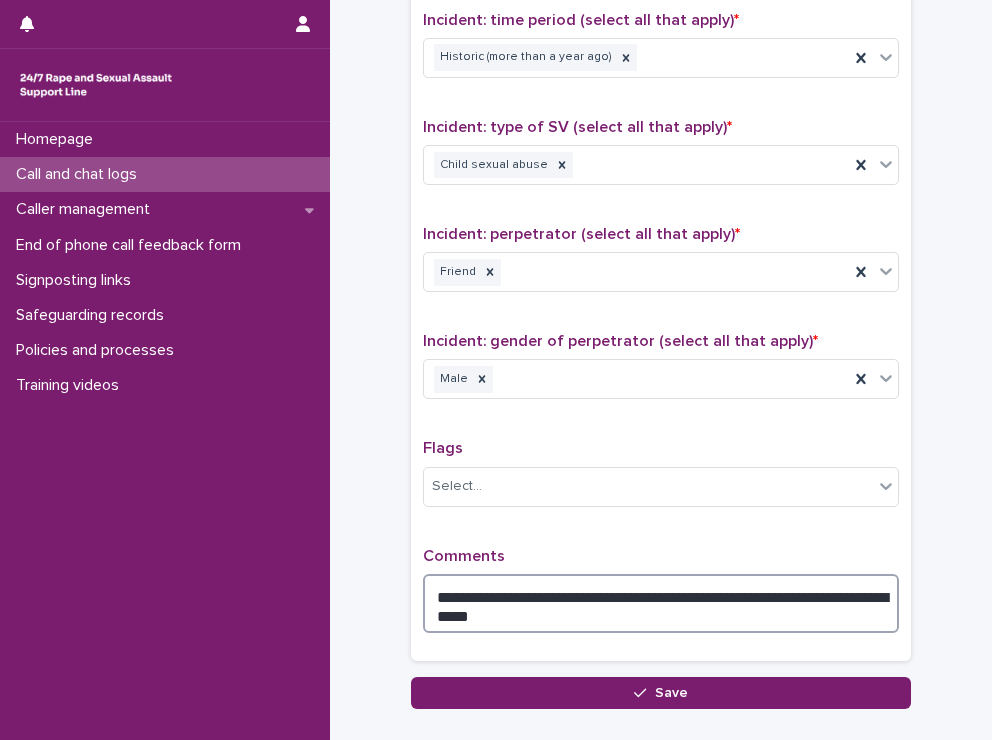 click on "**********" at bounding box center (661, 604) 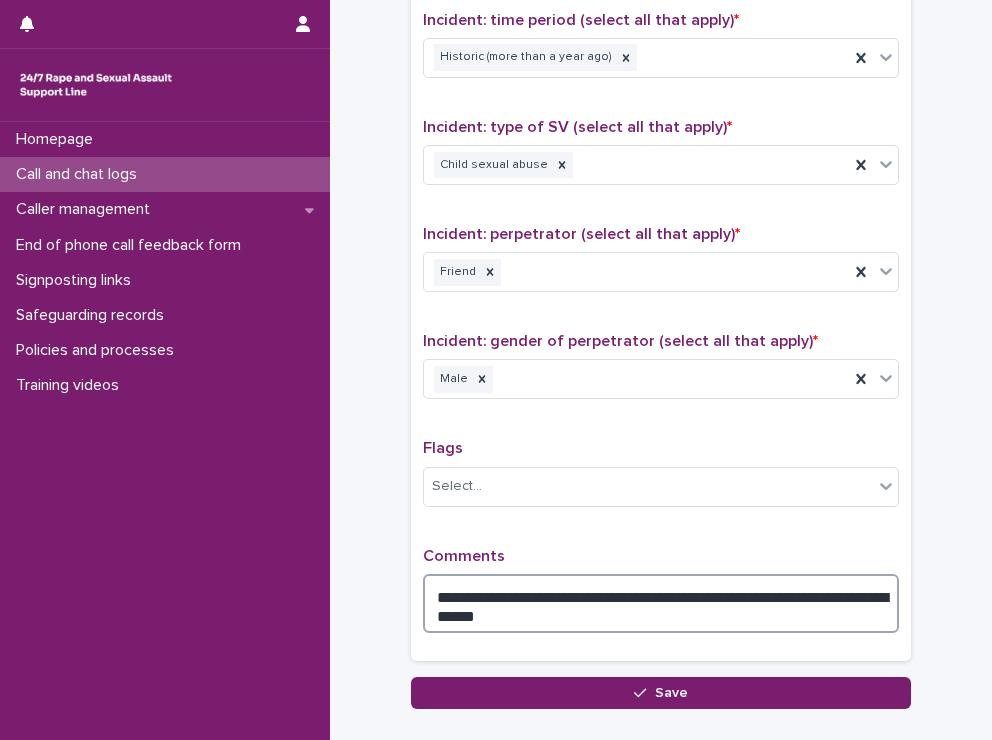 click on "**********" at bounding box center (661, 604) 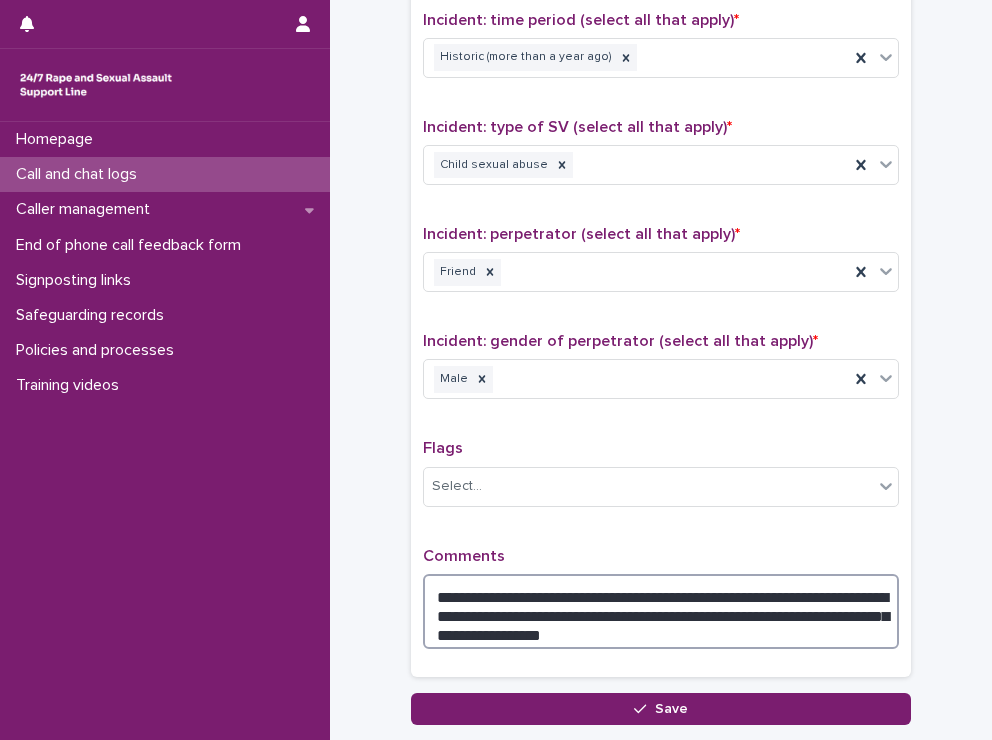 click on "**********" at bounding box center [661, 612] 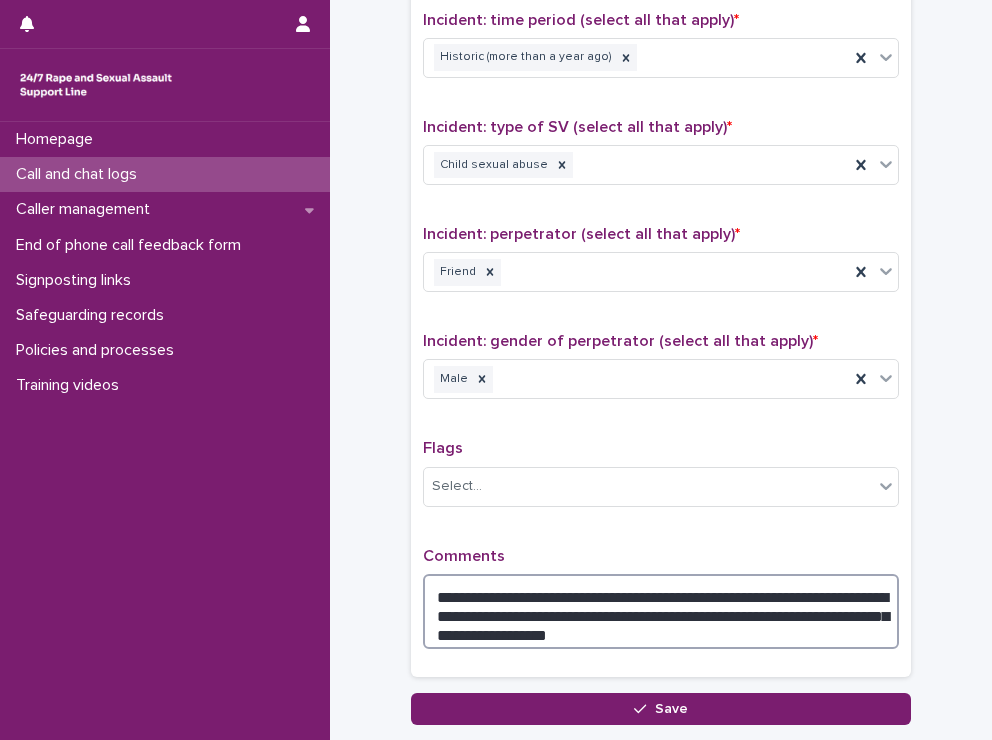 click on "**********" at bounding box center [661, 612] 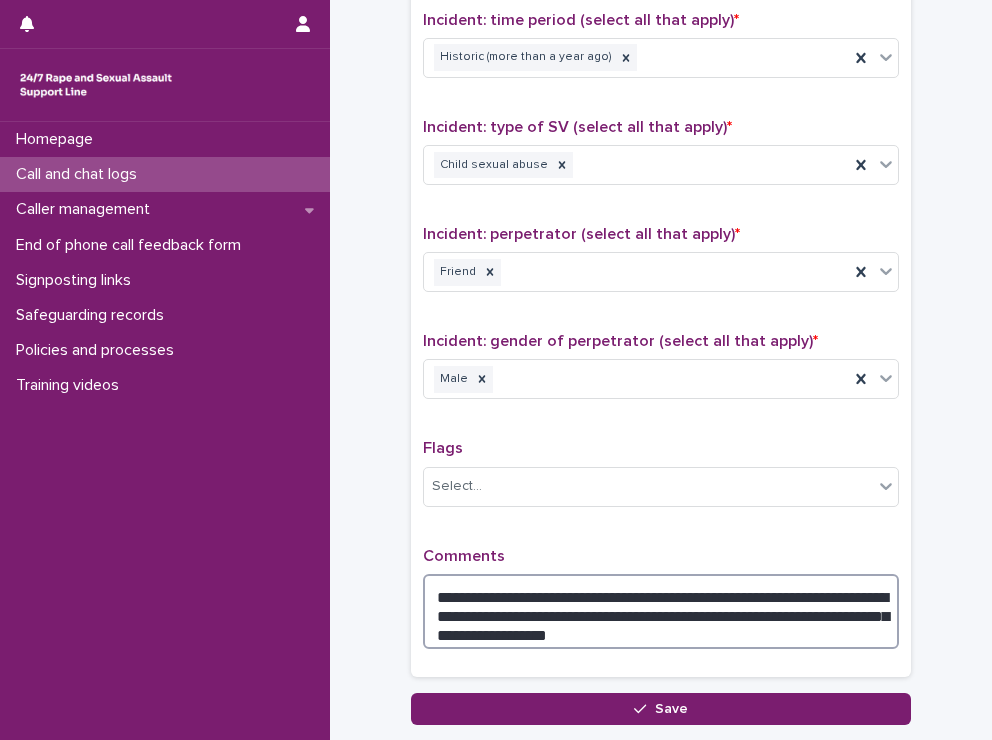 click on "**********" at bounding box center (661, 612) 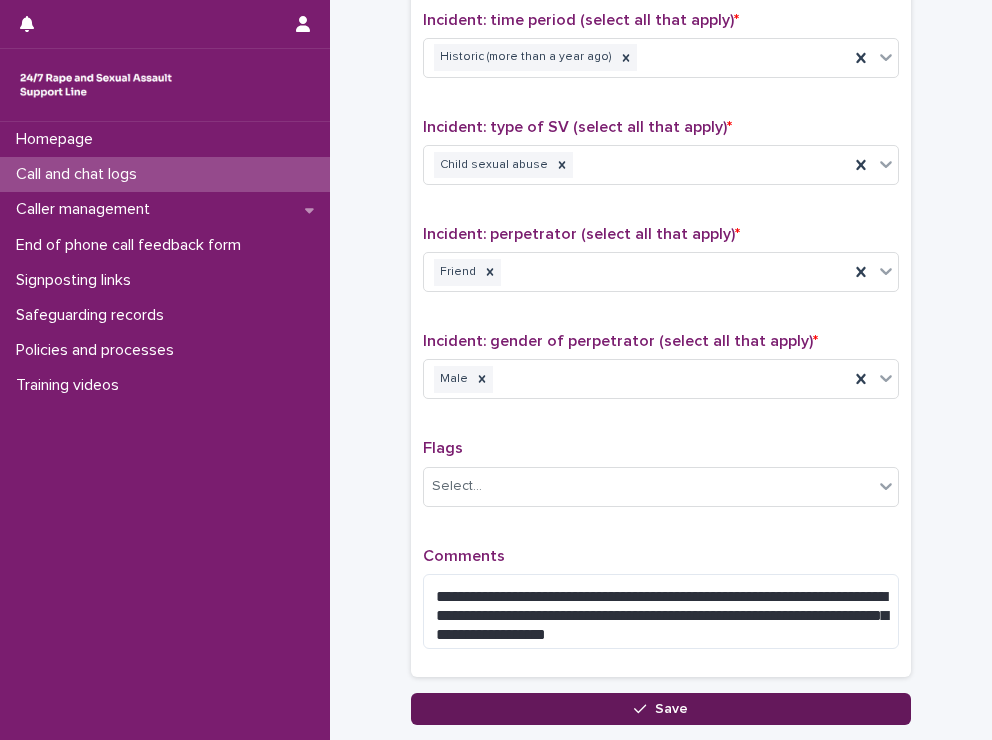 click on "Save" at bounding box center [671, 709] 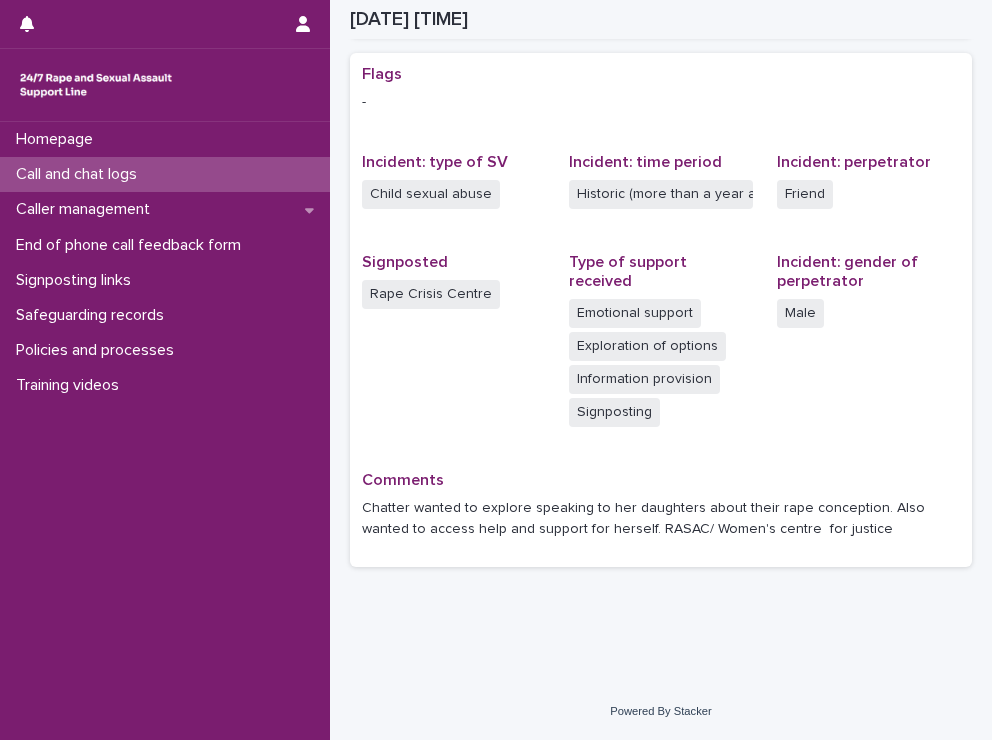 scroll, scrollTop: 382, scrollLeft: 0, axis: vertical 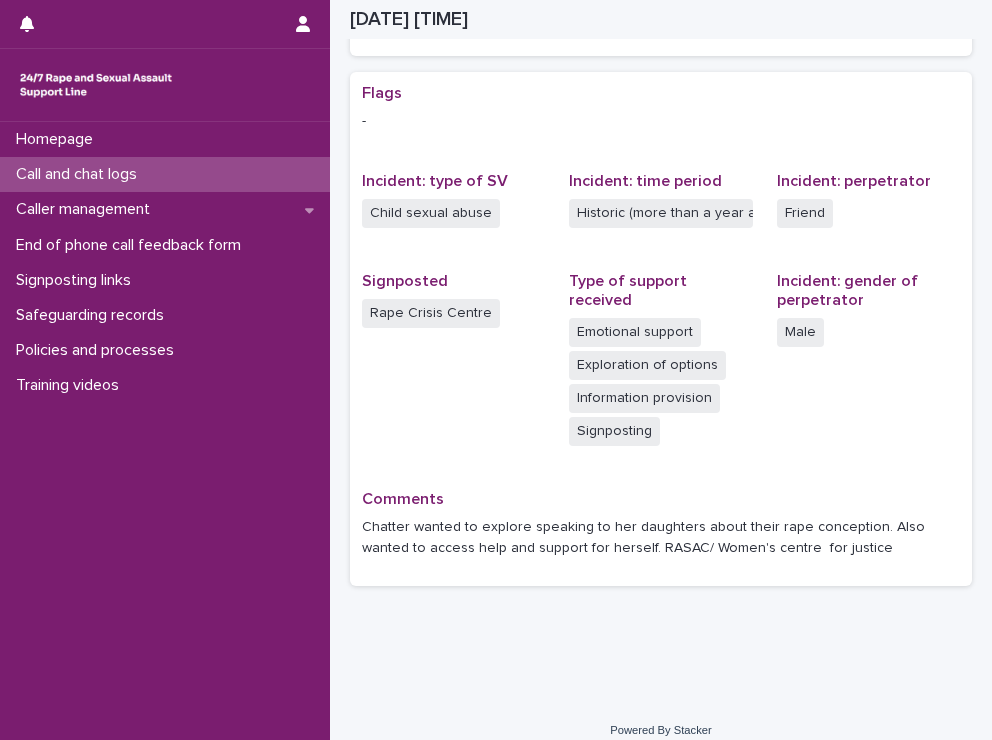 click on "Call and chat logs" at bounding box center [80, 174] 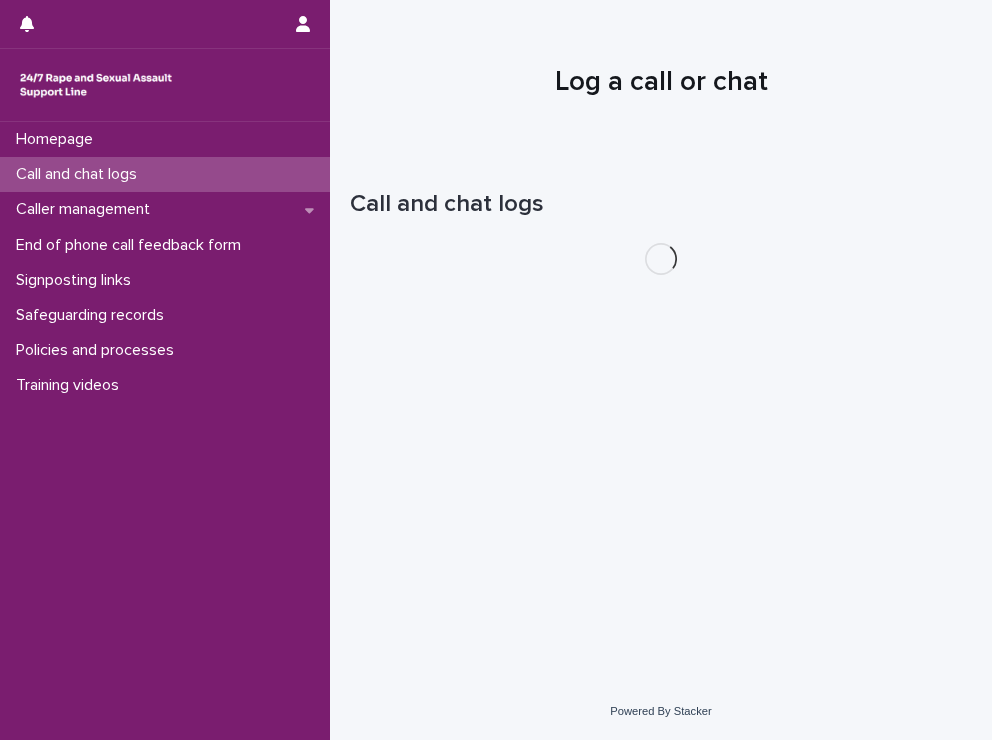 scroll, scrollTop: 0, scrollLeft: 0, axis: both 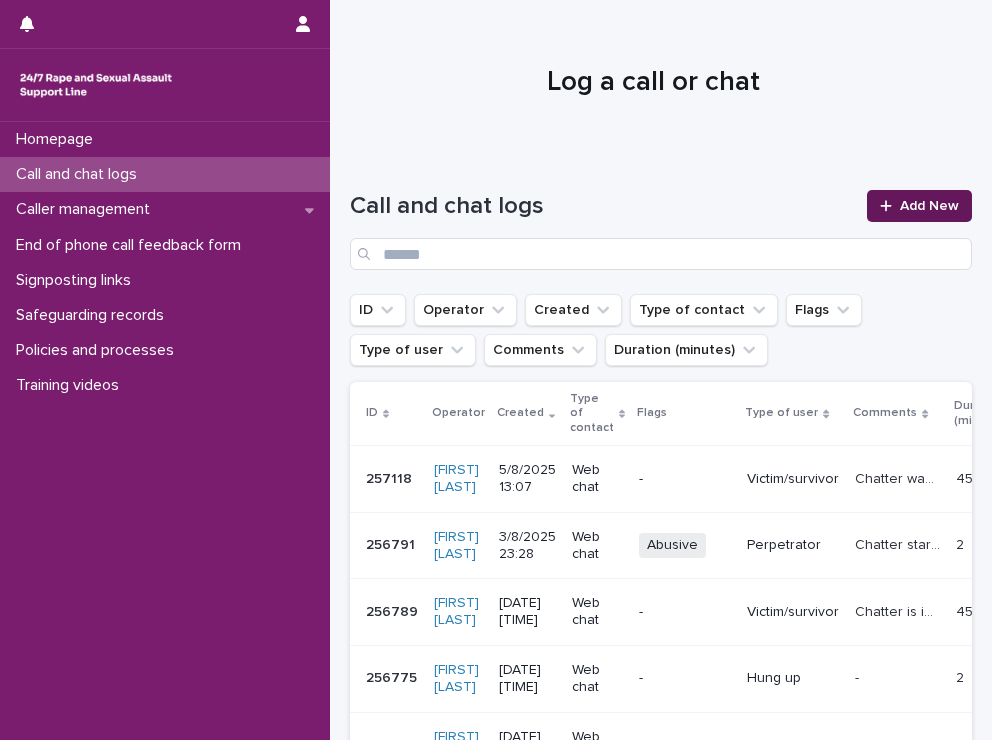 click 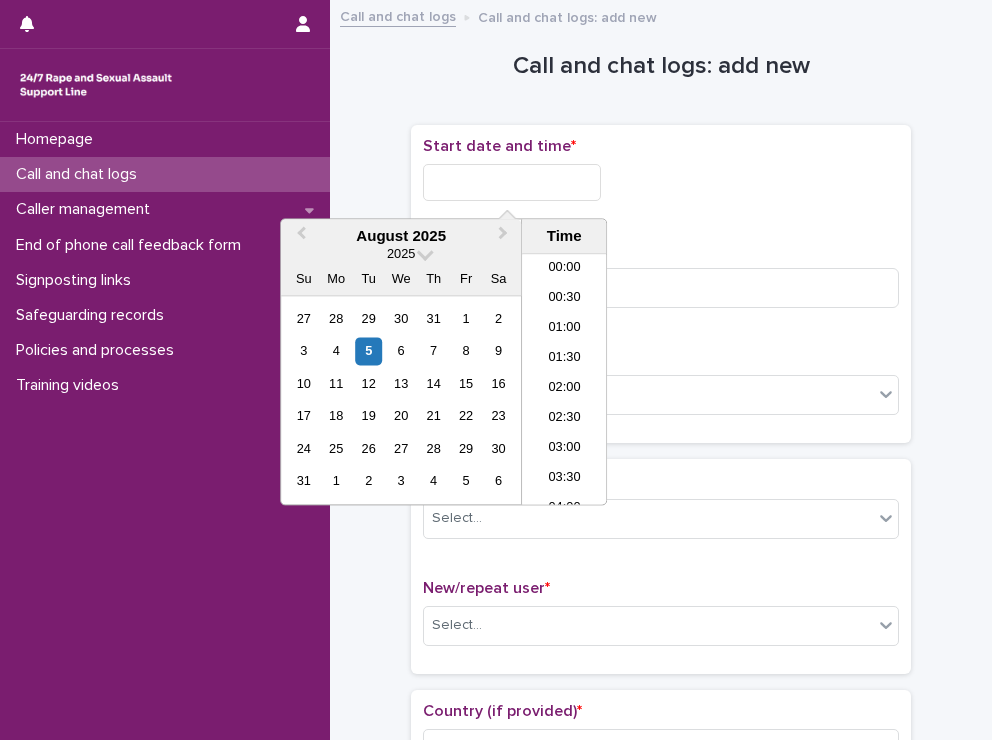 scroll, scrollTop: 670, scrollLeft: 0, axis: vertical 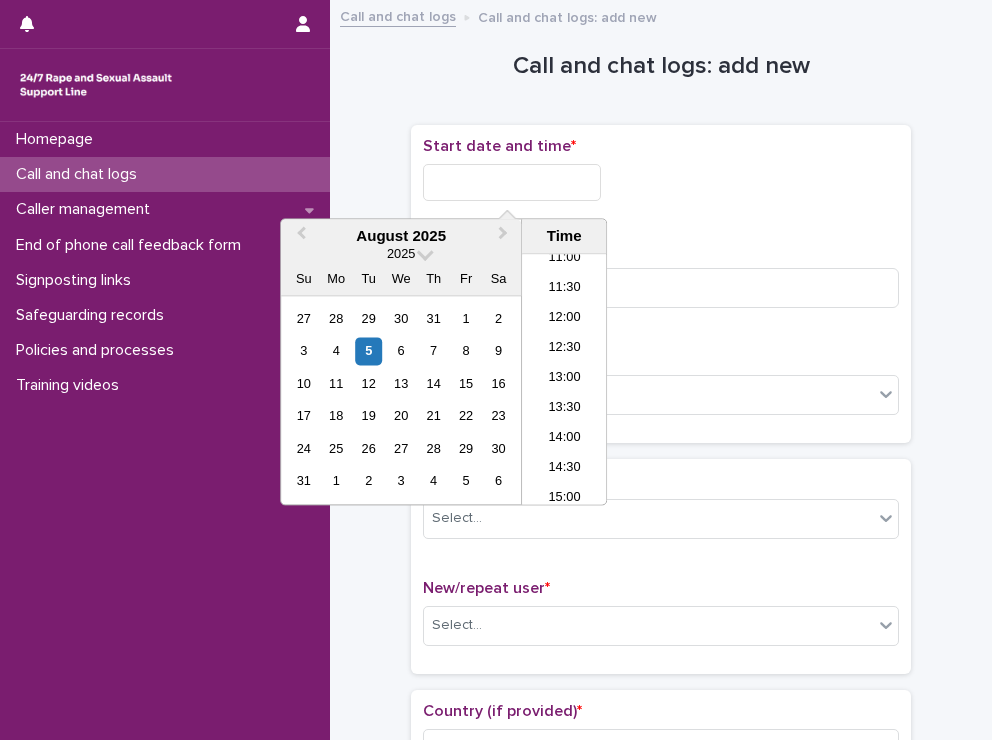 click at bounding box center [512, 182] 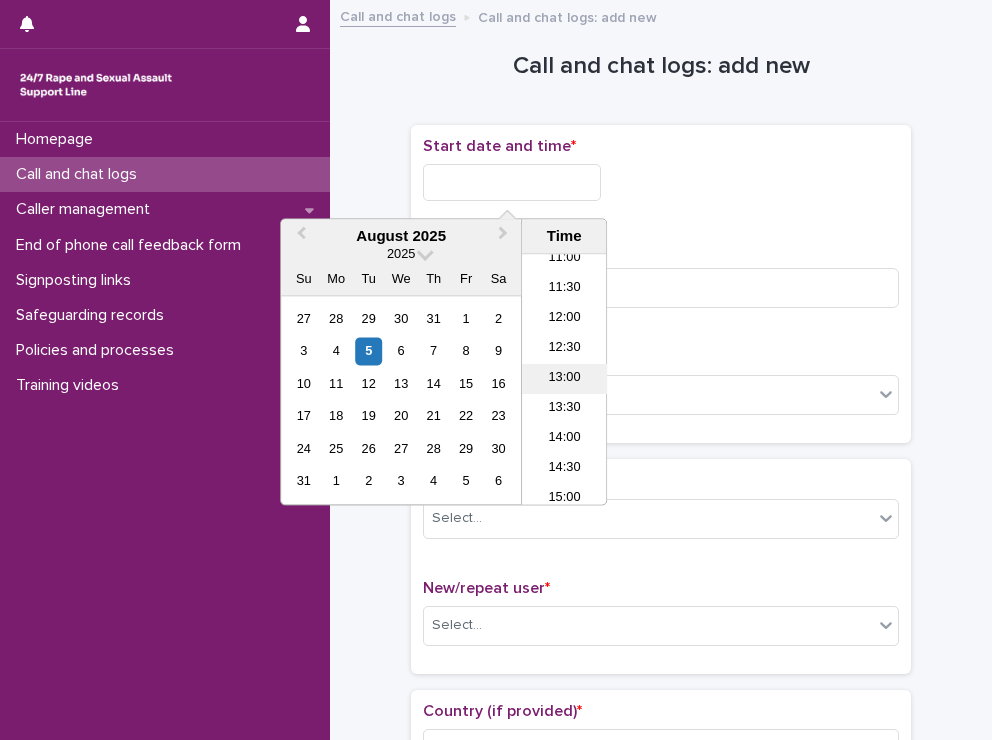 click on "13:00" at bounding box center (564, 380) 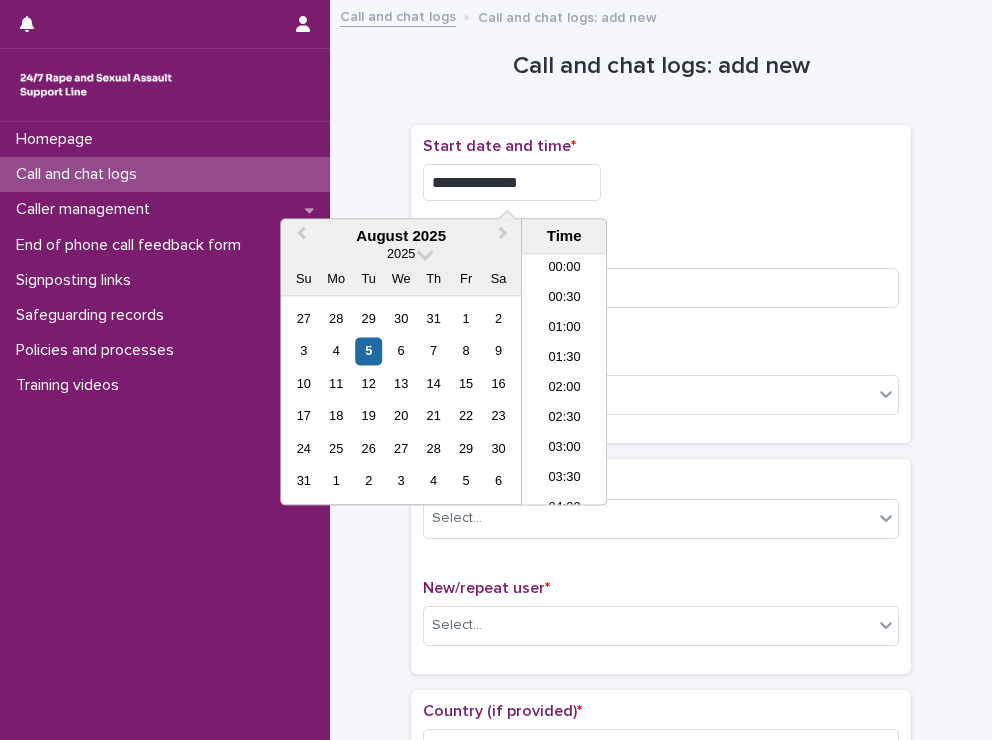click on "**********" at bounding box center (512, 182) 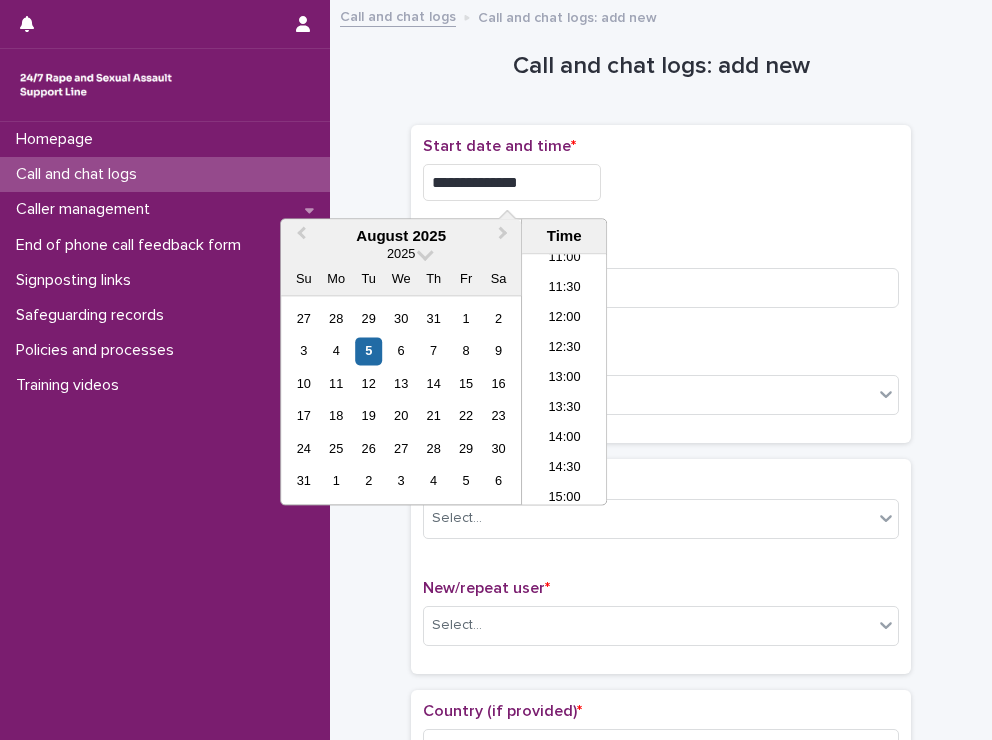 type on "**********" 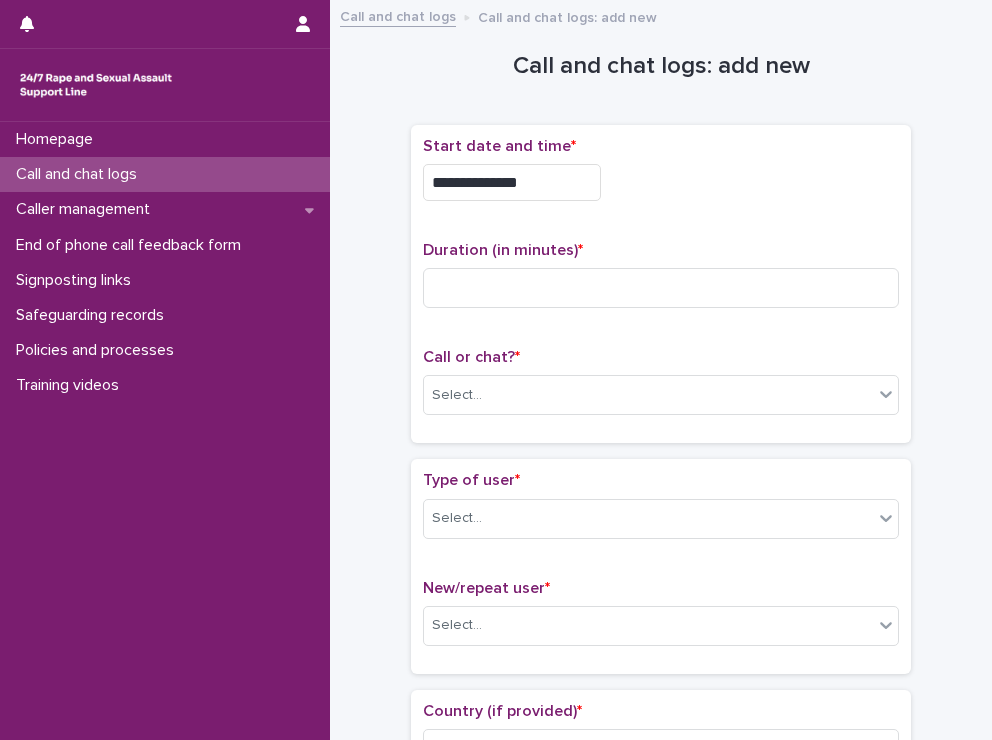click on "**********" at bounding box center [661, 182] 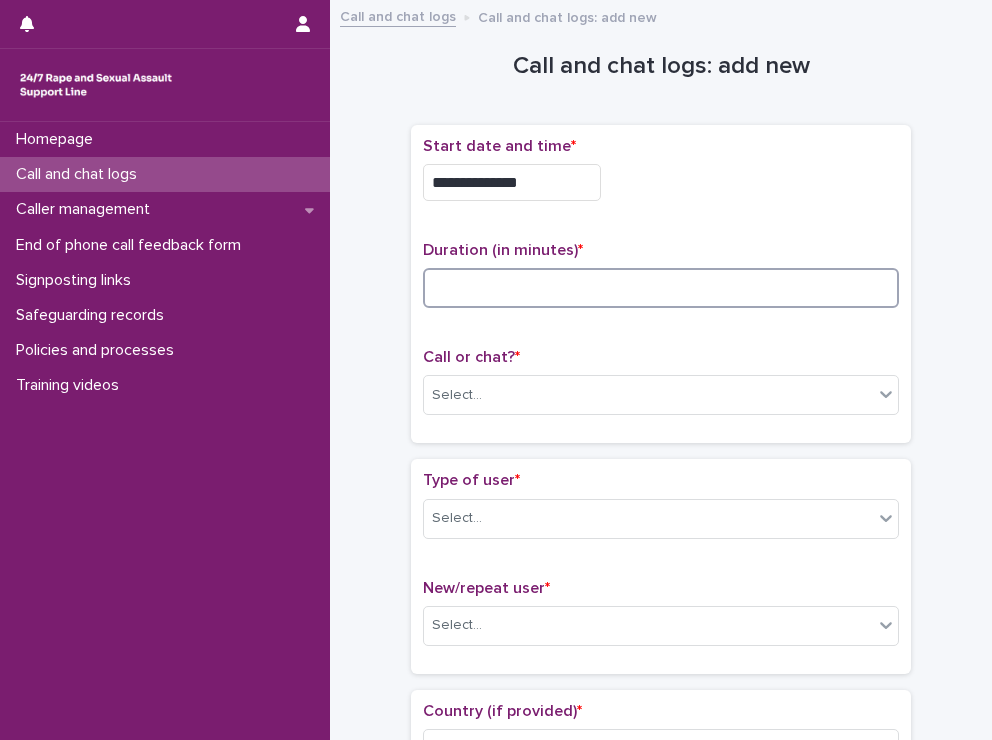 click at bounding box center [661, 288] 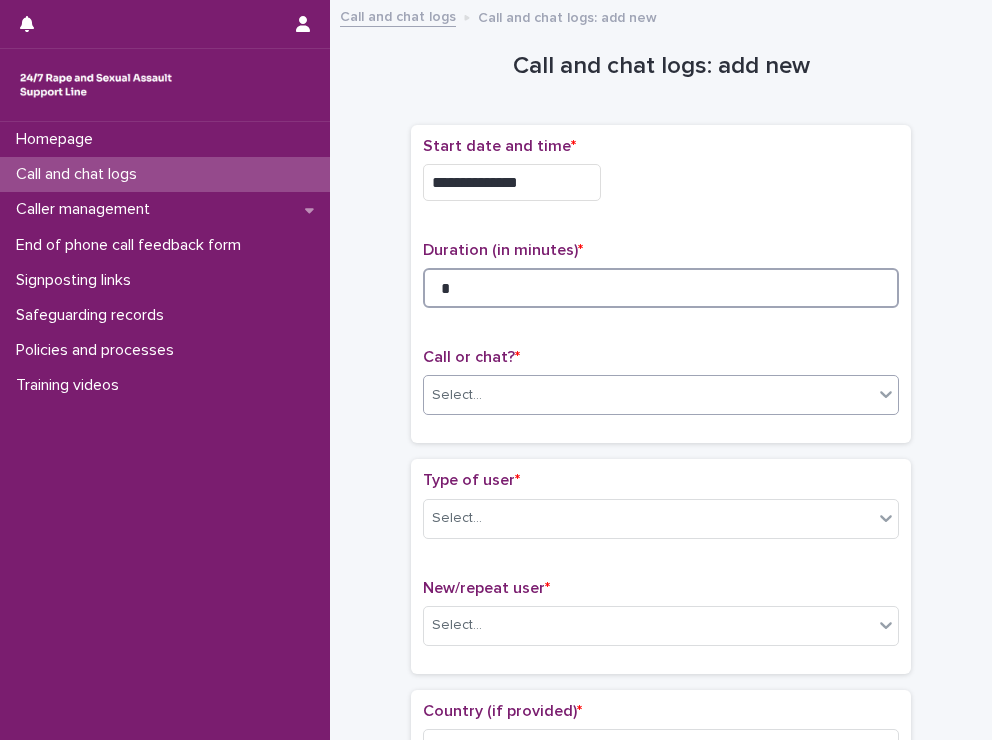 type on "*" 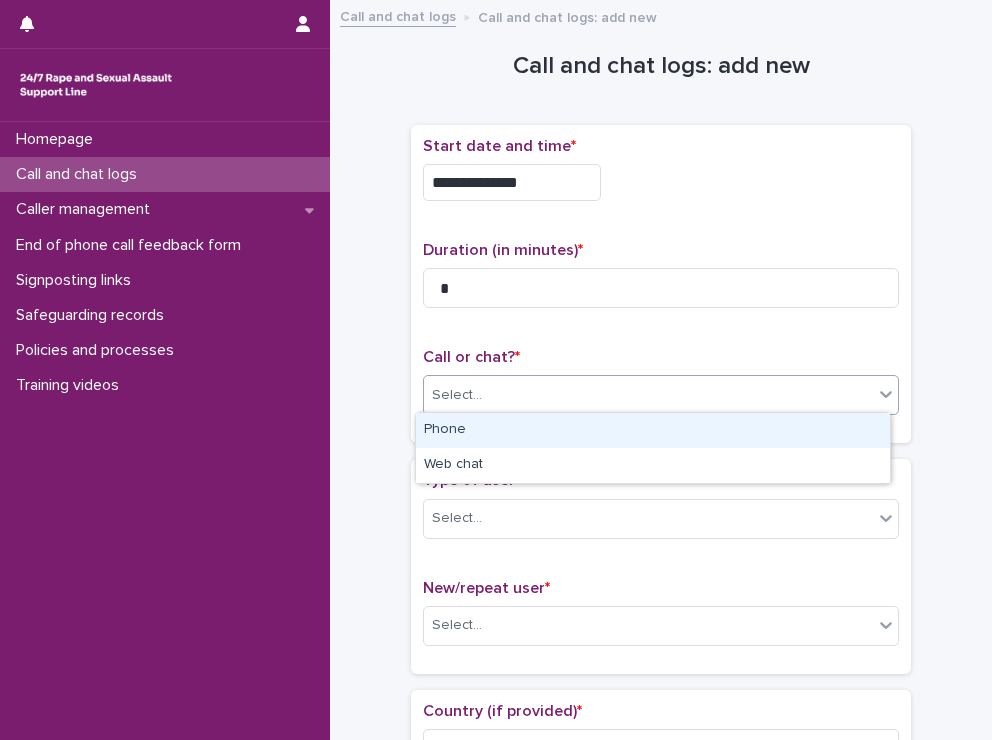 click on "Select..." at bounding box center (648, 395) 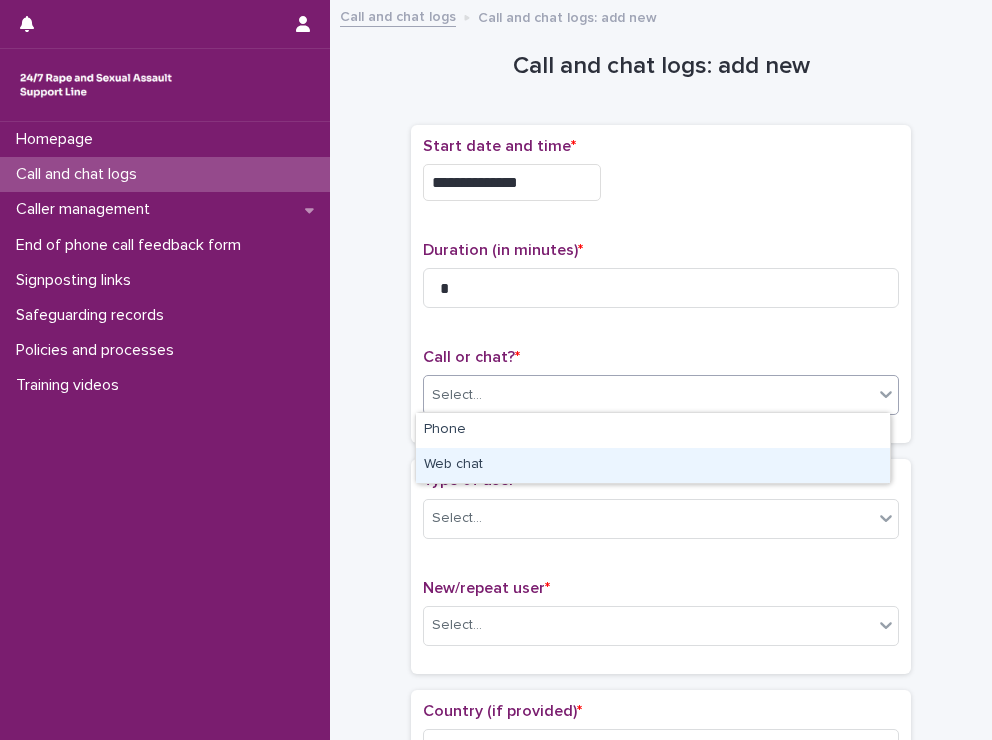 click on "Web chat" at bounding box center [653, 465] 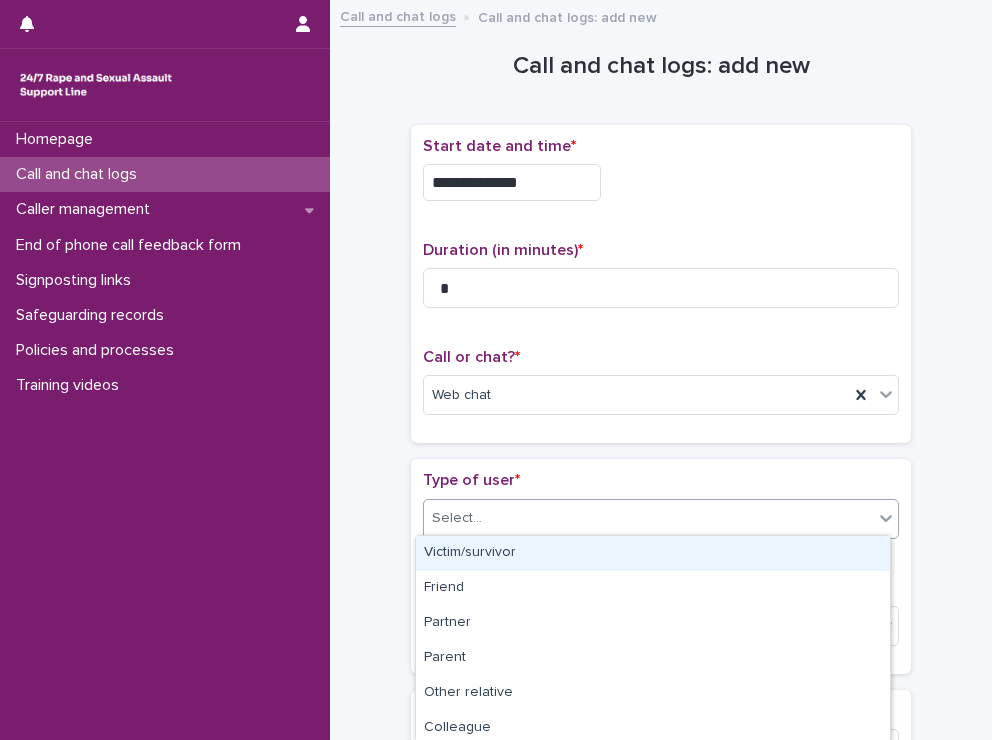 click on "Select..." at bounding box center (648, 518) 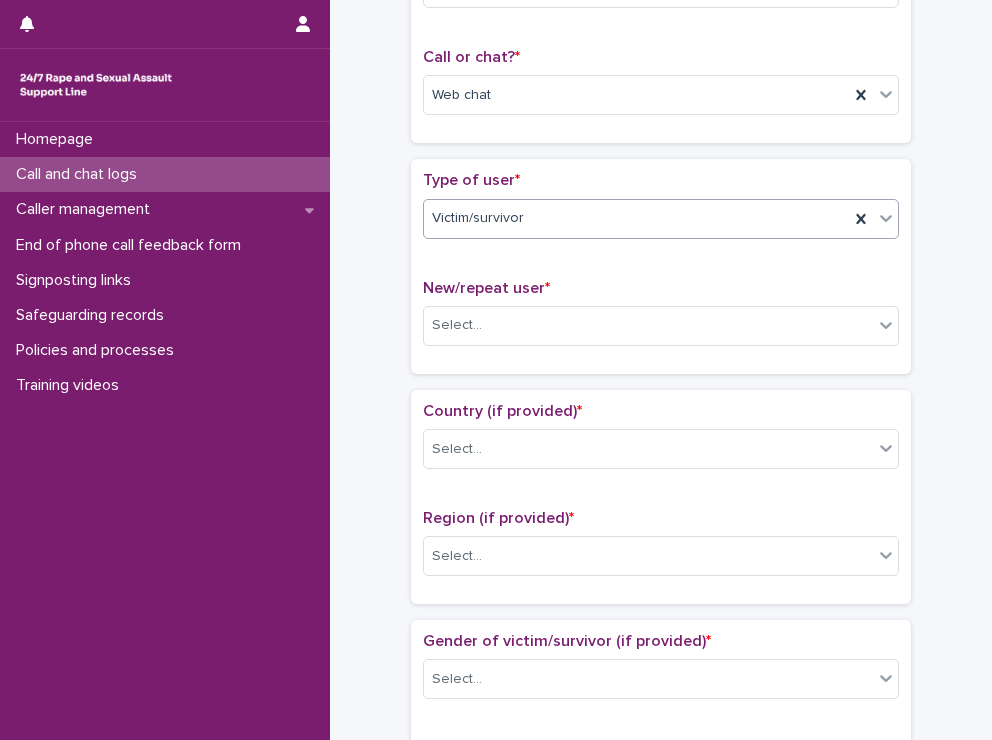 scroll, scrollTop: 328, scrollLeft: 0, axis: vertical 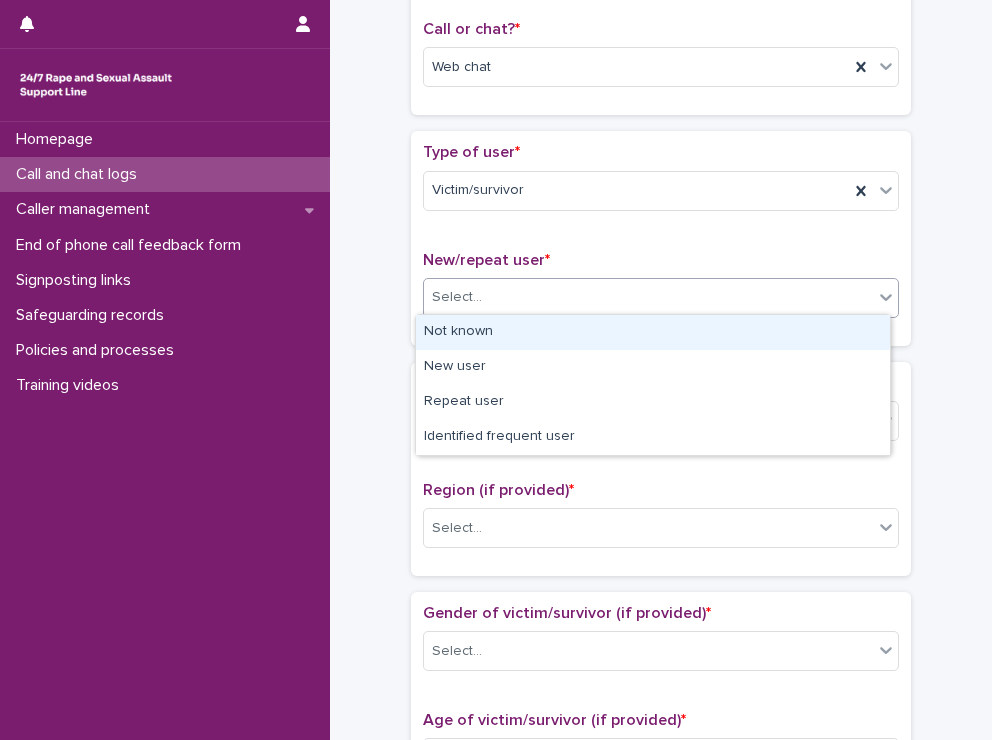 click on "Select..." at bounding box center (661, 298) 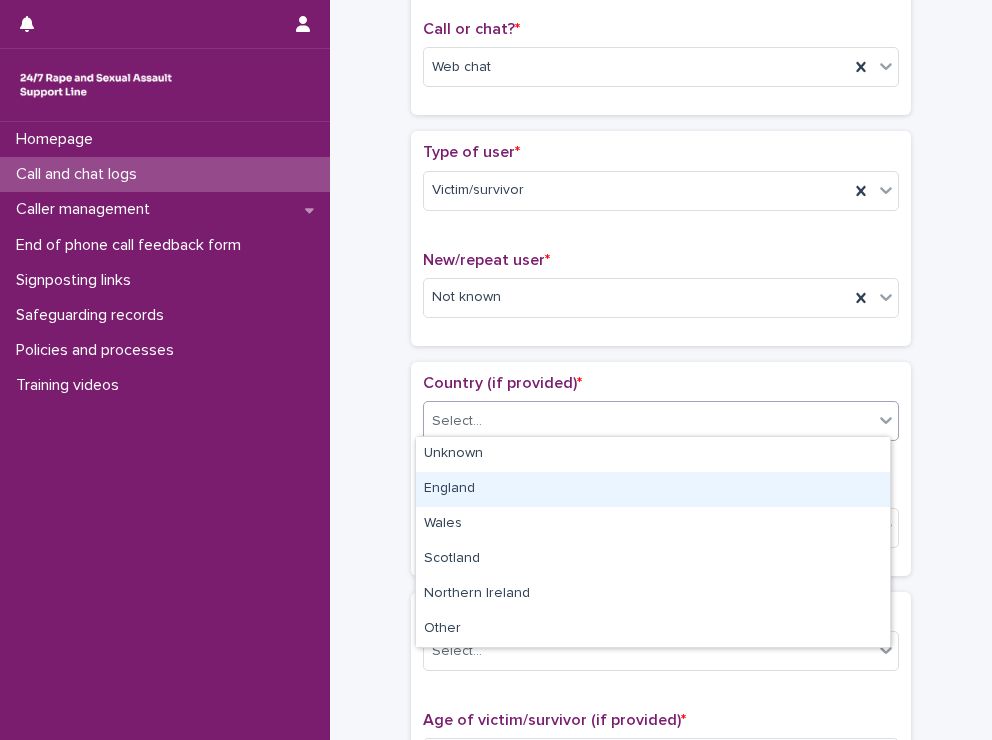 drag, startPoint x: 476, startPoint y: 425, endPoint x: 458, endPoint y: 471, distance: 49.396355 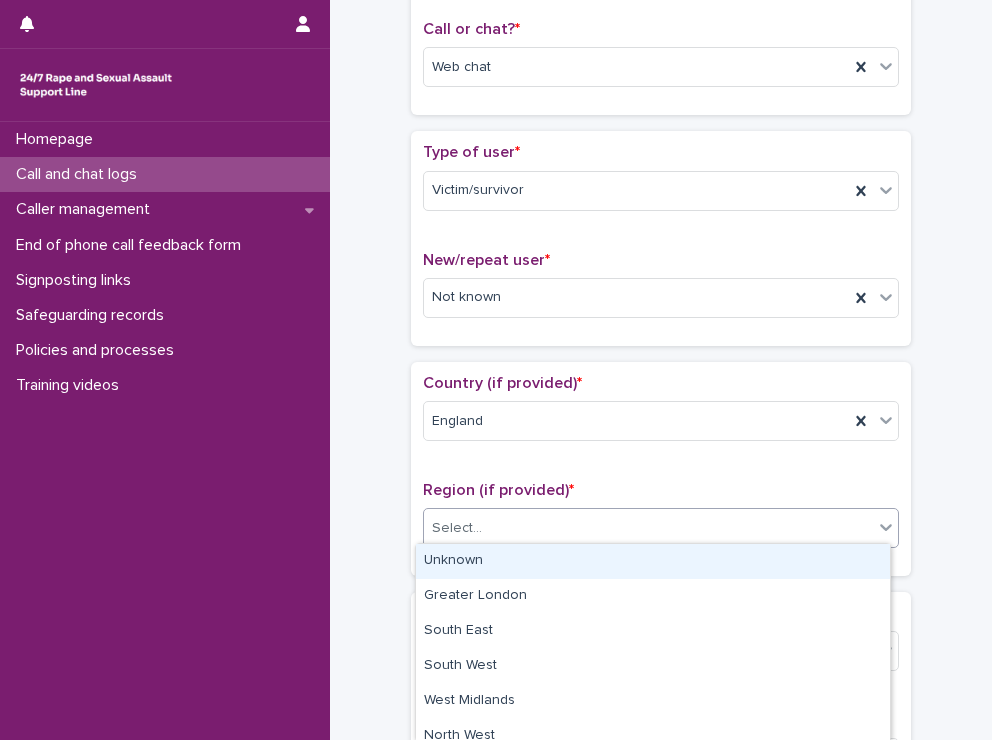 click on "Select..." at bounding box center [648, 528] 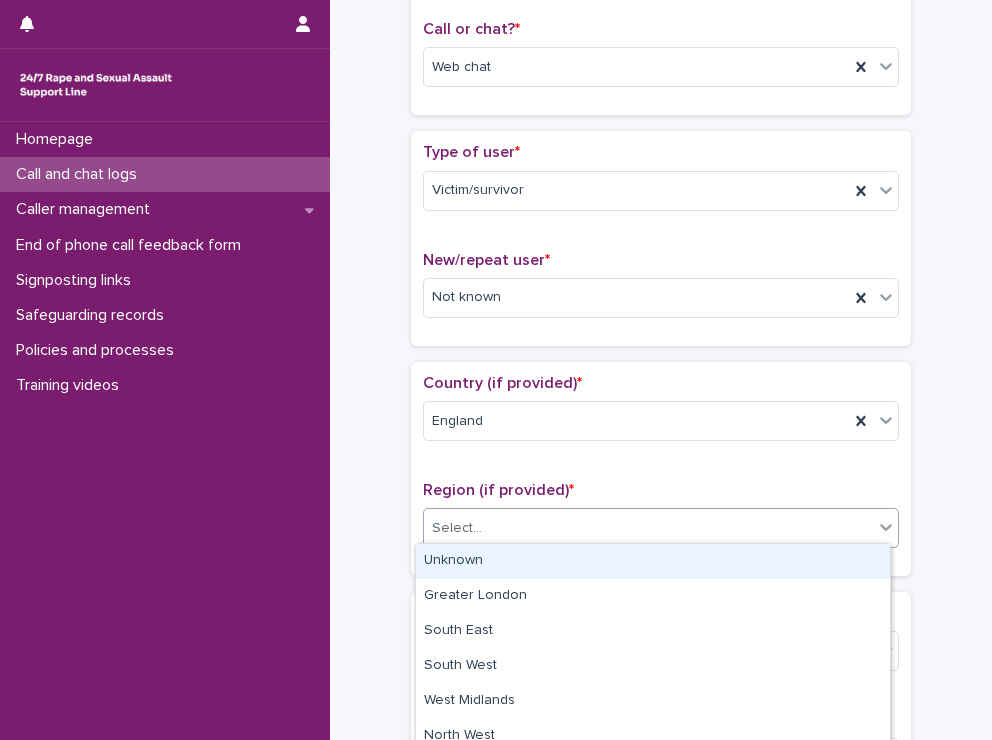 click on "Select..." at bounding box center [648, 528] 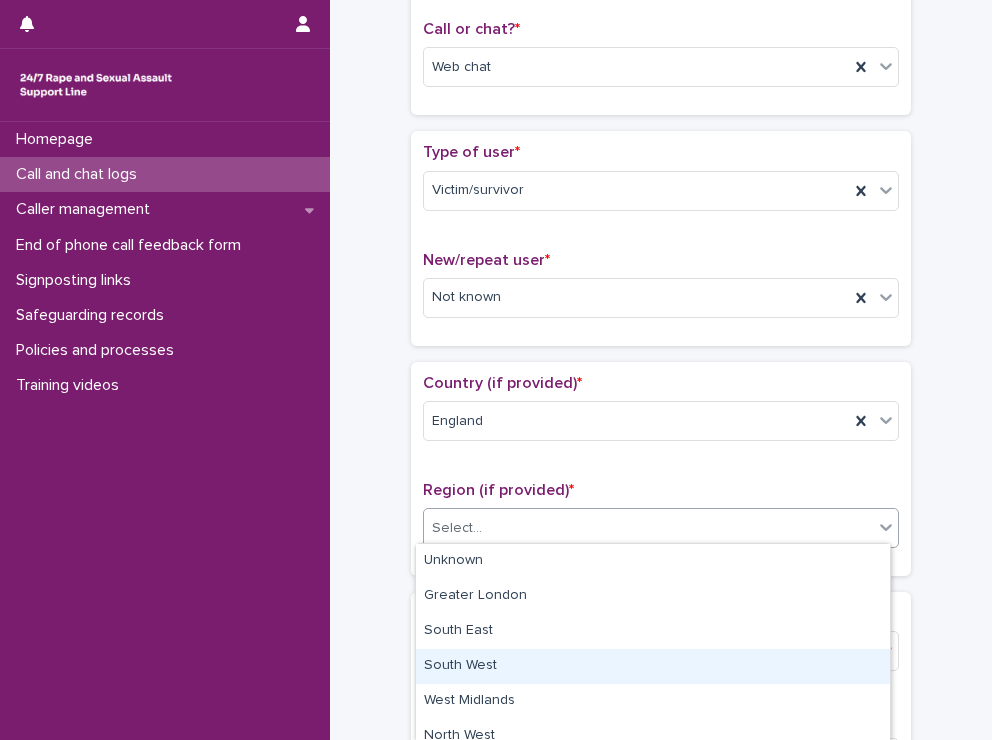 drag, startPoint x: 550, startPoint y: 612, endPoint x: 540, endPoint y: 657, distance: 46.09772 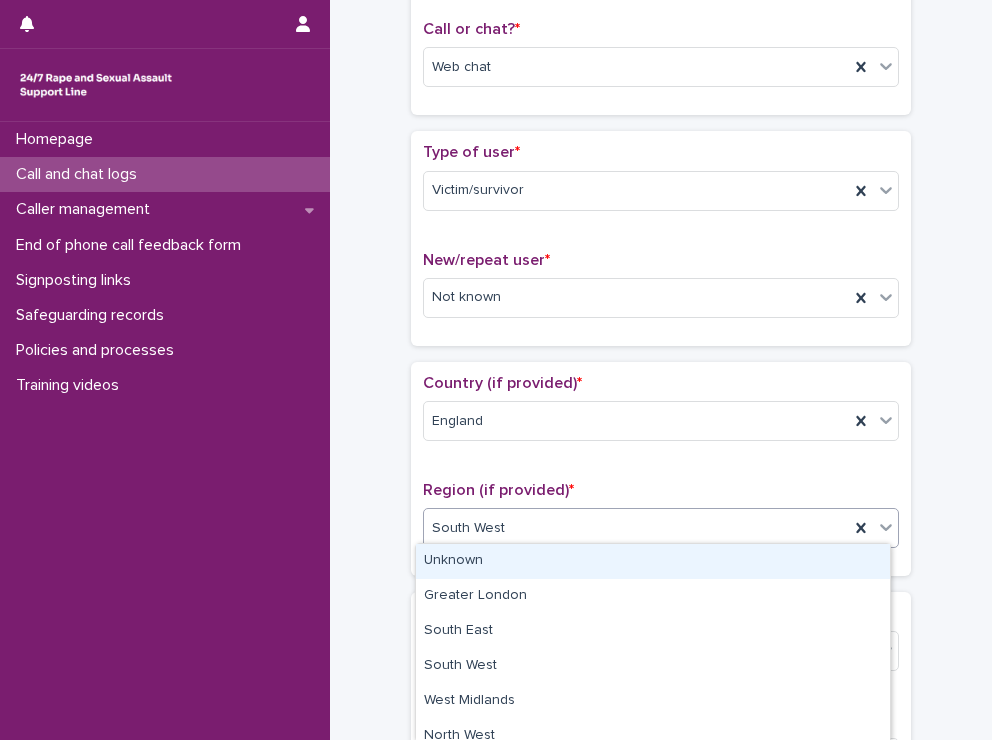click on "South West" at bounding box center [636, 528] 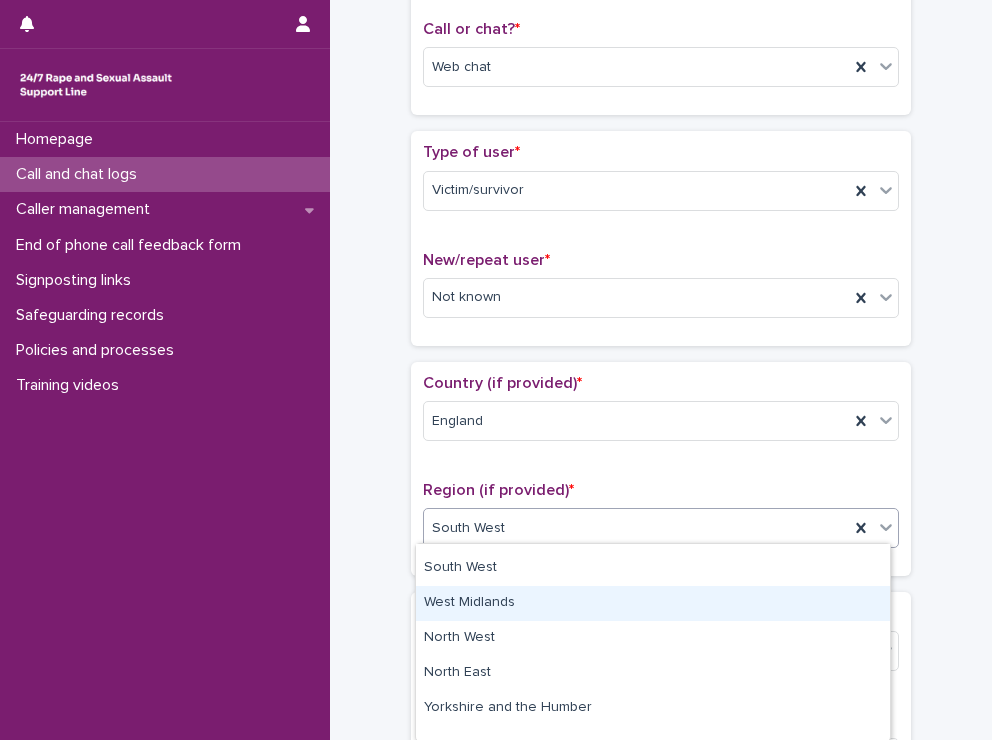 scroll, scrollTop: 118, scrollLeft: 0, axis: vertical 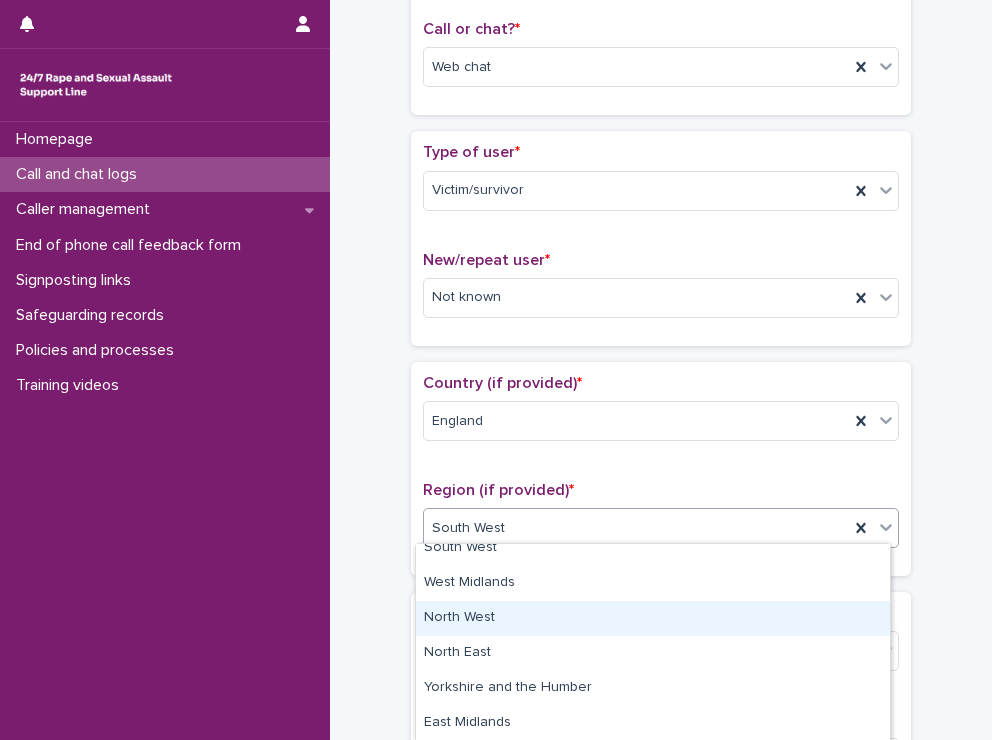 drag, startPoint x: 516, startPoint y: 595, endPoint x: 509, endPoint y: 634, distance: 39.623226 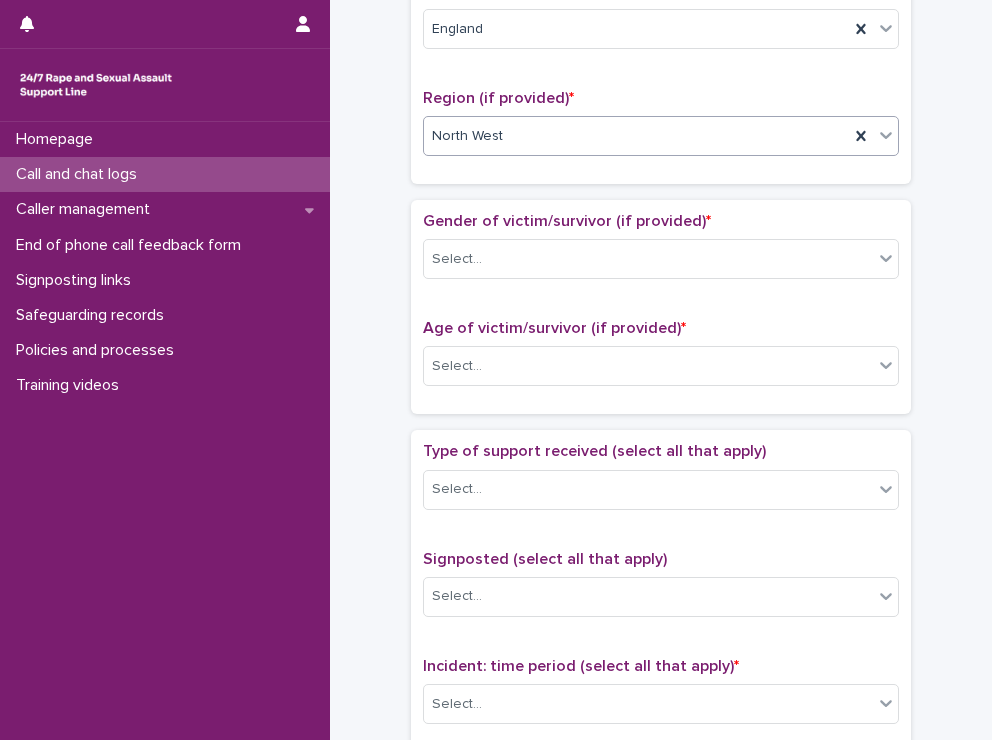 scroll, scrollTop: 811, scrollLeft: 0, axis: vertical 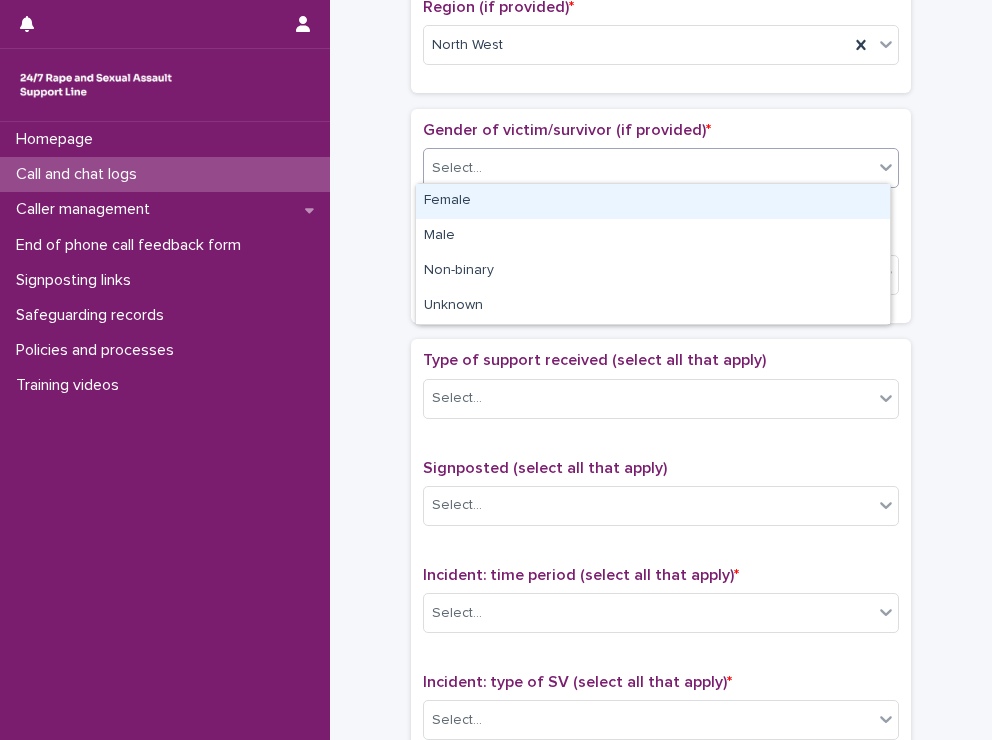 drag, startPoint x: 540, startPoint y: 160, endPoint x: 464, endPoint y: 289, distance: 149.72308 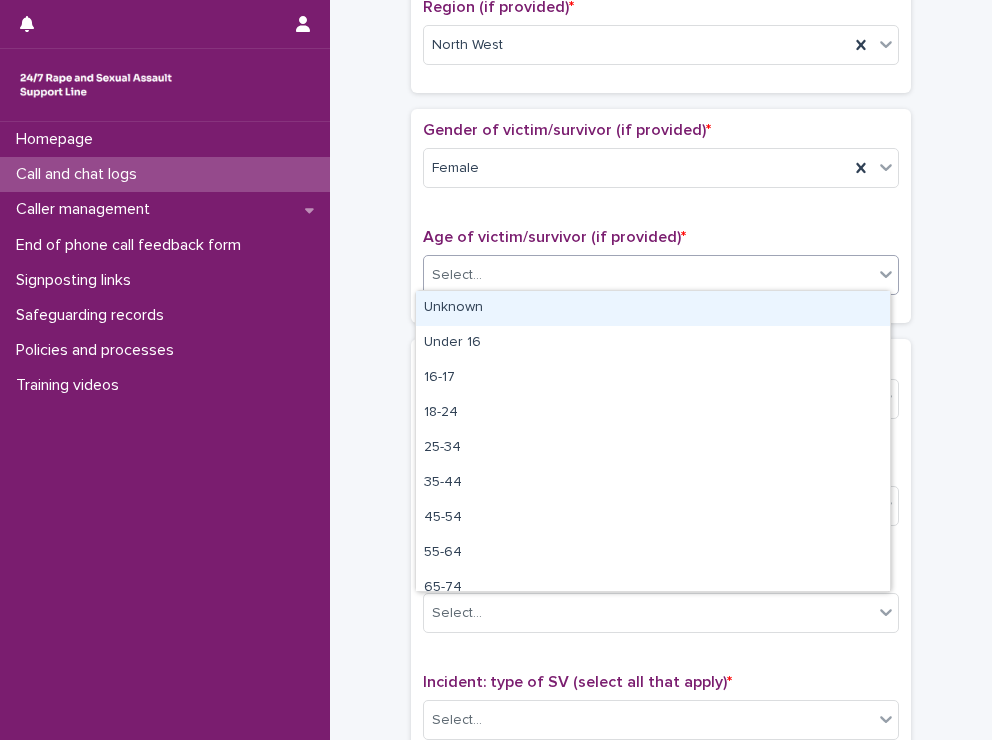 click on "Select..." at bounding box center (648, 275) 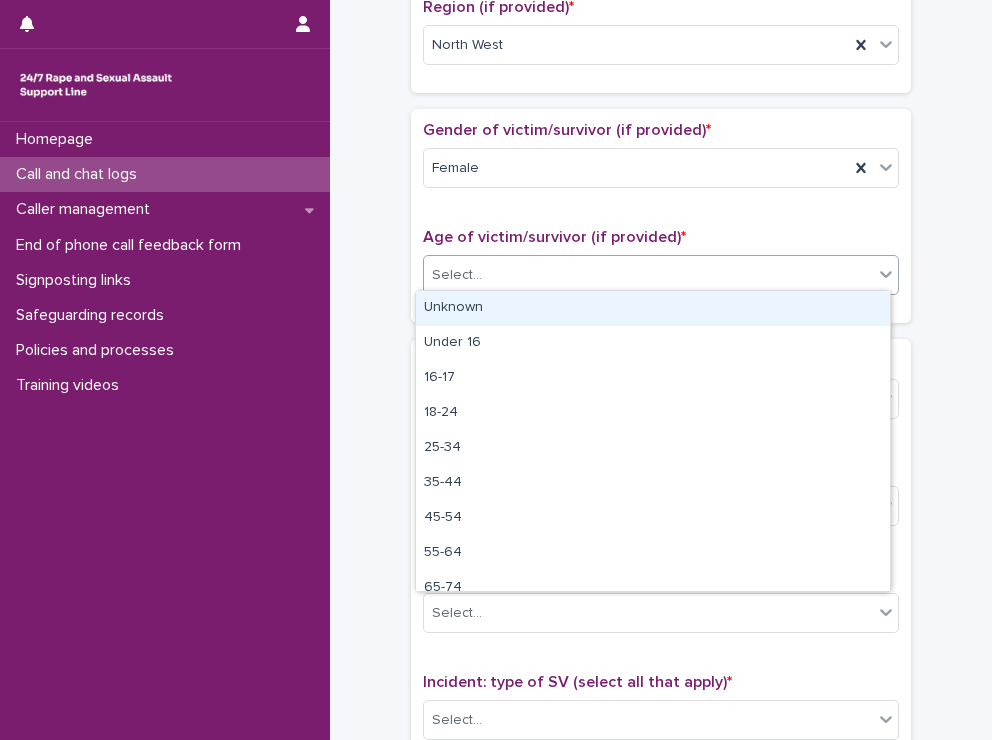 click on "Unknown" at bounding box center (653, 308) 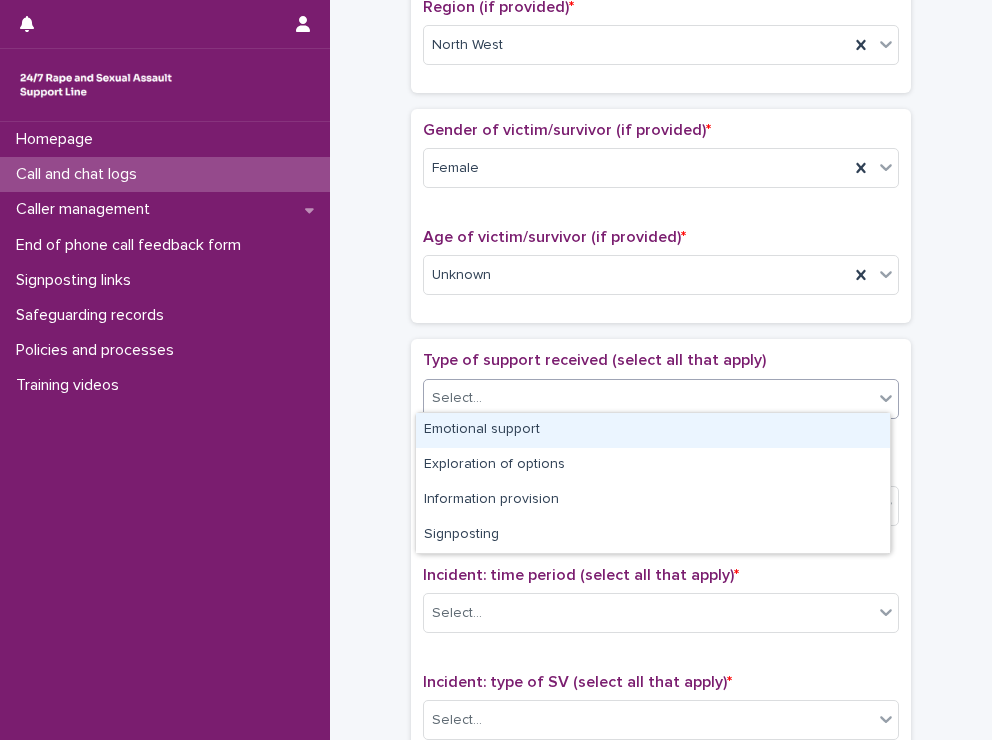 click on "Select..." at bounding box center (457, 398) 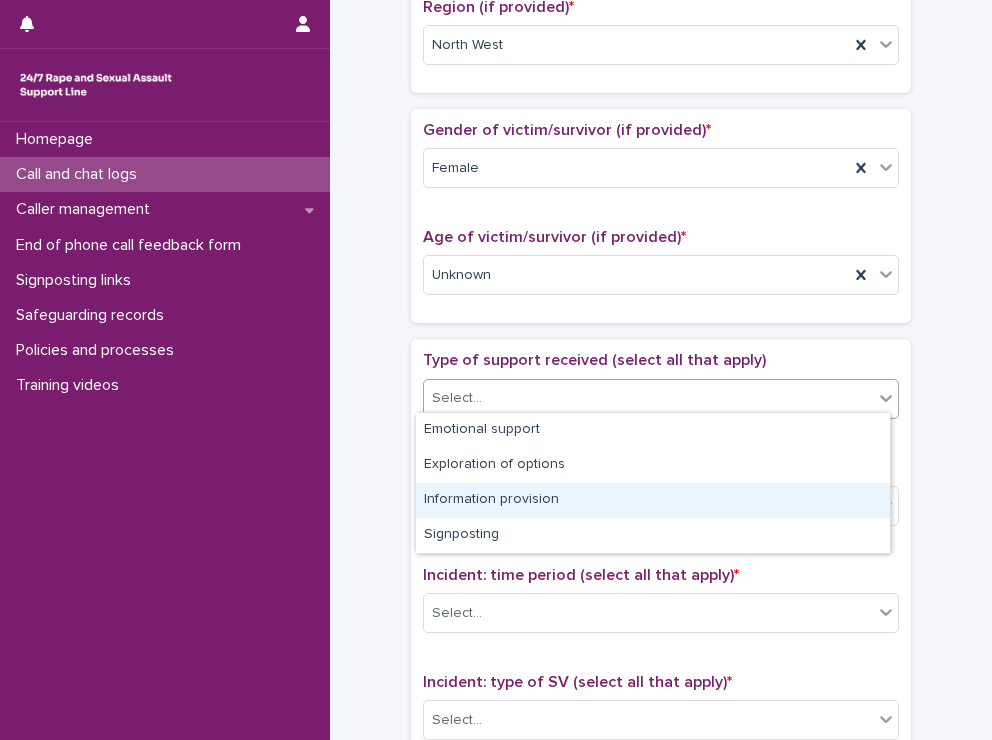 click on "Information provision" at bounding box center [653, 500] 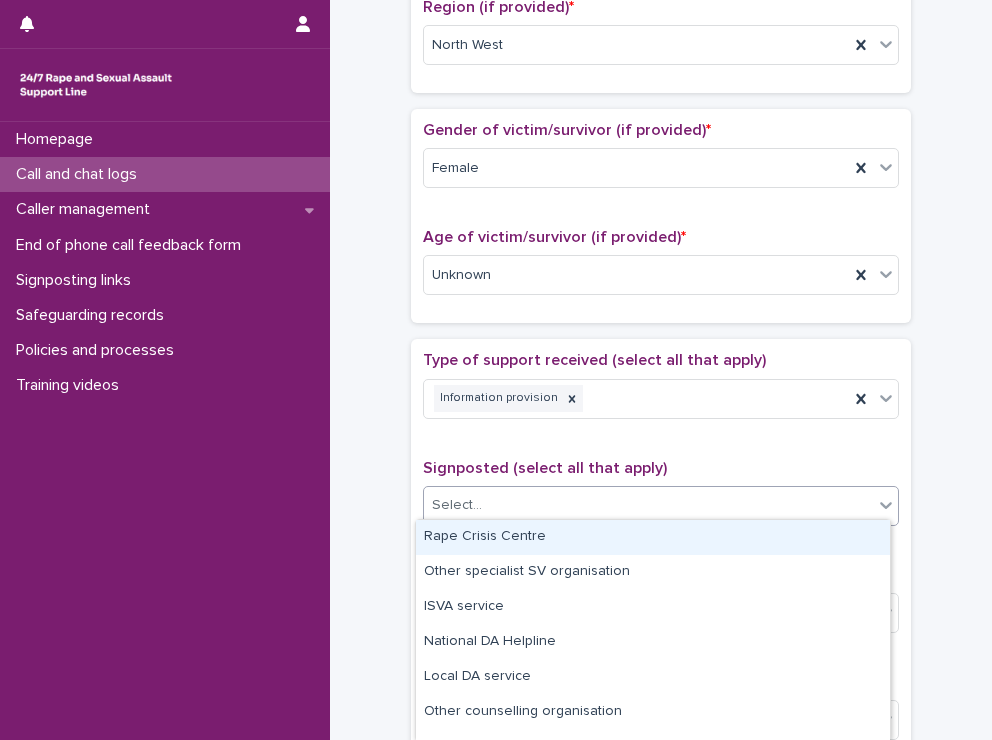 click on "Select..." at bounding box center (648, 505) 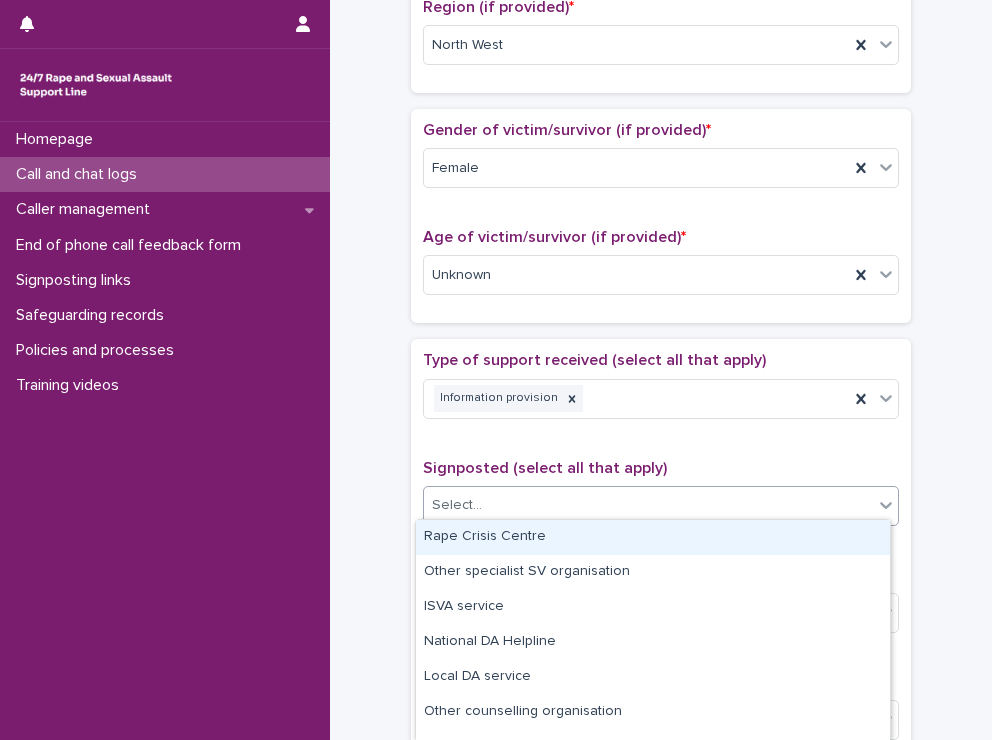 click on "Rape Crisis Centre" at bounding box center [653, 537] 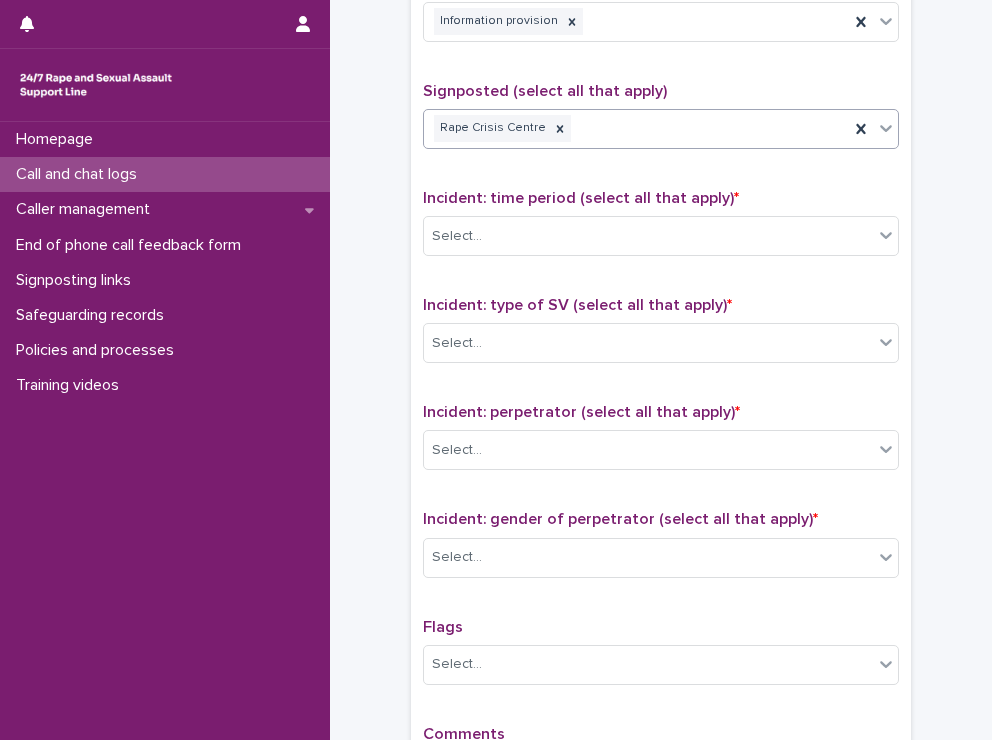 scroll, scrollTop: 1198, scrollLeft: 0, axis: vertical 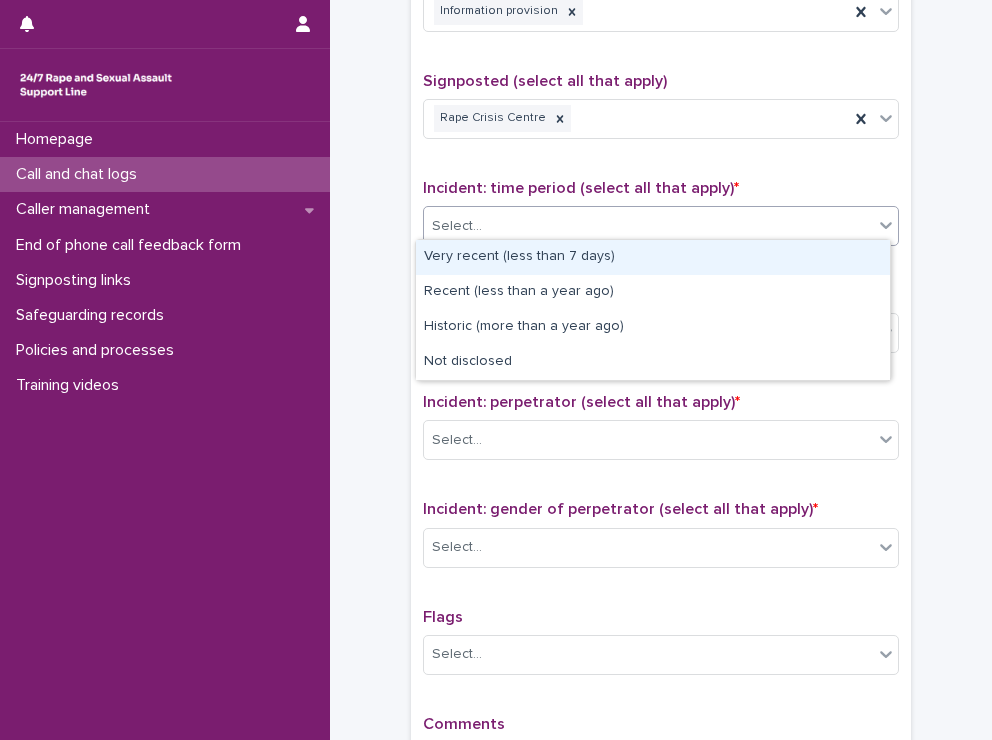 click on "Select..." at bounding box center (648, 226) 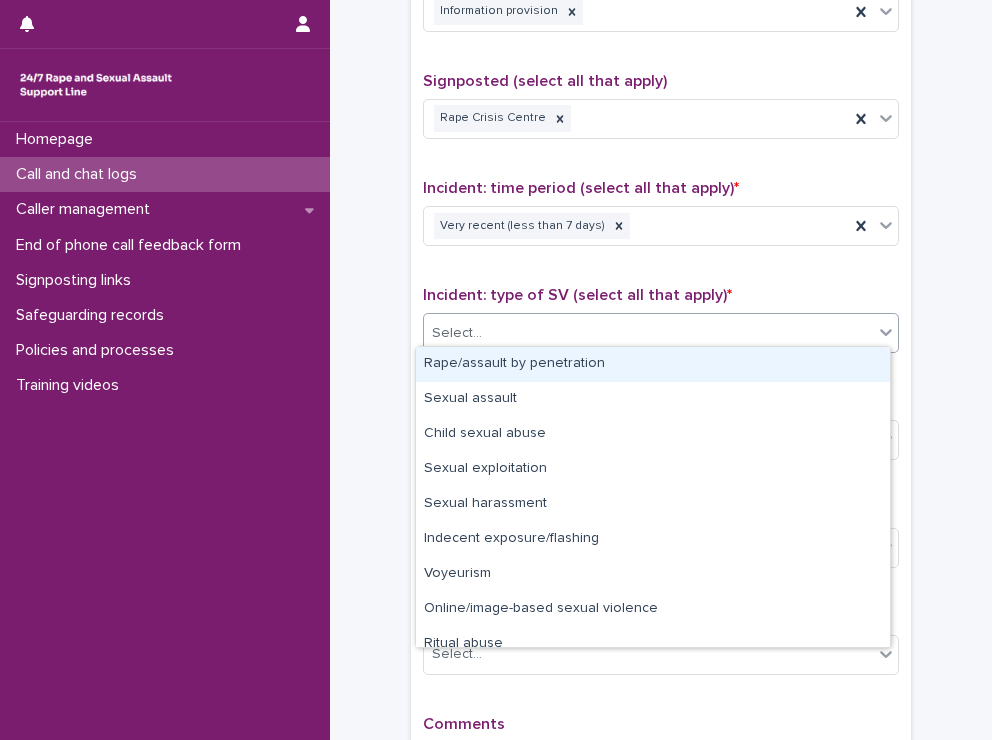 drag, startPoint x: 480, startPoint y: 329, endPoint x: 468, endPoint y: 365, distance: 37.94733 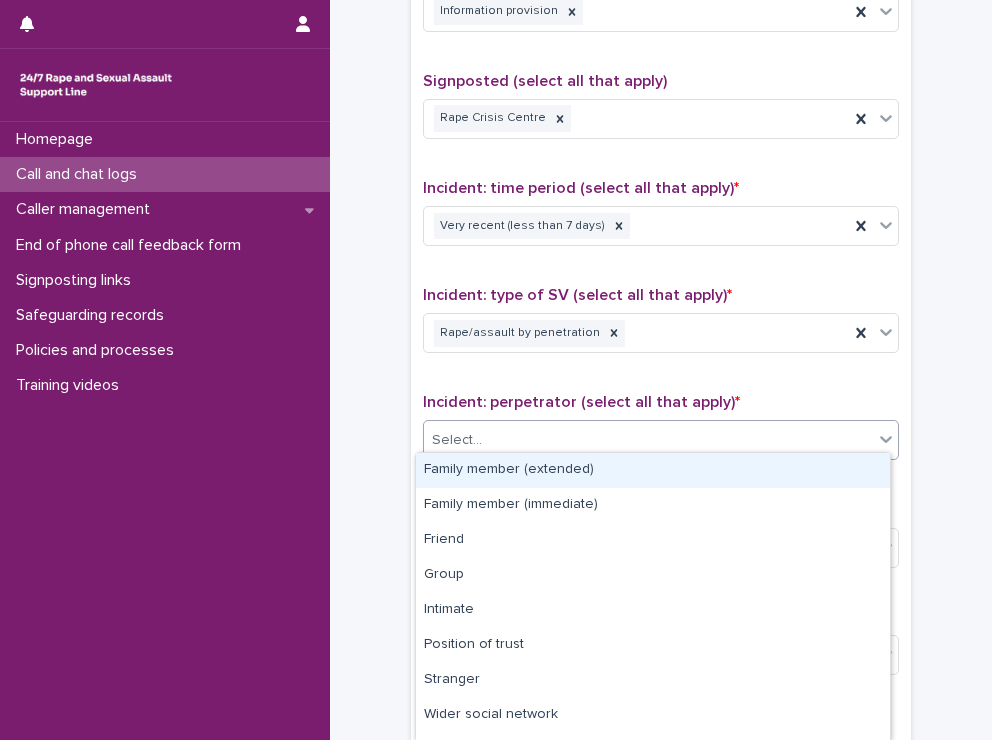 click on "Select..." at bounding box center [457, 440] 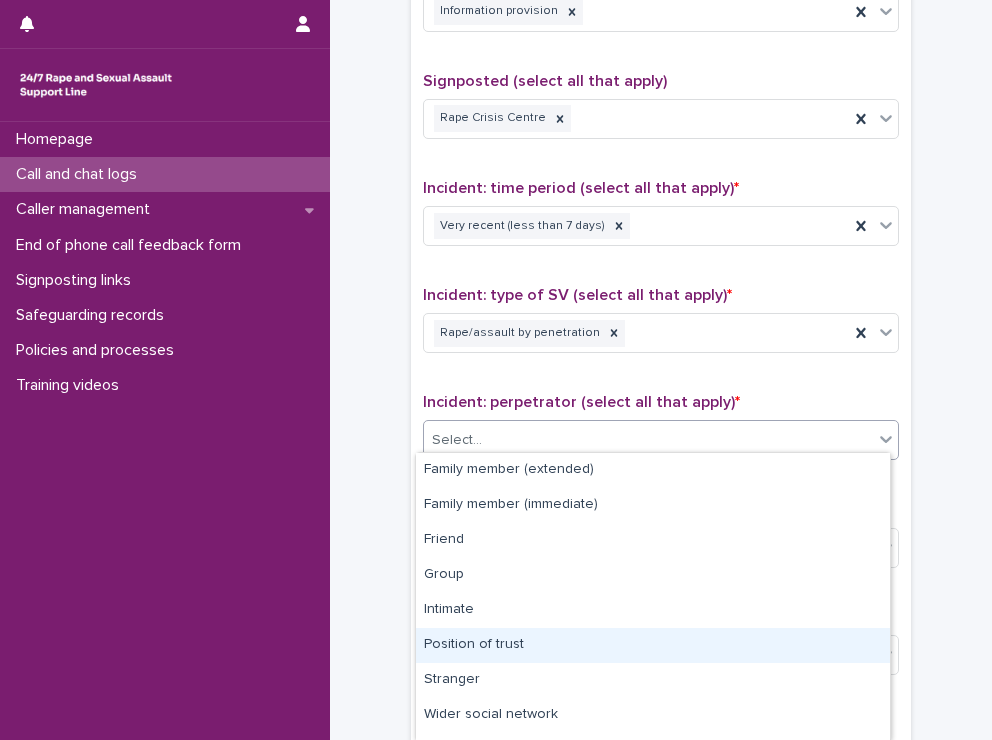 scroll, scrollTop: 96, scrollLeft: 0, axis: vertical 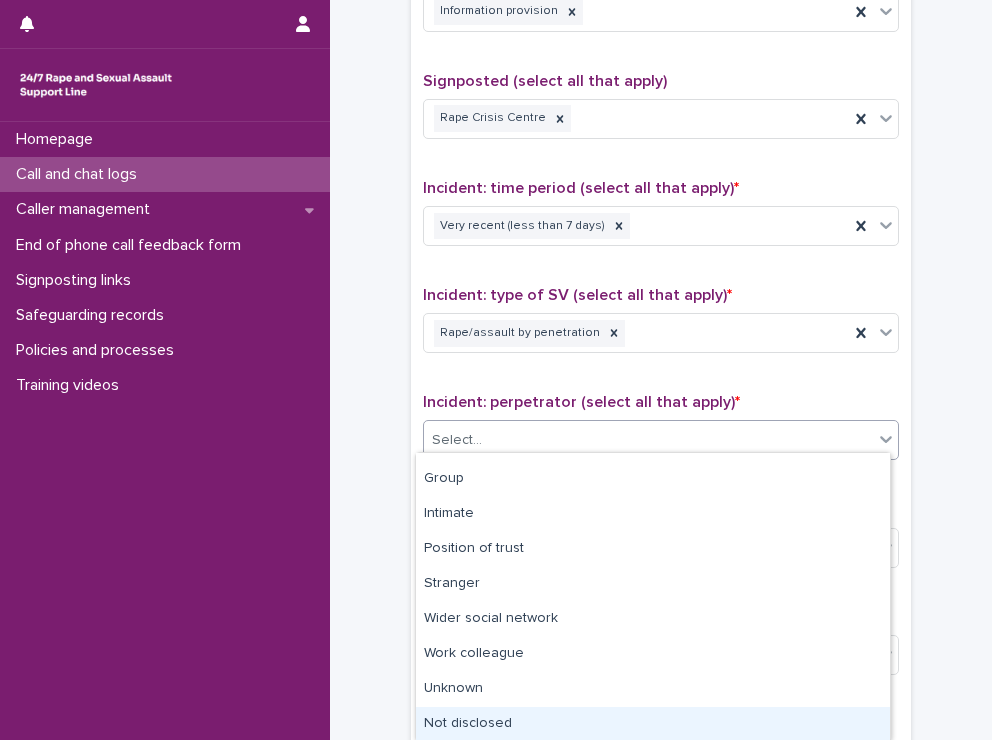 click on "Not disclosed" at bounding box center [653, 724] 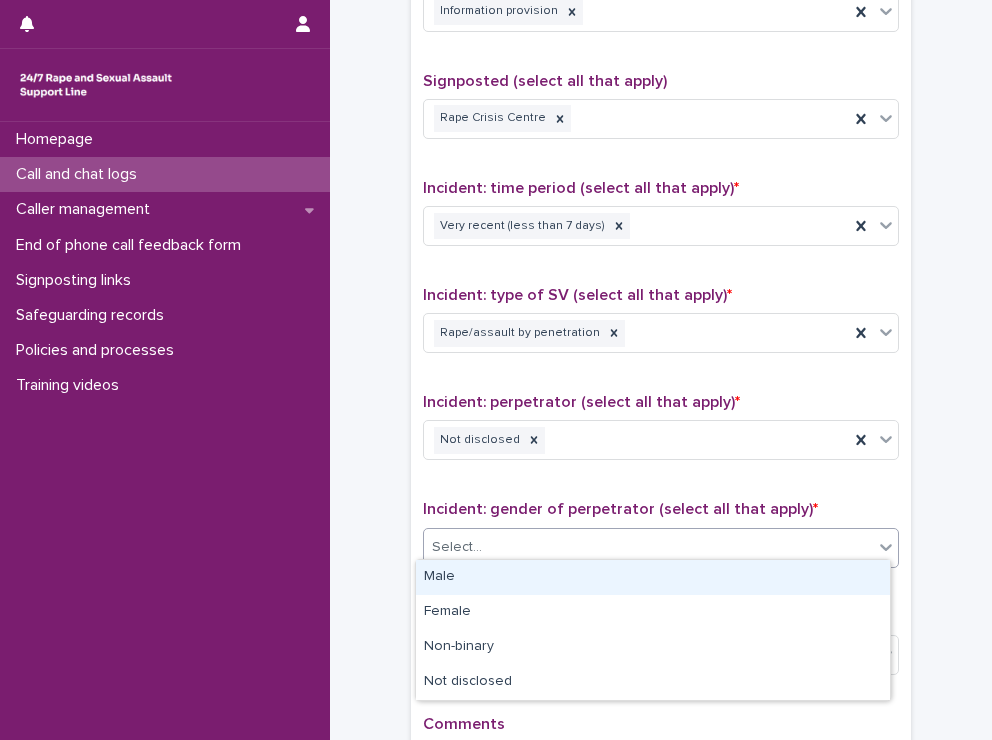 click on "Select..." at bounding box center [648, 547] 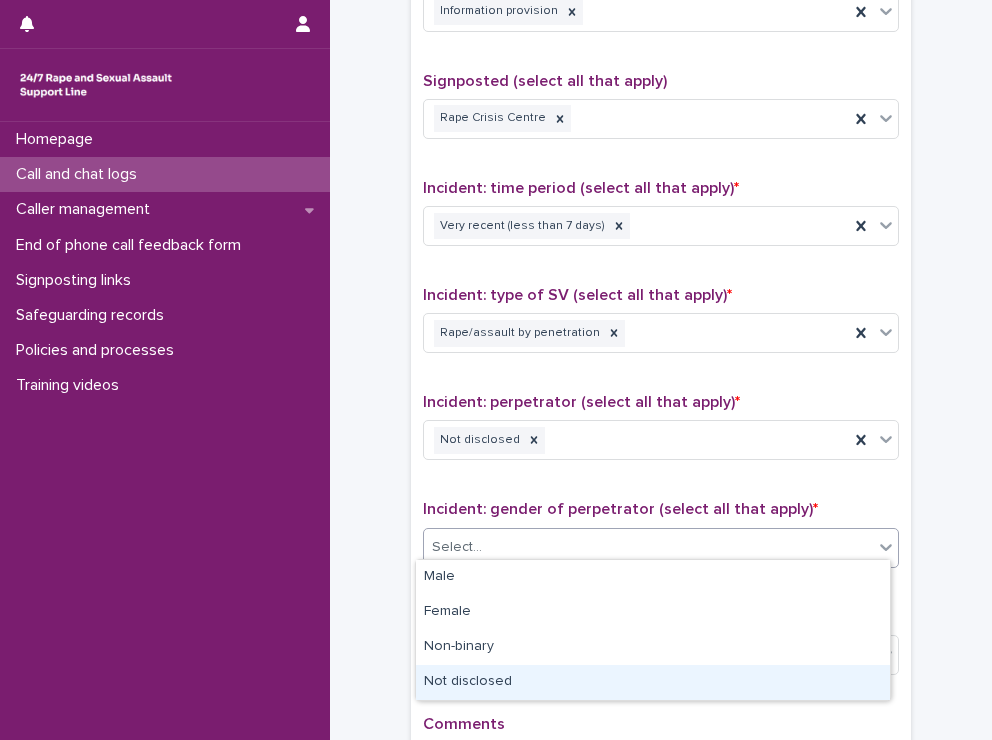 click on "Not disclosed" at bounding box center [653, 682] 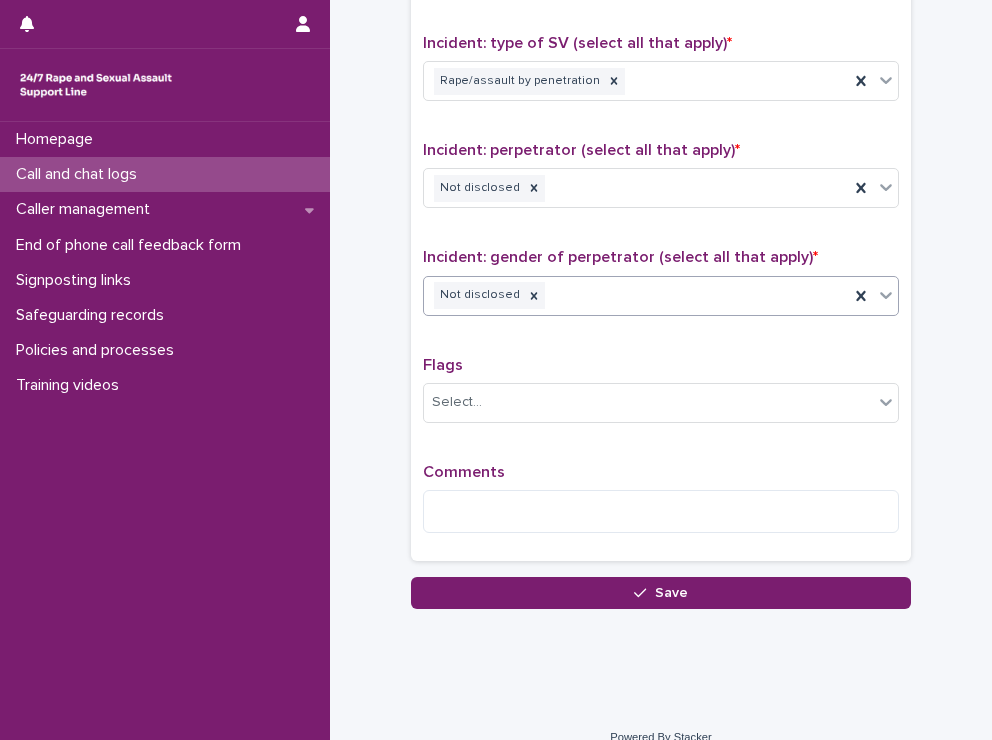 scroll, scrollTop: 1467, scrollLeft: 0, axis: vertical 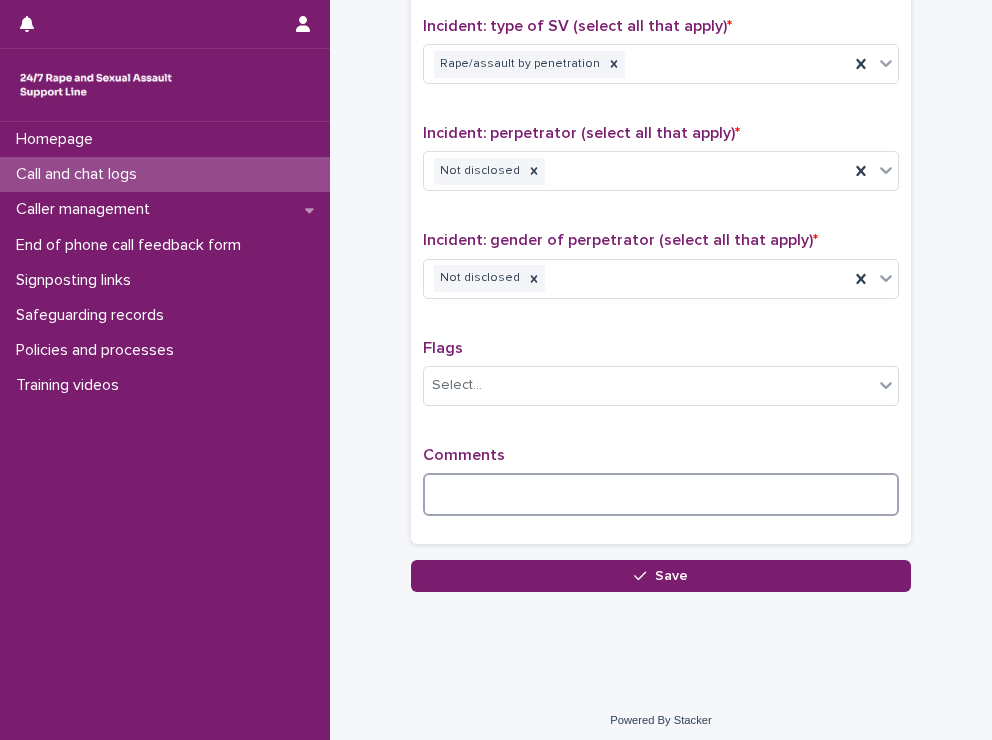 click at bounding box center [661, 494] 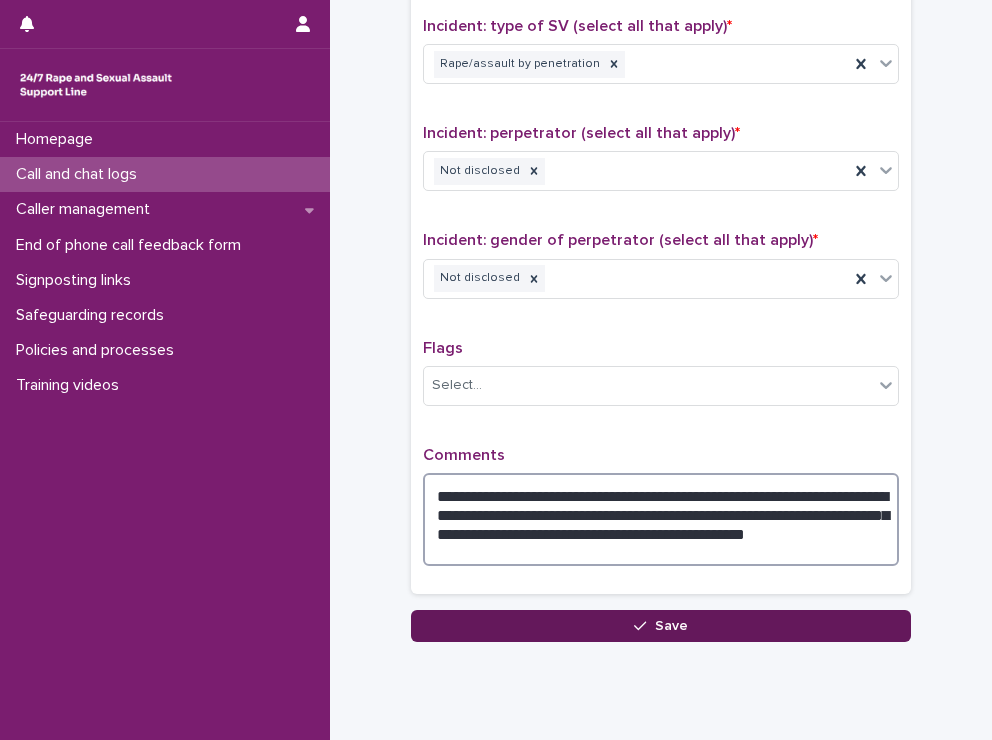 type on "**********" 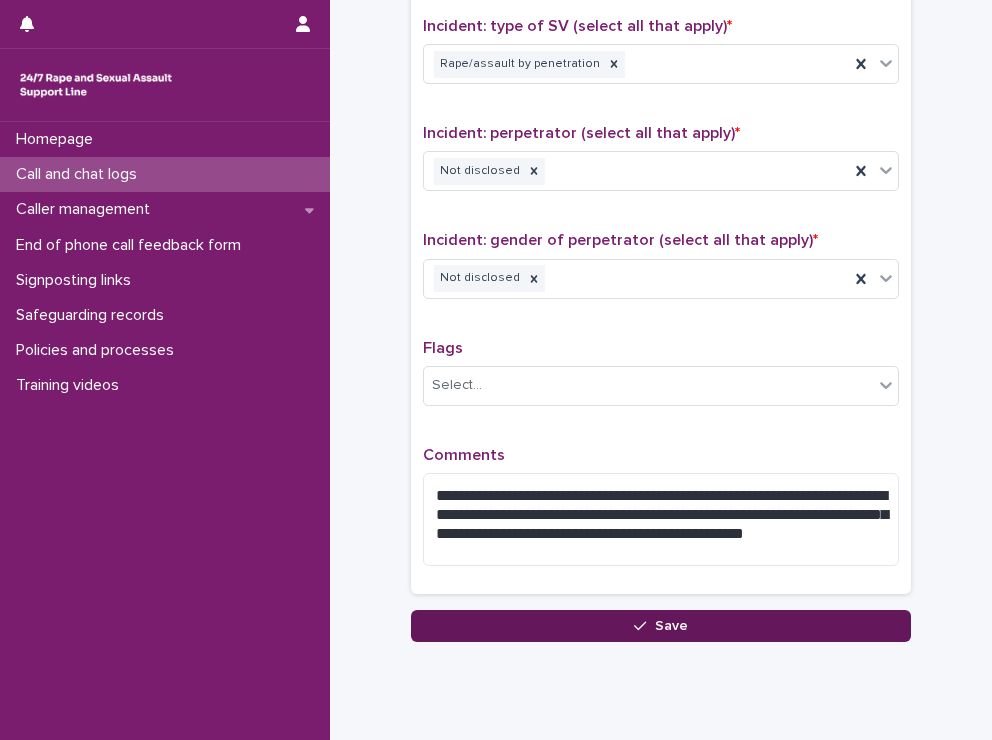 click on "Save" at bounding box center (661, 626) 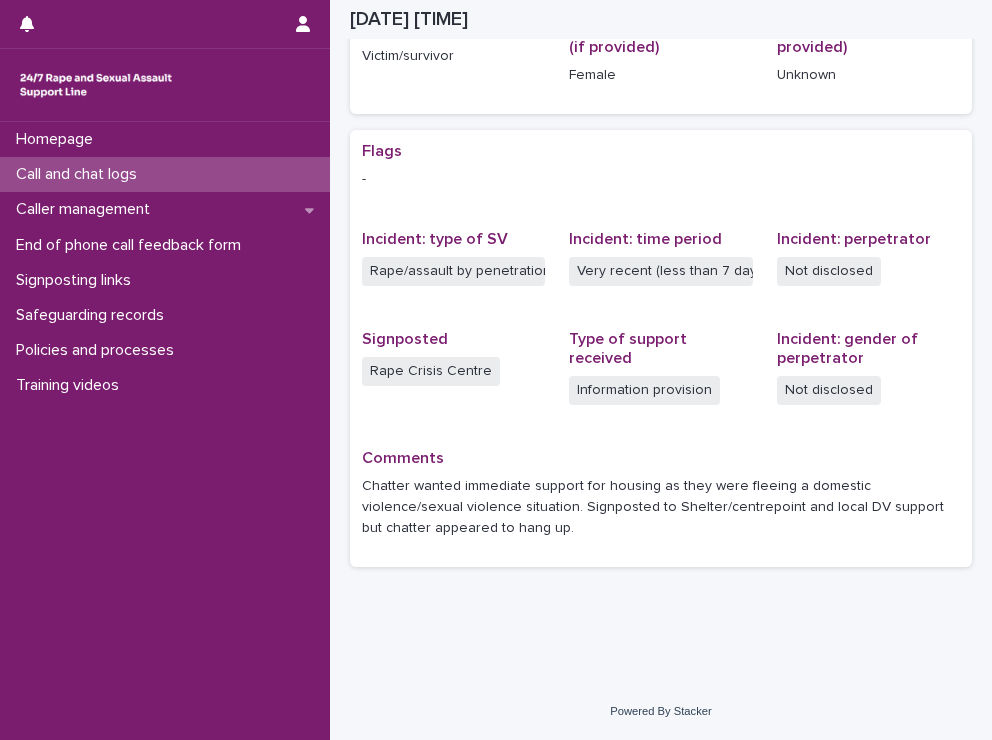 scroll, scrollTop: 0, scrollLeft: 0, axis: both 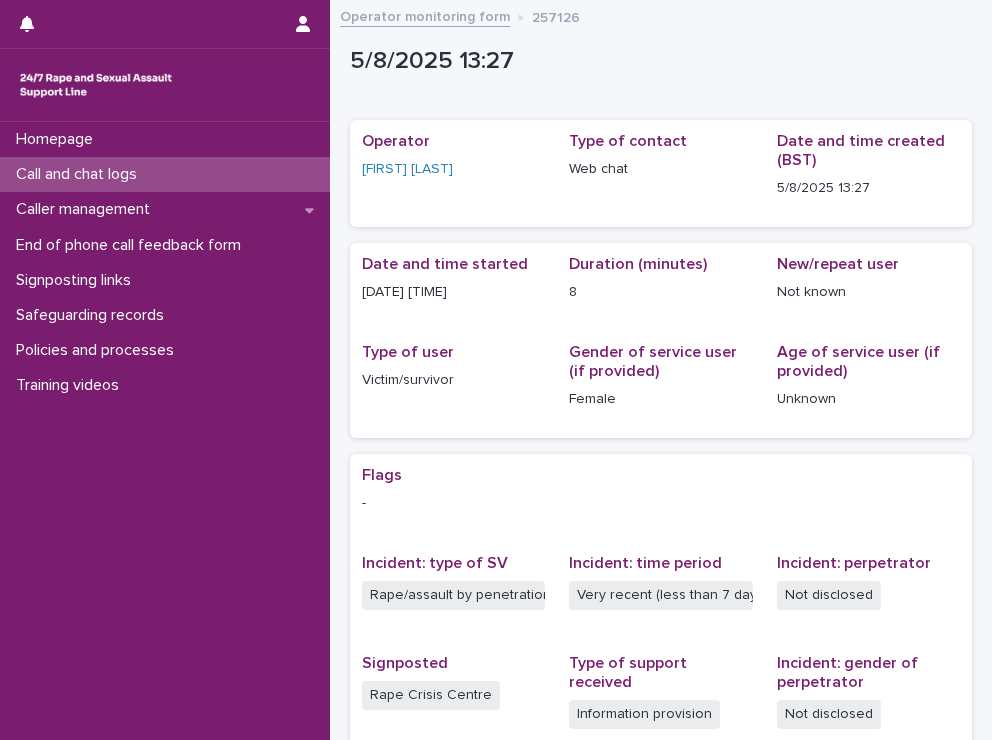 click on "Call and chat logs" at bounding box center (165, 174) 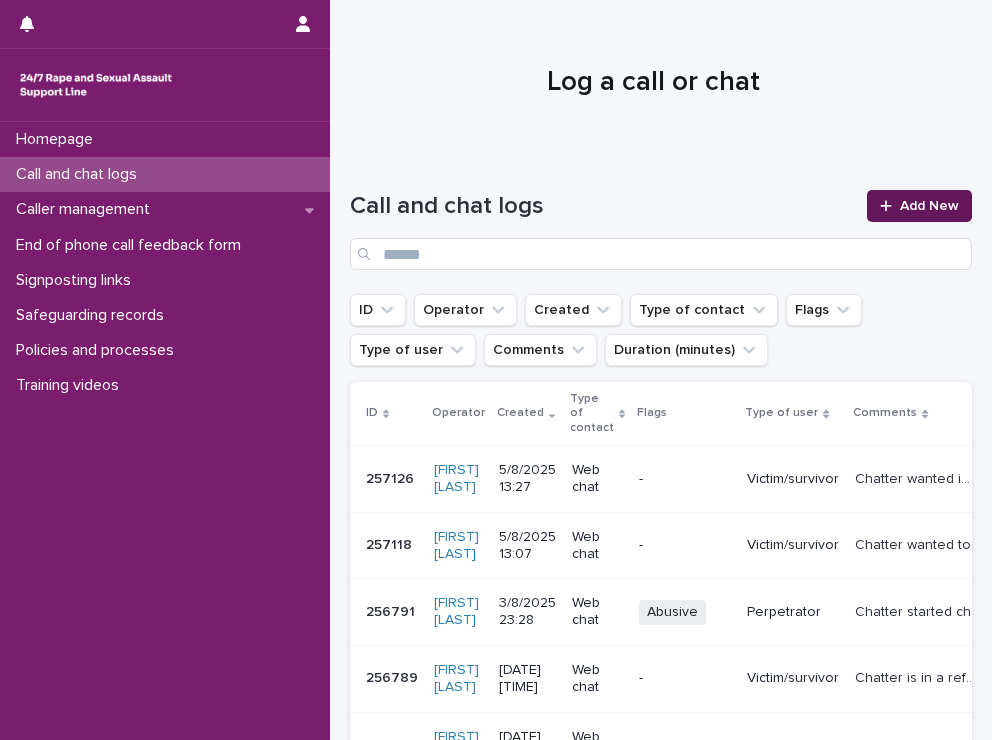 click on "Add New" at bounding box center [929, 206] 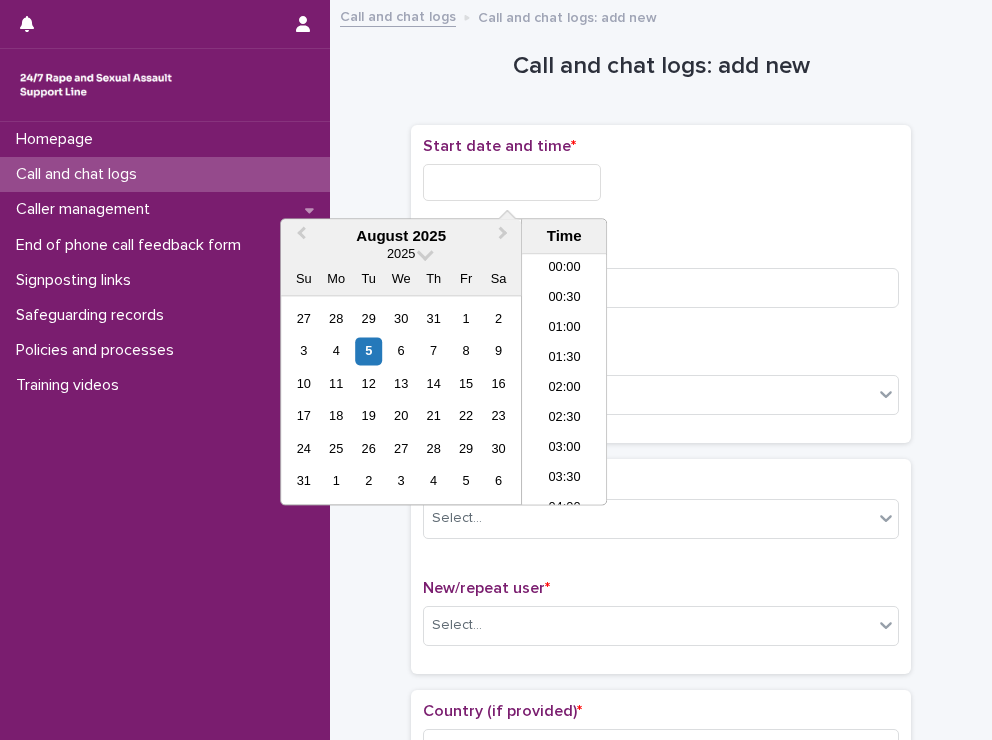 scroll, scrollTop: 700, scrollLeft: 0, axis: vertical 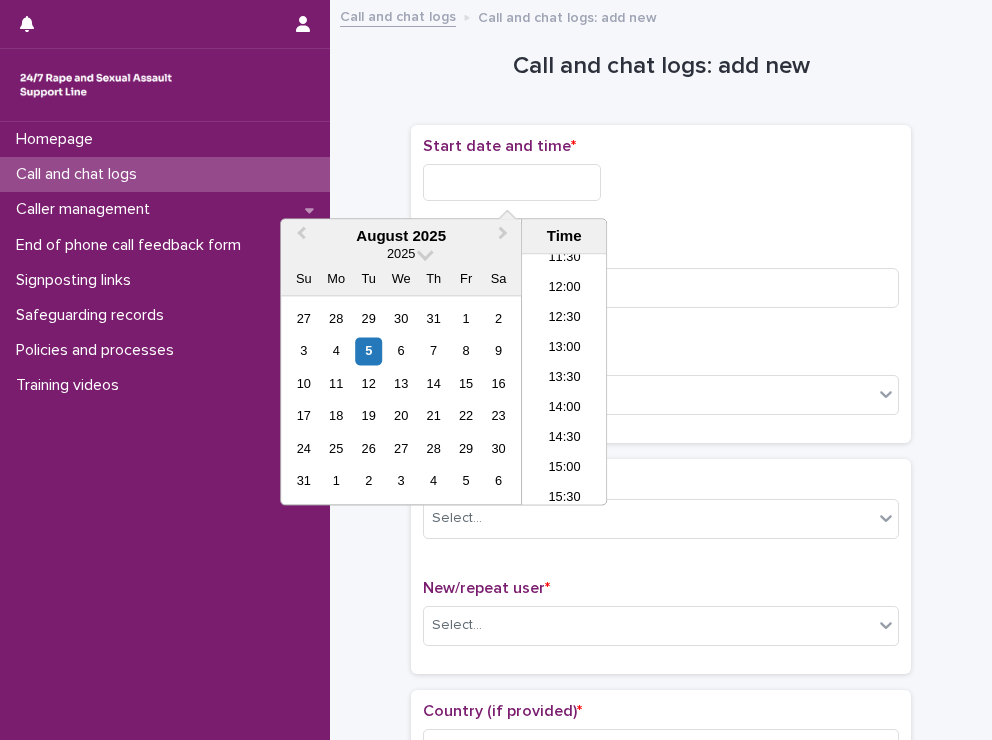 click at bounding box center (512, 182) 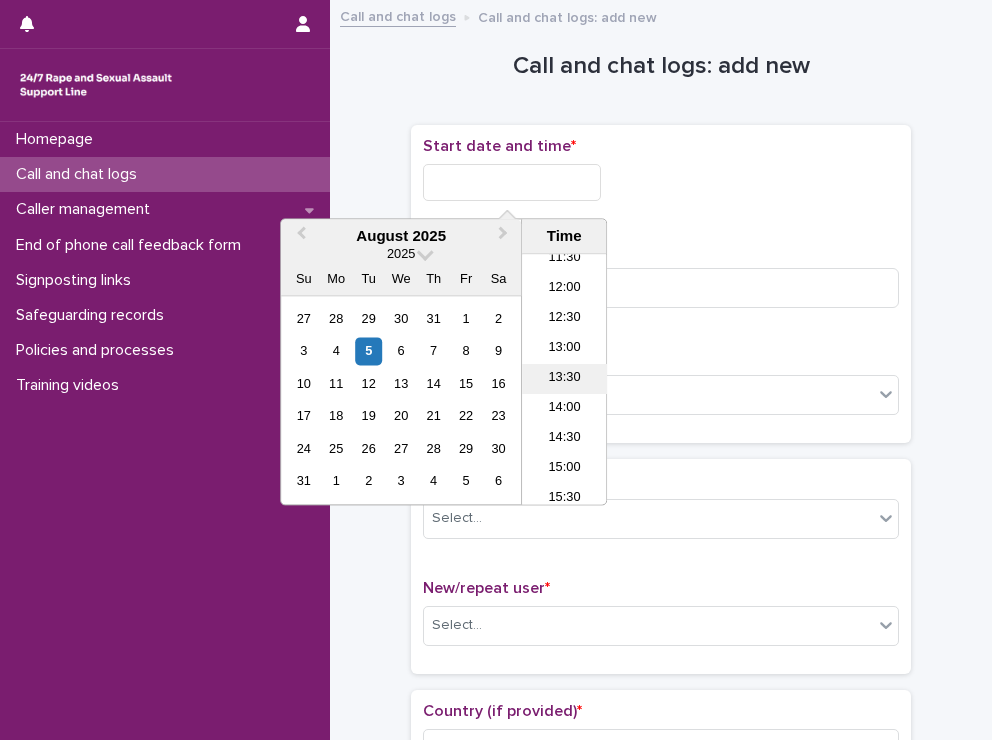click on "13:30" at bounding box center [564, 380] 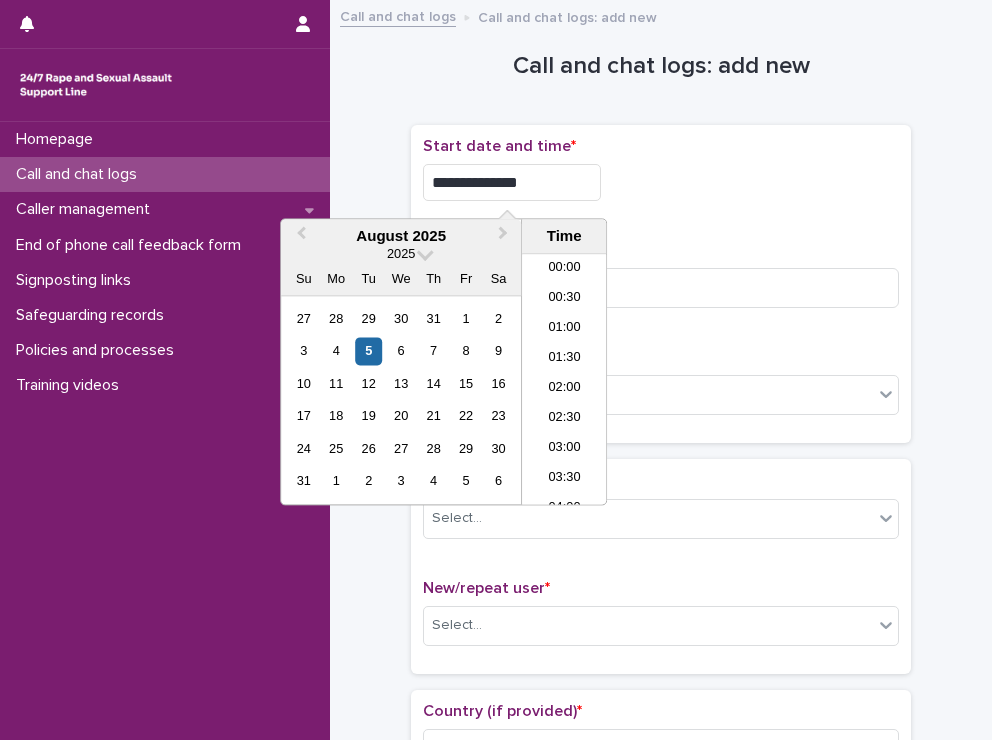 scroll, scrollTop: 700, scrollLeft: 0, axis: vertical 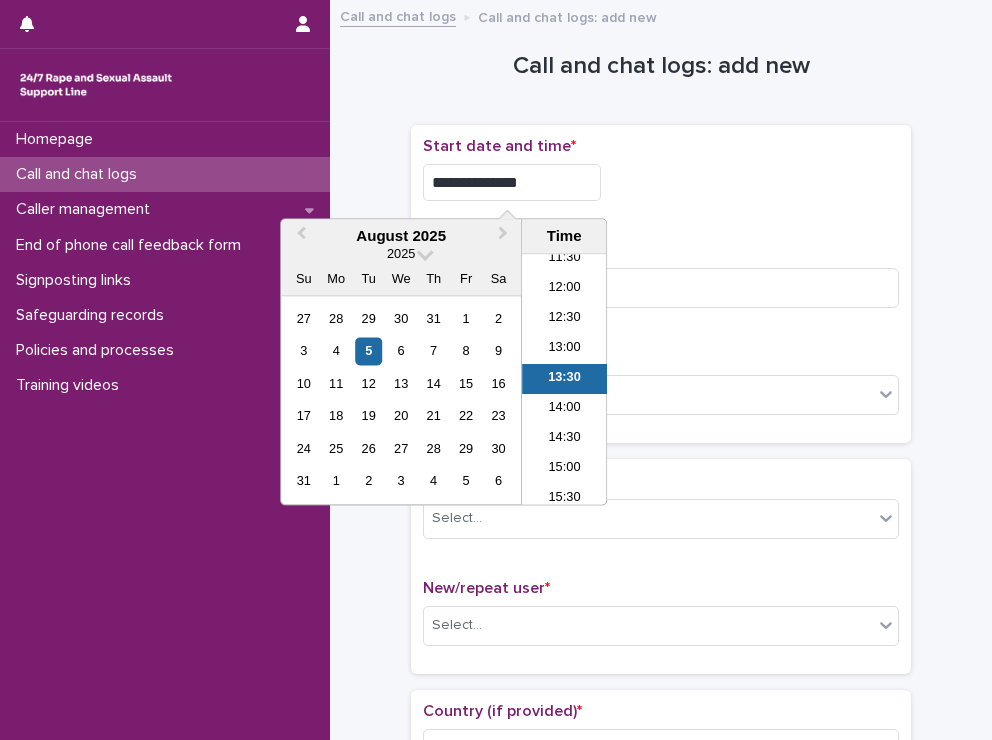 click on "**********" at bounding box center (512, 182) 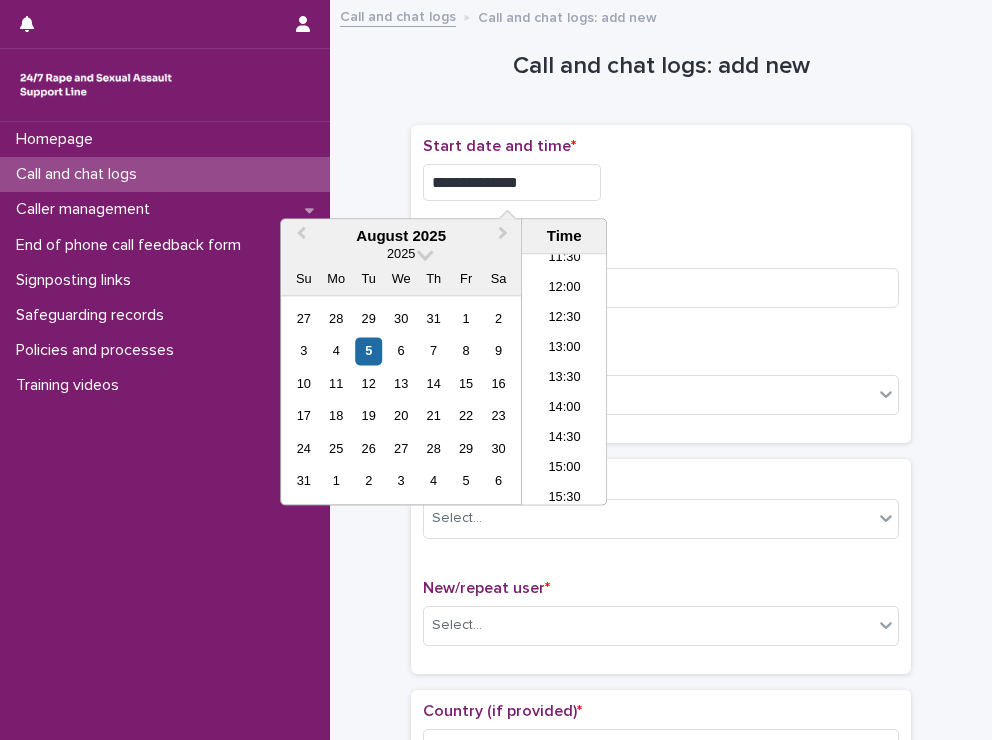 click on "**********" at bounding box center [512, 182] 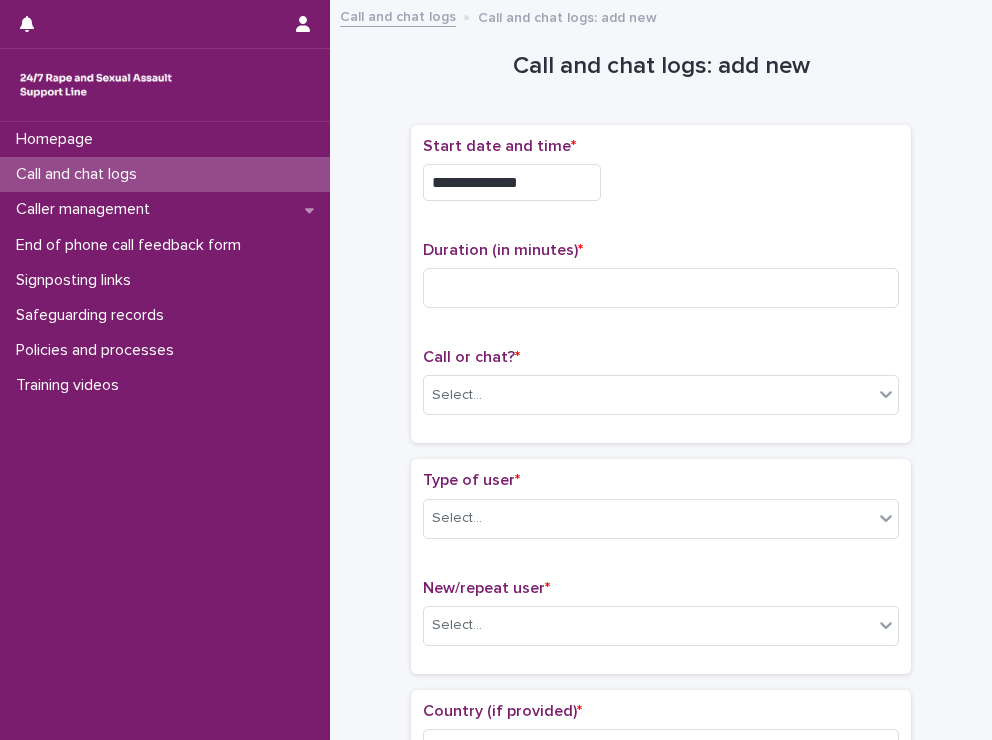 click on "**********" at bounding box center (661, 182) 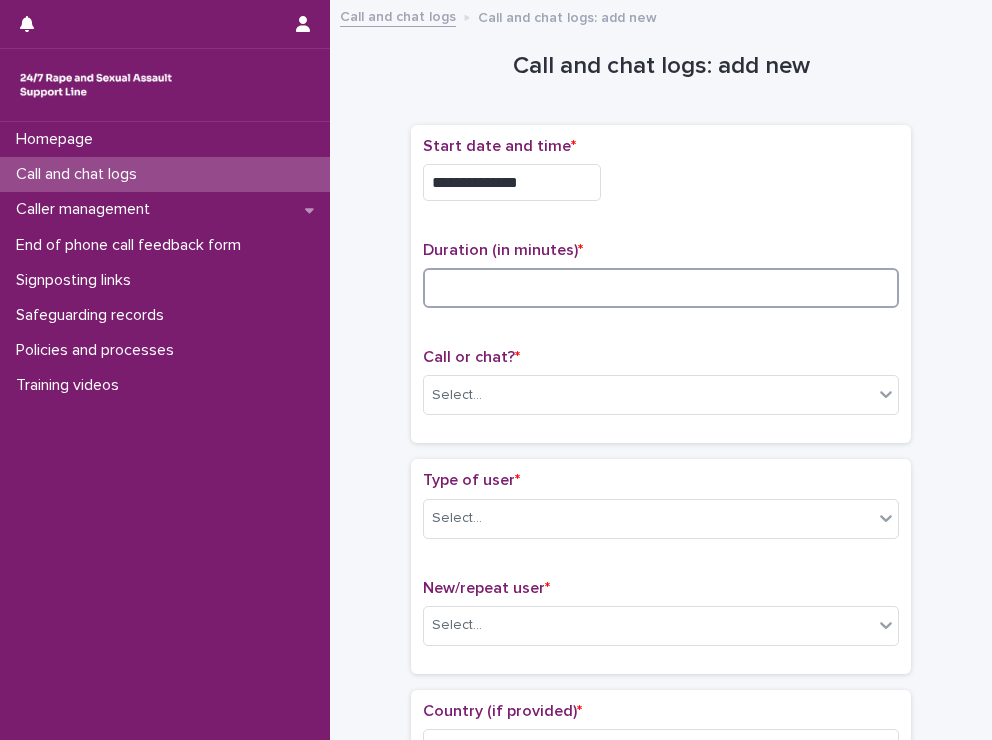 click at bounding box center (661, 288) 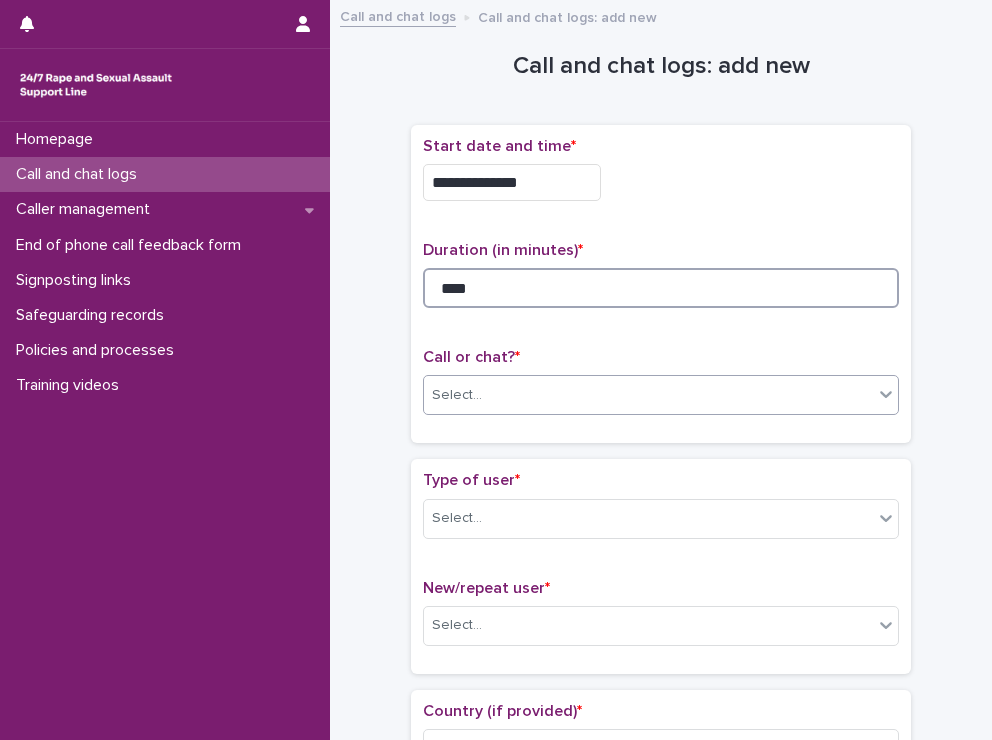 type on "****" 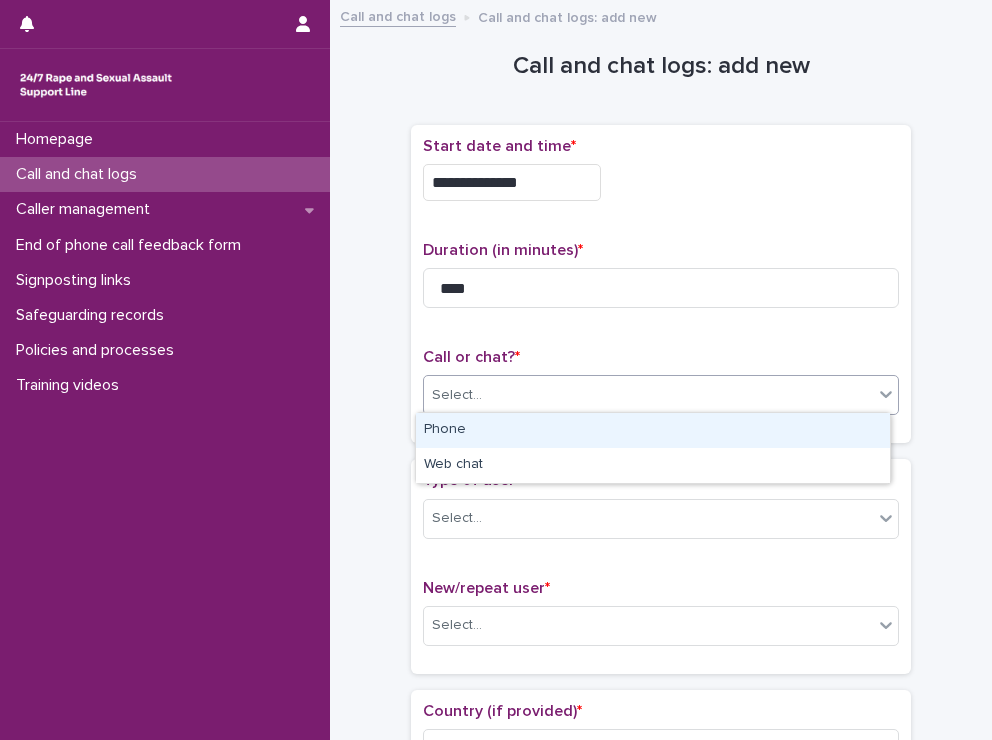 click on "Select..." at bounding box center (648, 395) 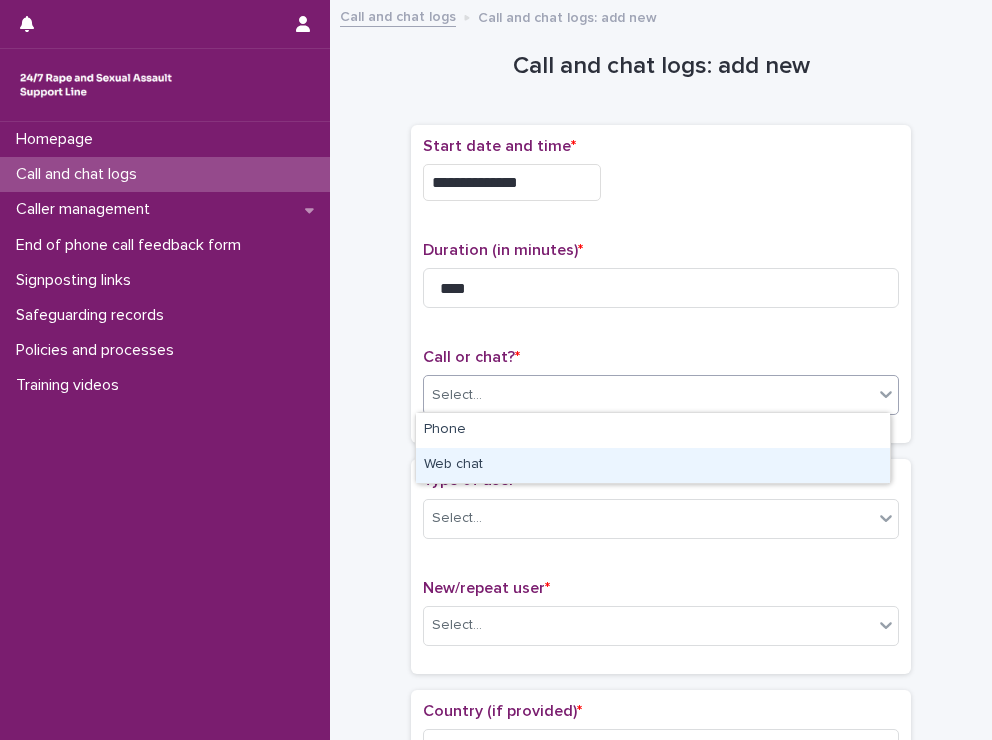 click on "Web chat" at bounding box center (653, 465) 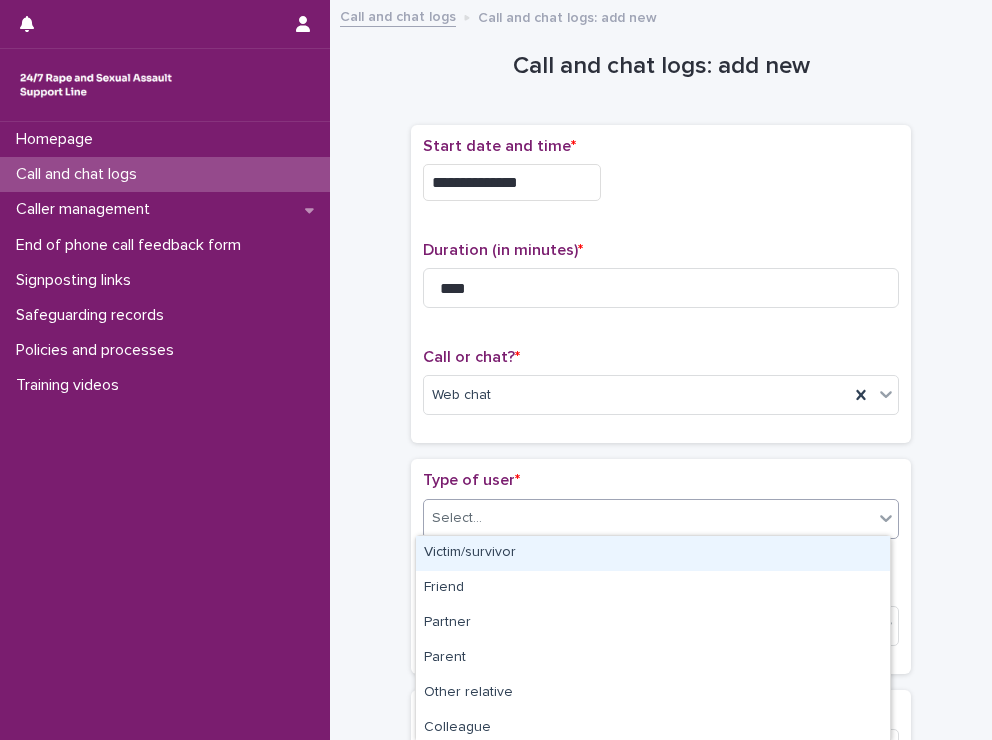 click on "Select..." at bounding box center (648, 518) 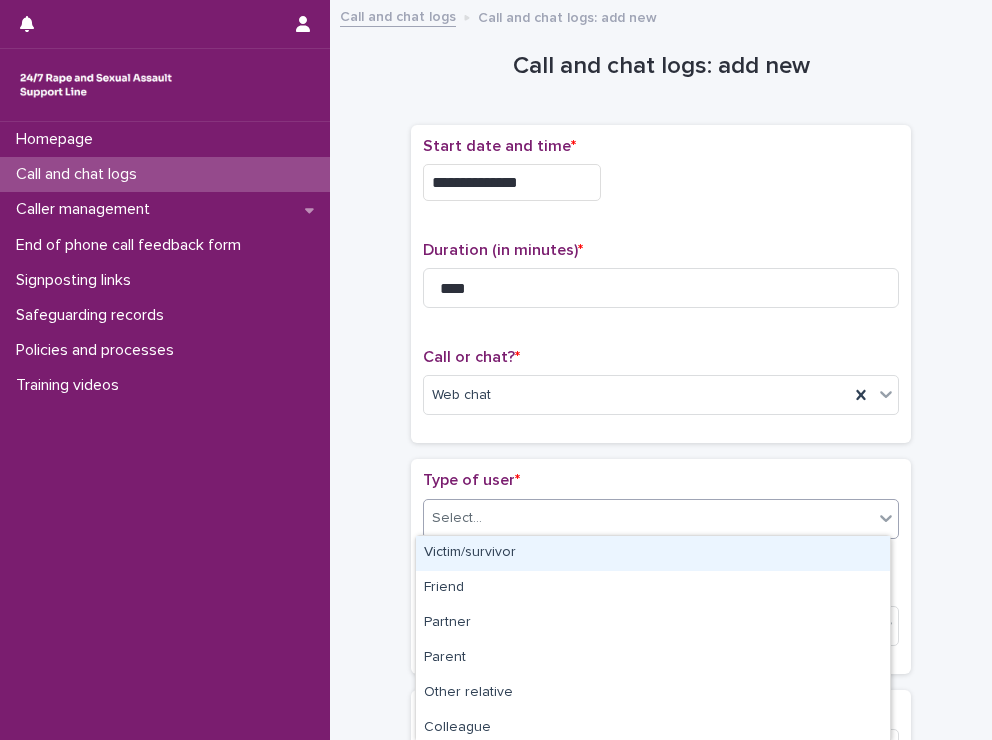 click on "Victim/survivor" at bounding box center (653, 553) 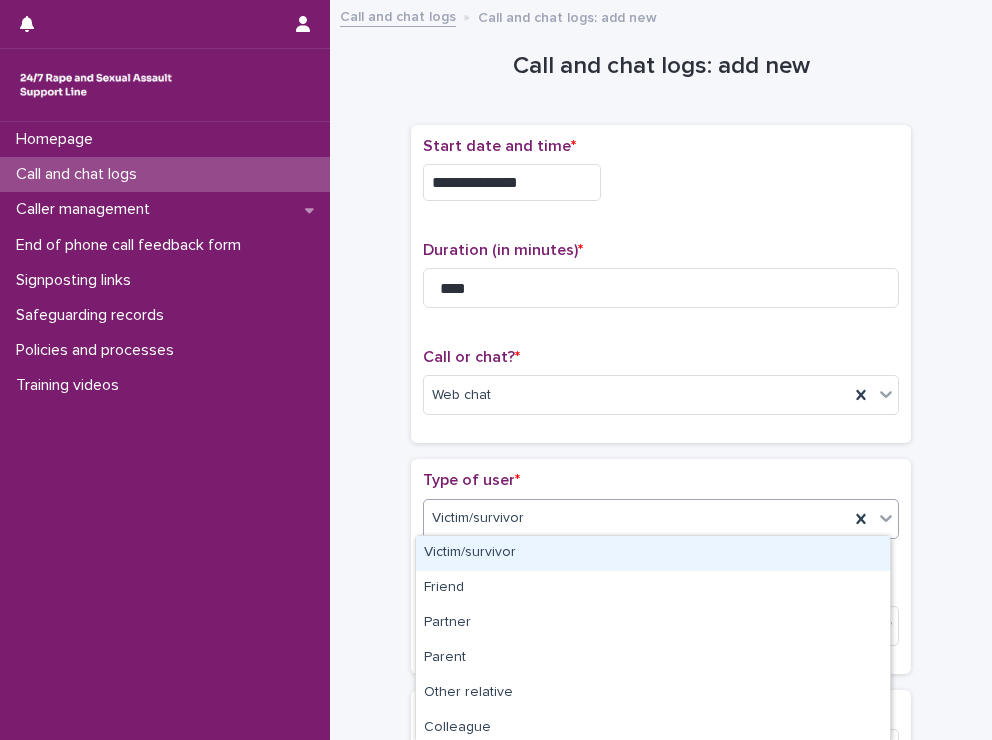 click on "Victim/survivor" at bounding box center [636, 518] 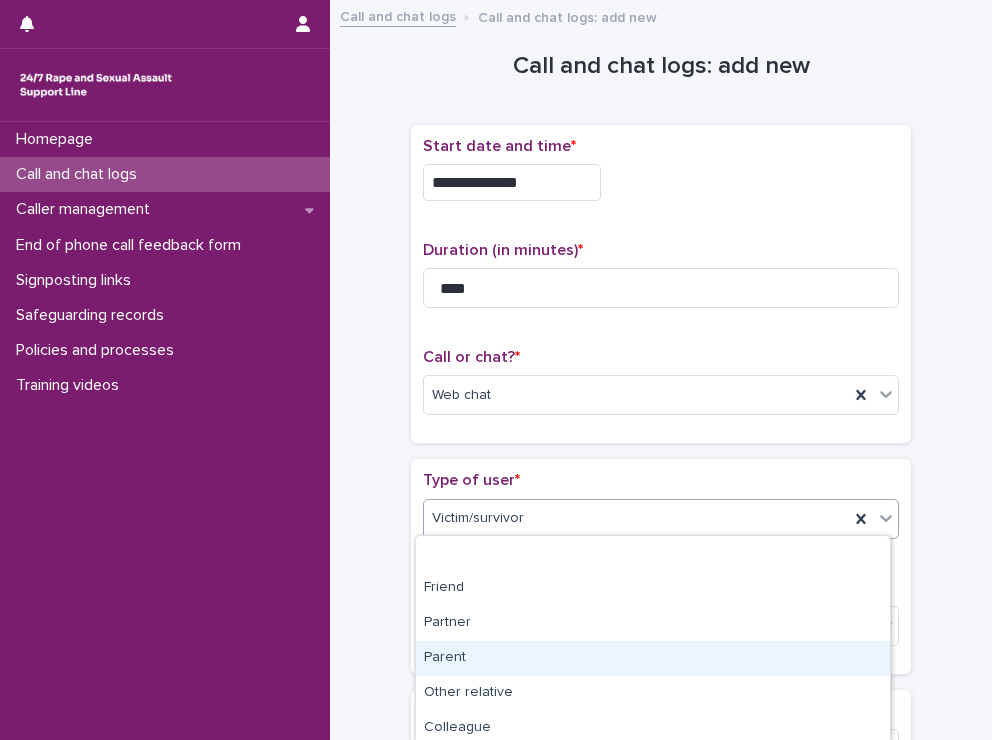 scroll, scrollTop: 319, scrollLeft: 0, axis: vertical 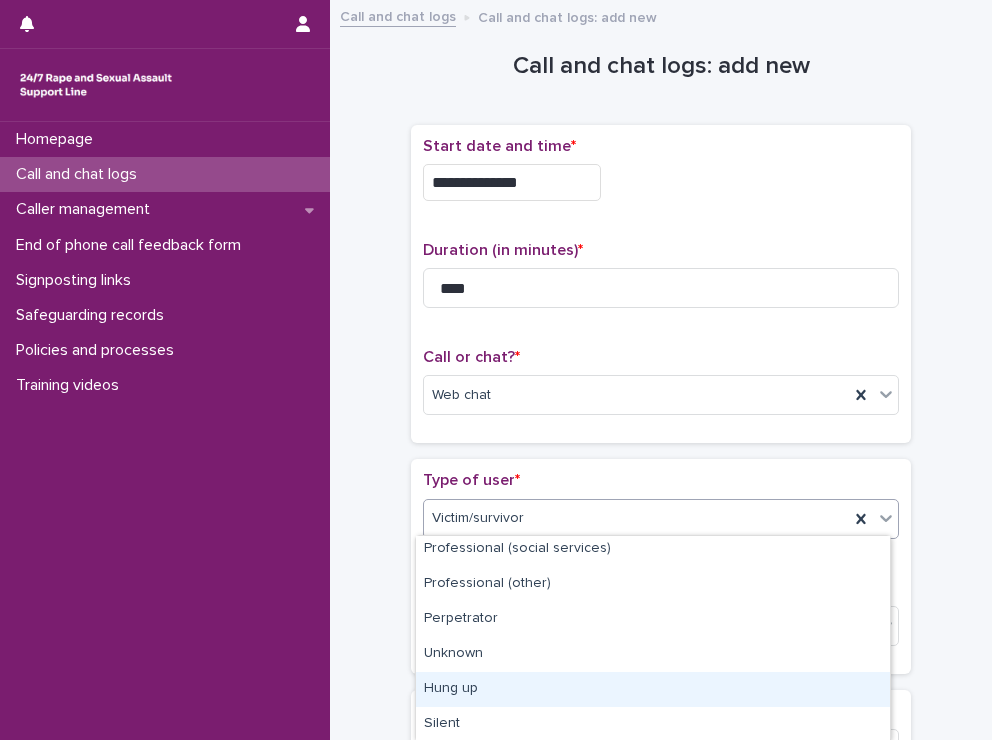 click on "Hung up" at bounding box center (653, 689) 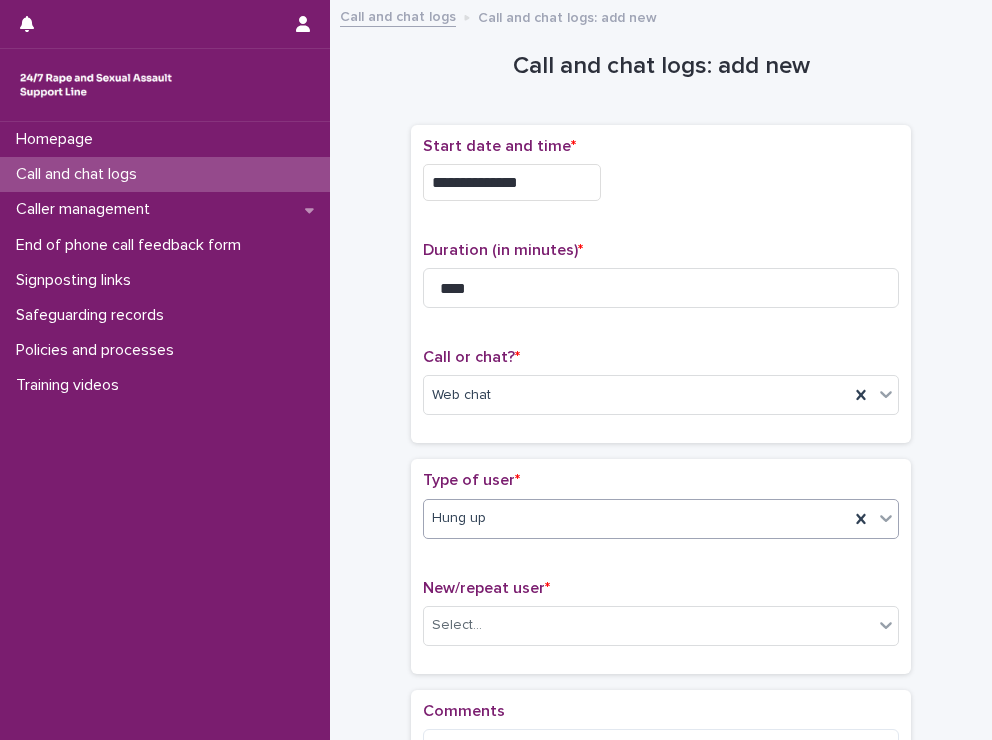 scroll, scrollTop: 260, scrollLeft: 0, axis: vertical 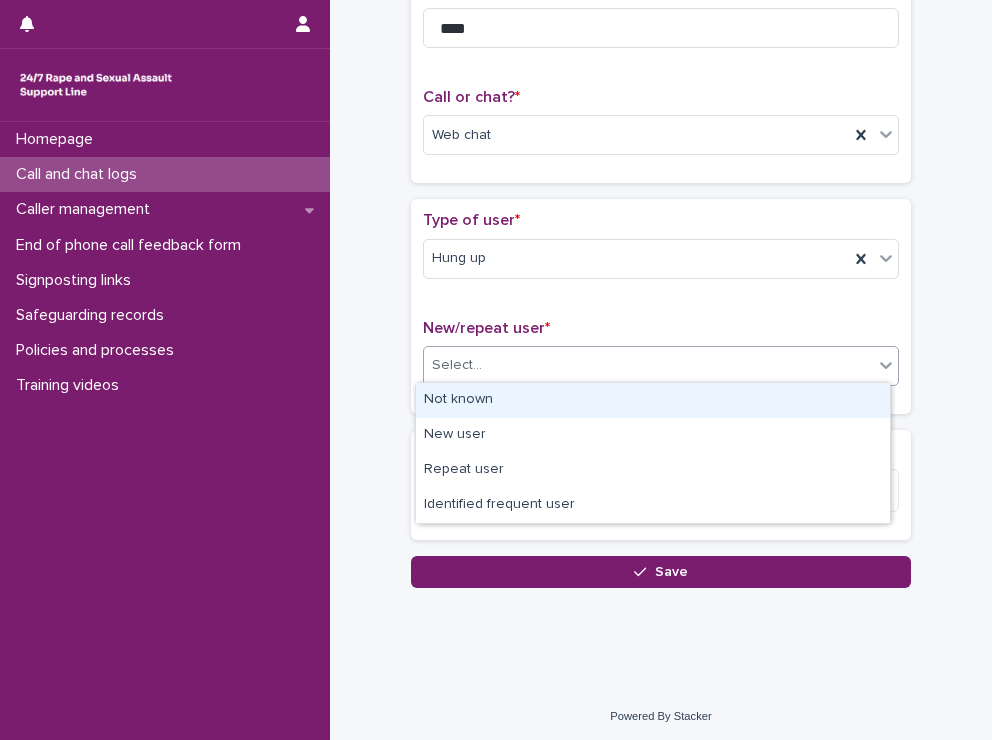 click on "Select..." at bounding box center (648, 365) 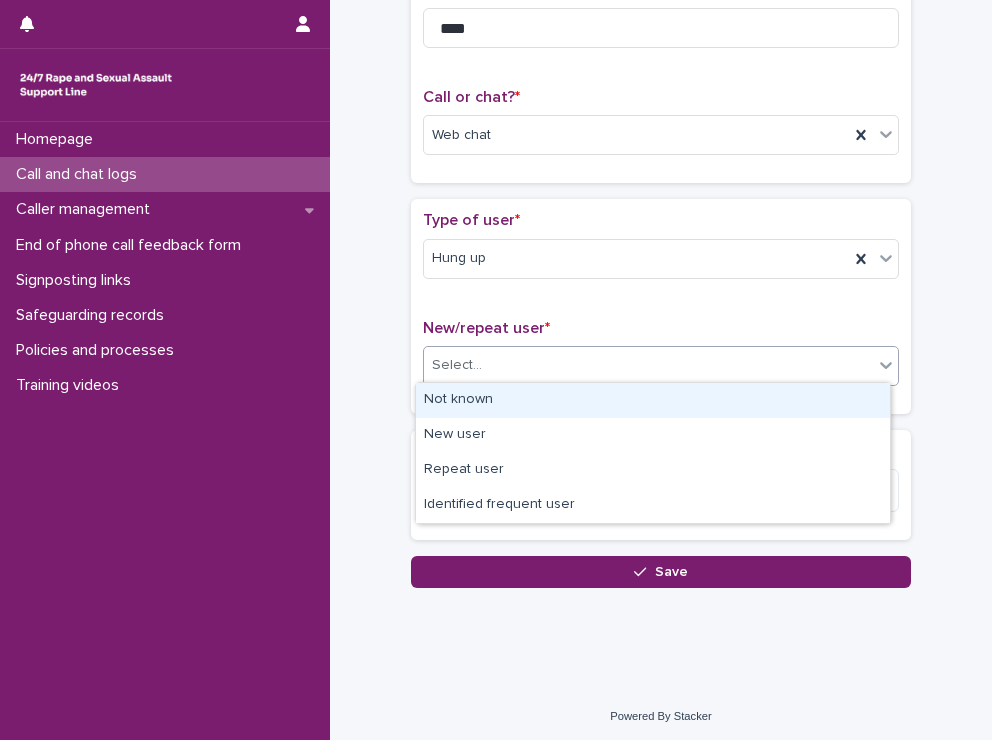 click on "Not known" at bounding box center (653, 400) 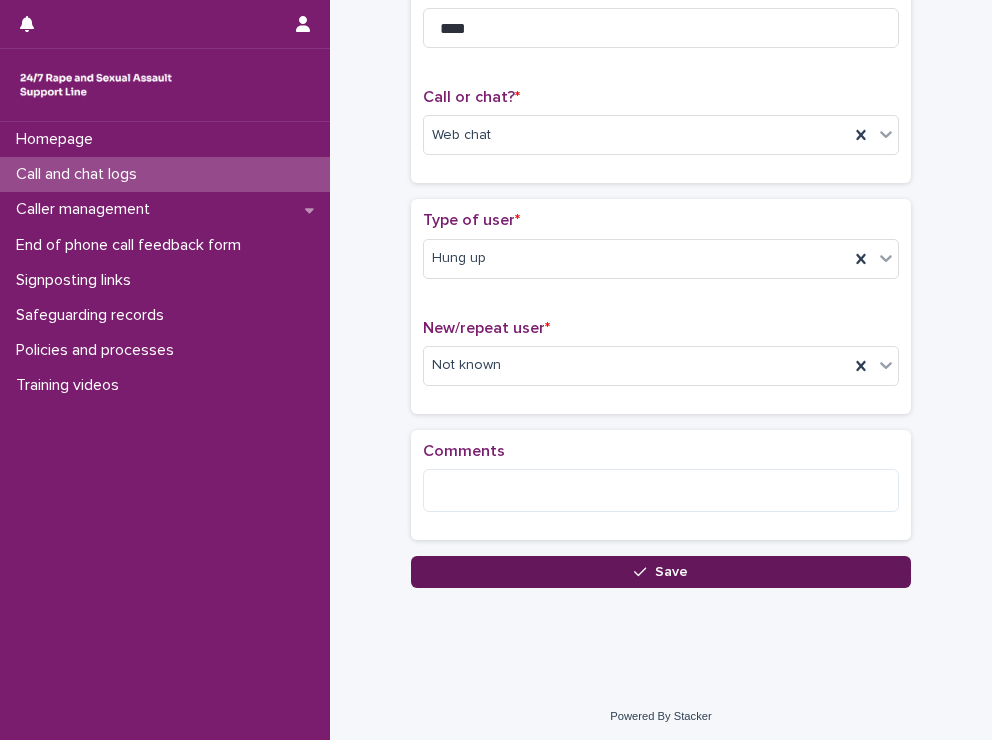 click on "Save" at bounding box center (661, 572) 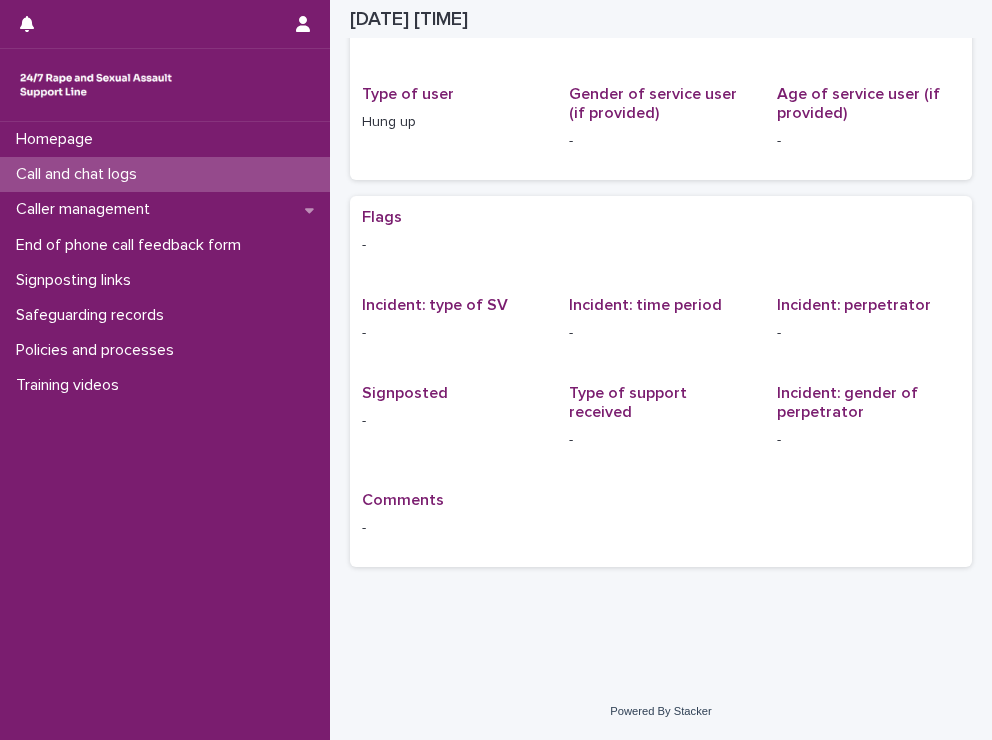 scroll, scrollTop: 0, scrollLeft: 0, axis: both 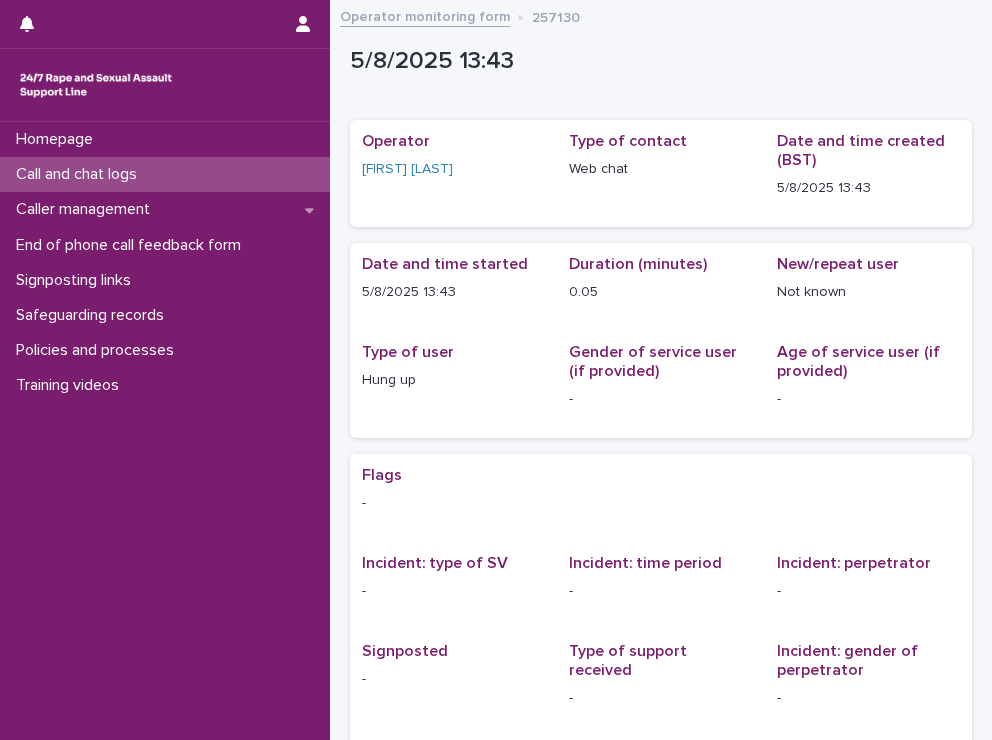 click on "Call and chat logs" at bounding box center [165, 174] 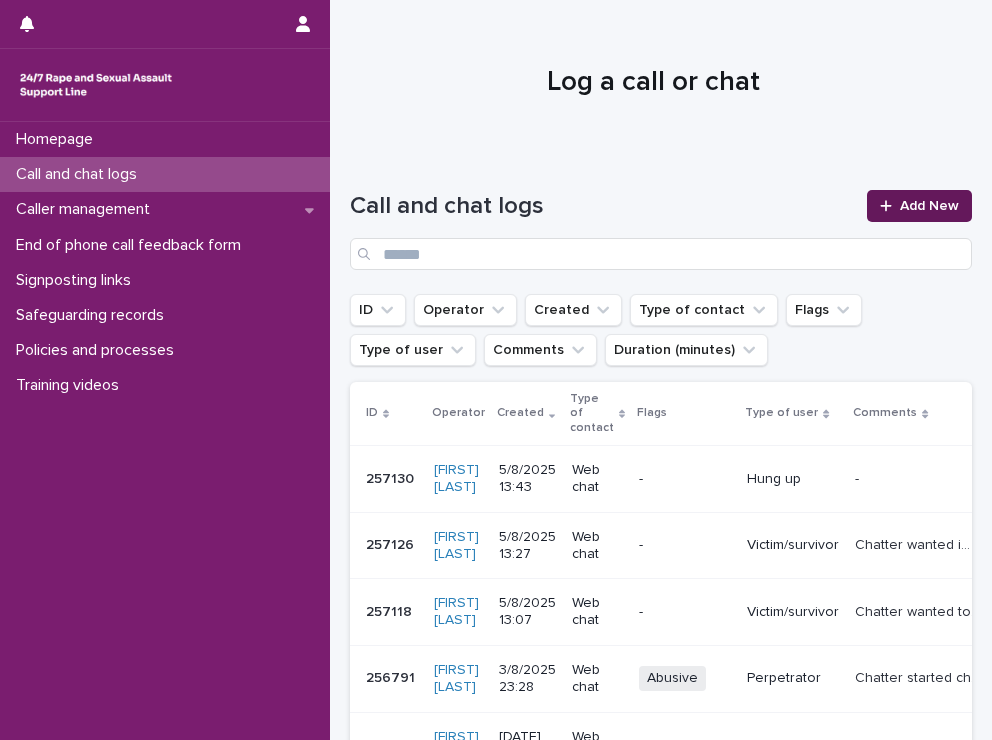 click on "Add New" at bounding box center (919, 206) 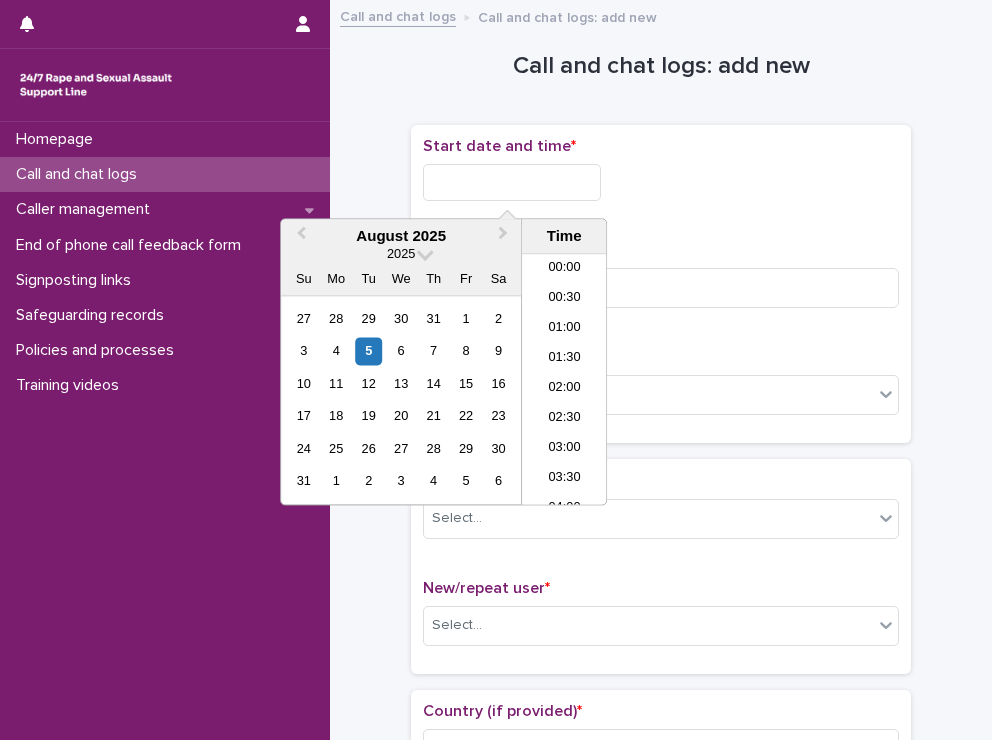 click at bounding box center [512, 182] 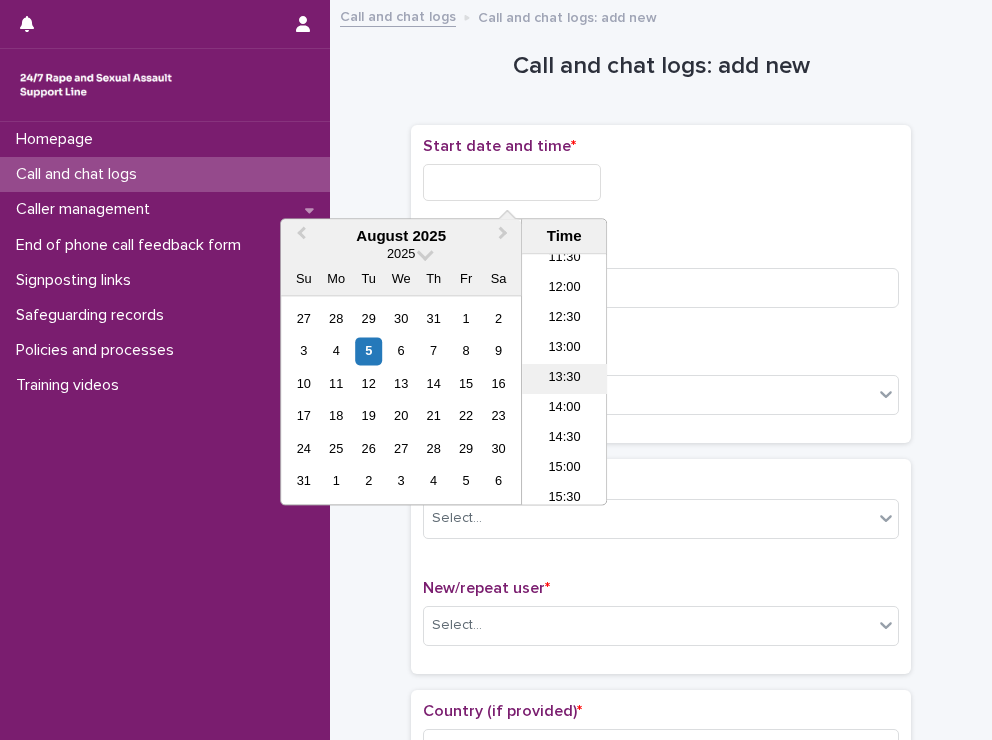 click on "13:30" at bounding box center [564, 380] 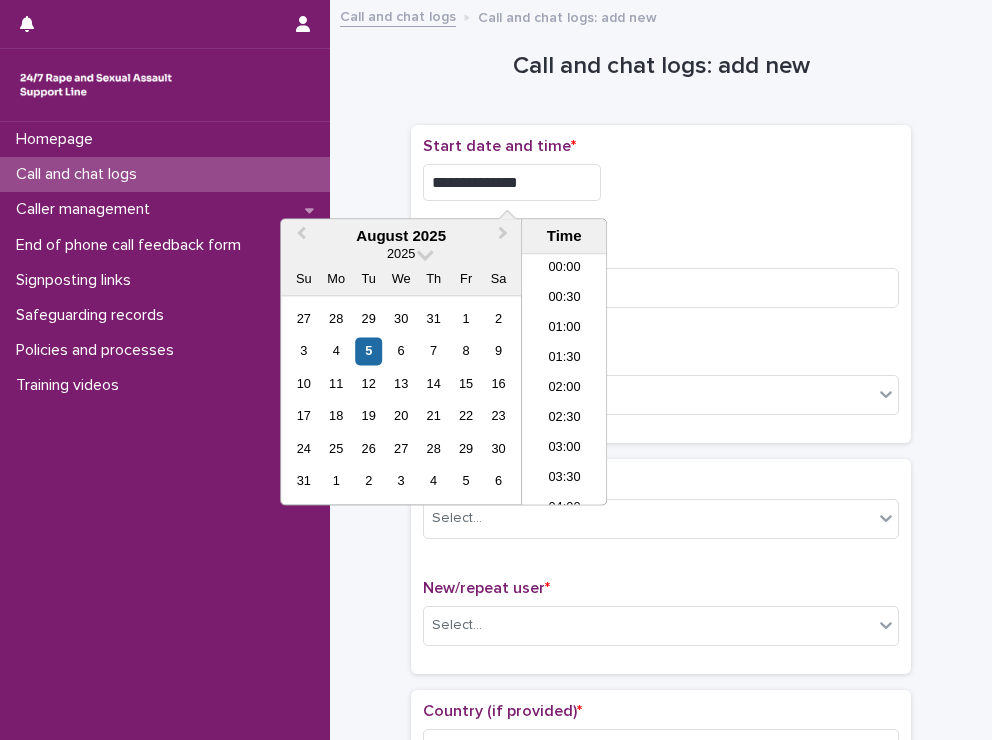 click on "**********" at bounding box center [512, 182] 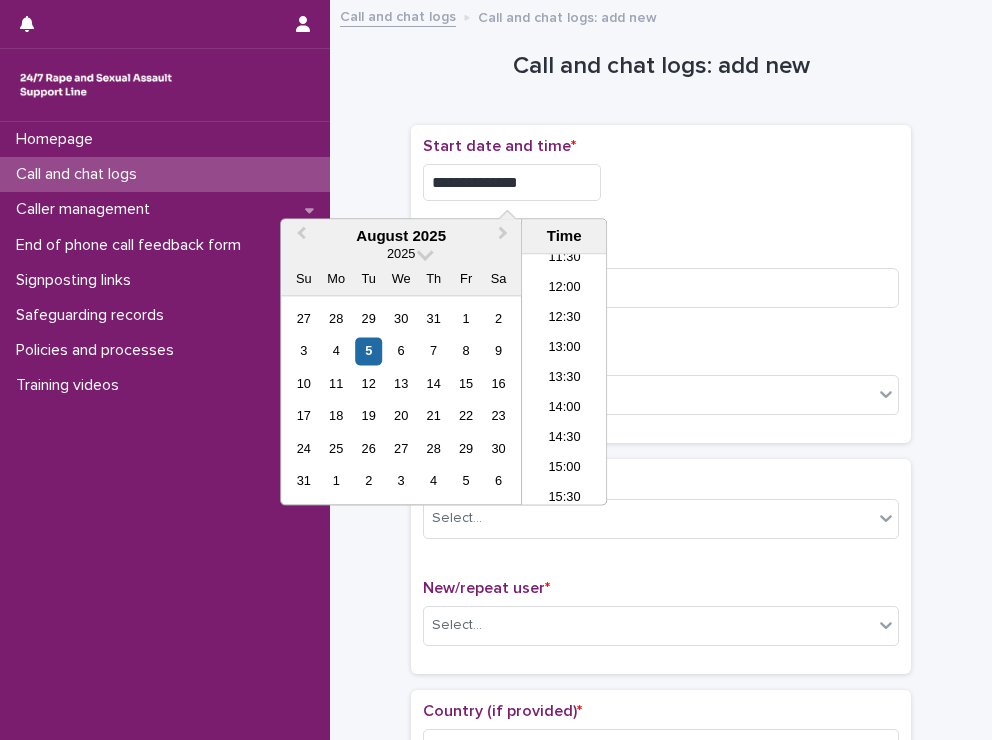type on "**********" 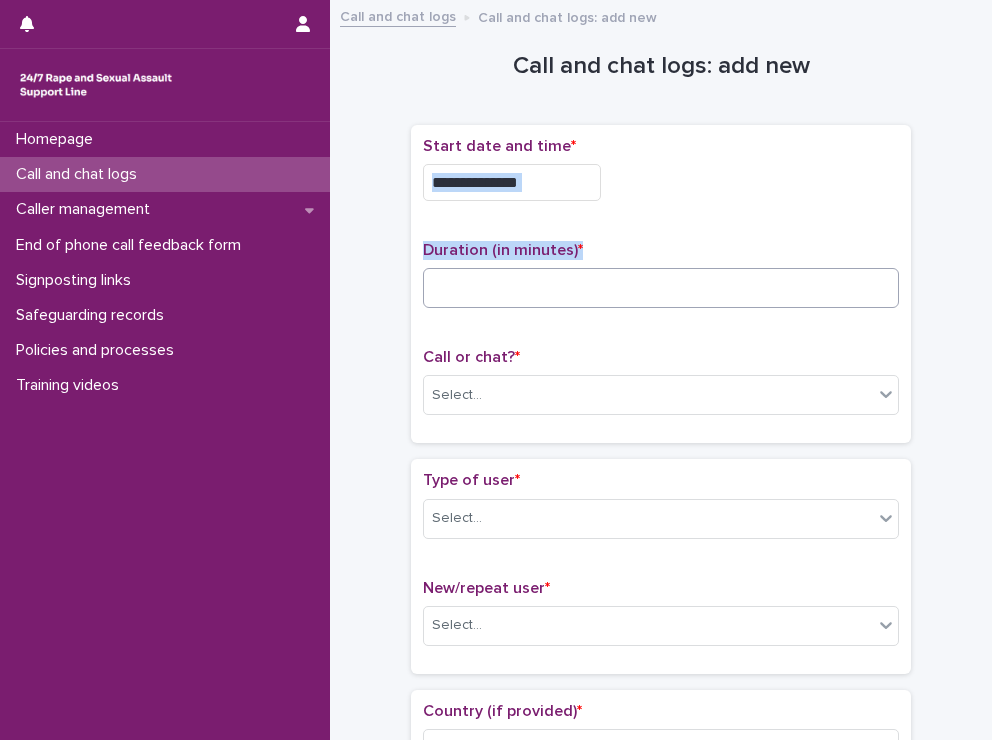 drag, startPoint x: 680, startPoint y: 224, endPoint x: 637, endPoint y: 290, distance: 78.77182 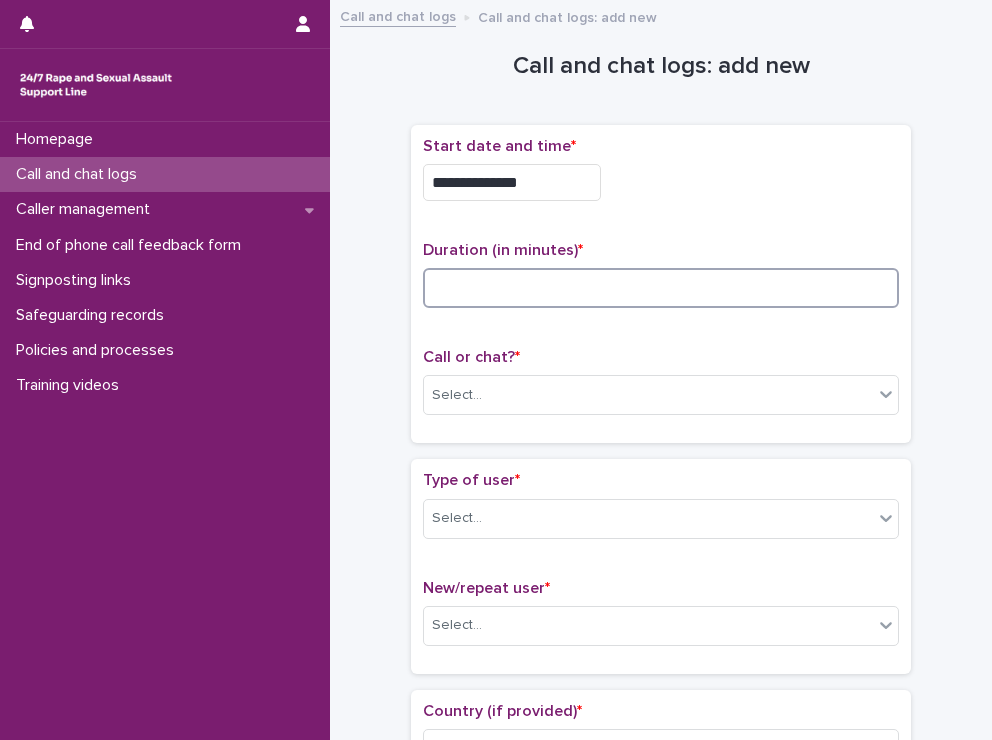 click at bounding box center [661, 288] 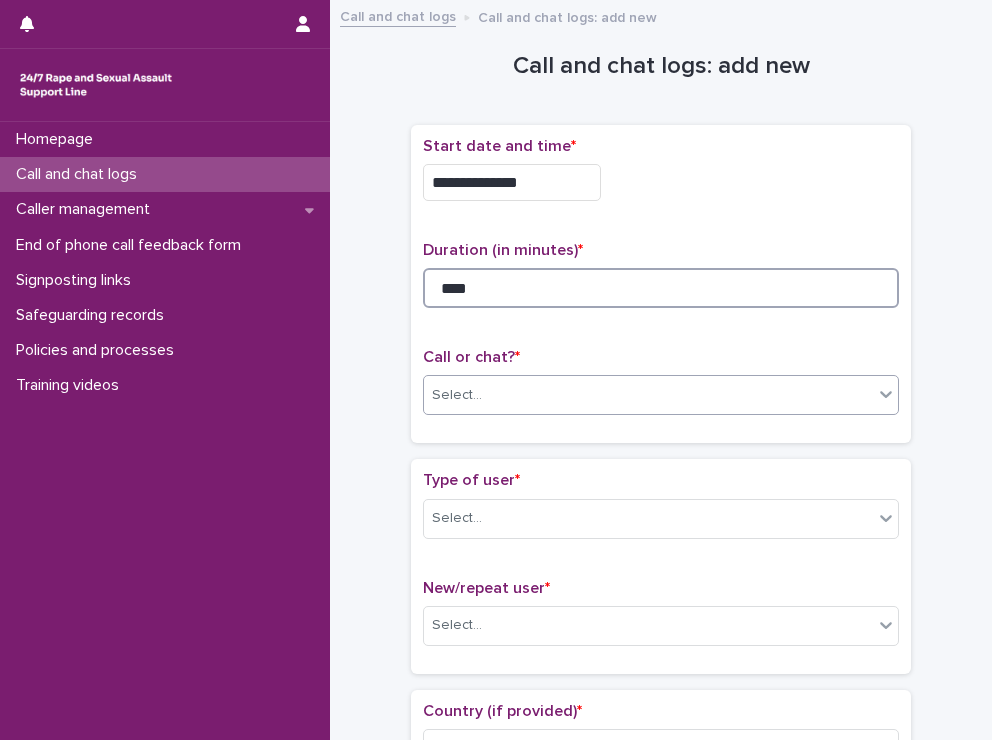 type on "****" 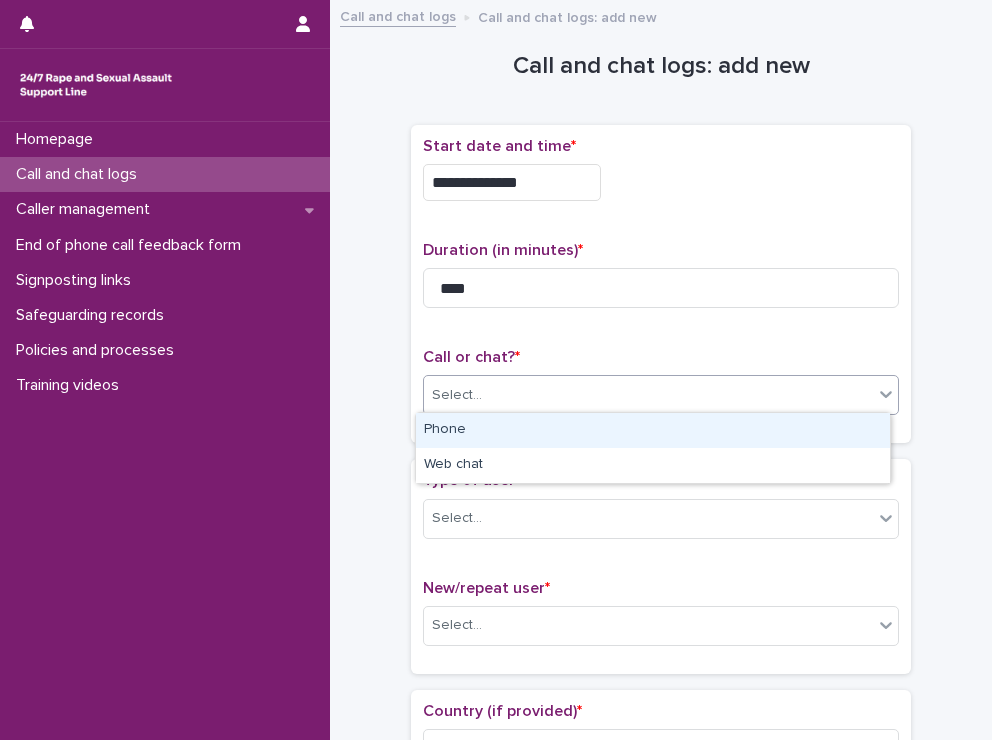 click on "Select..." at bounding box center (648, 395) 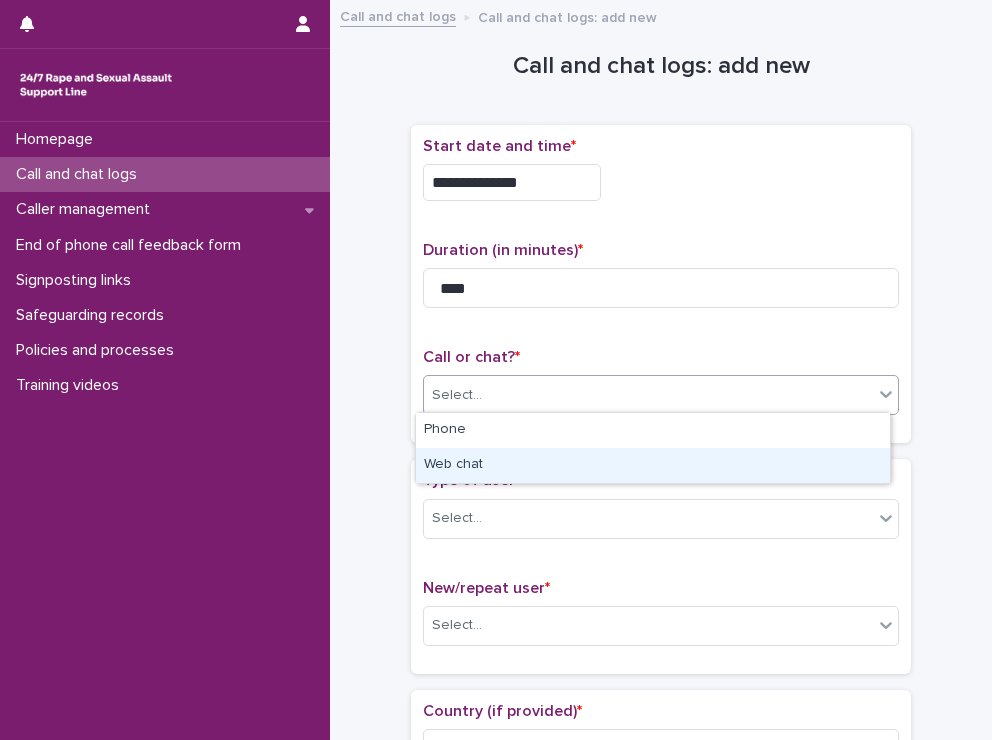 click on "Web chat" at bounding box center (653, 465) 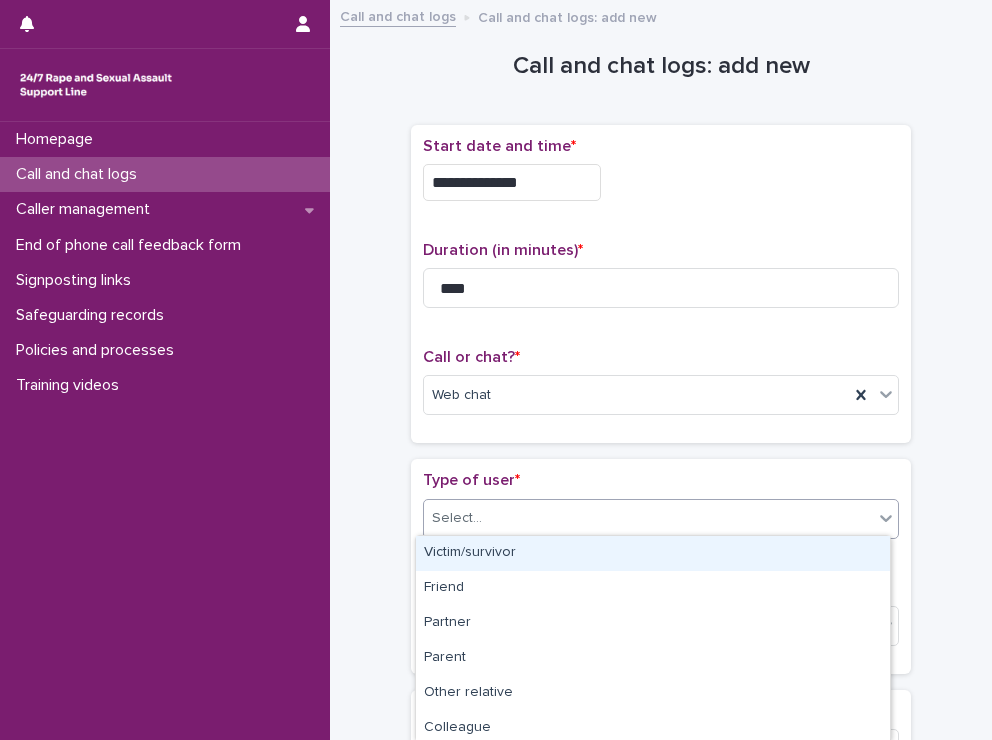 click on "Select..." at bounding box center [648, 518] 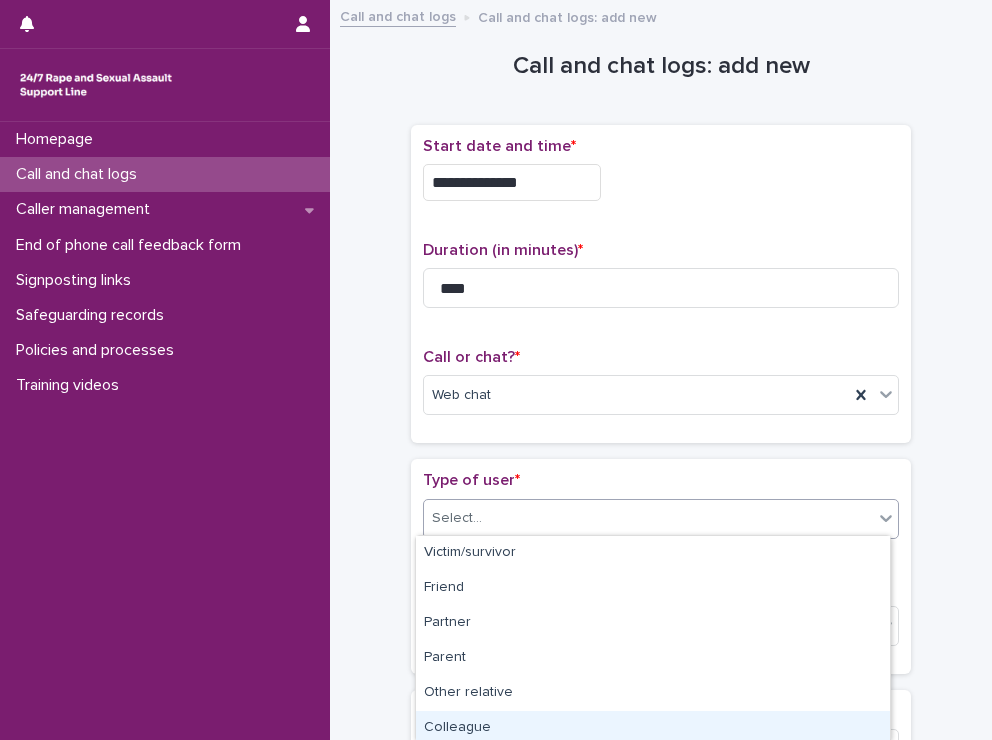 scroll, scrollTop: 319, scrollLeft: 0, axis: vertical 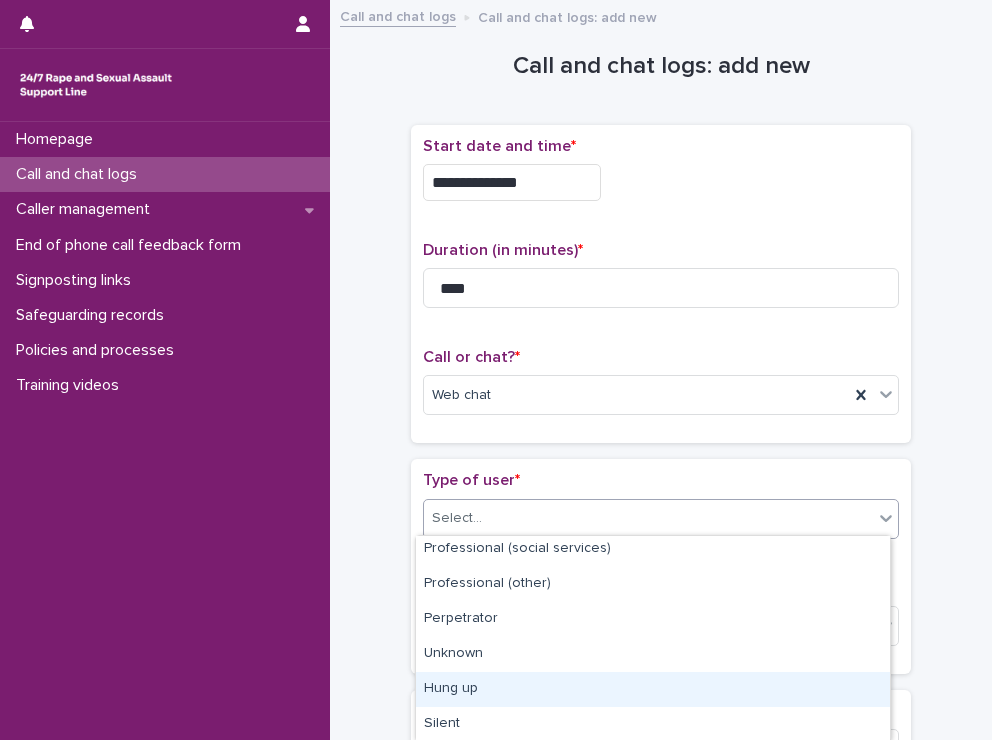 click on "Hung up" at bounding box center [653, 689] 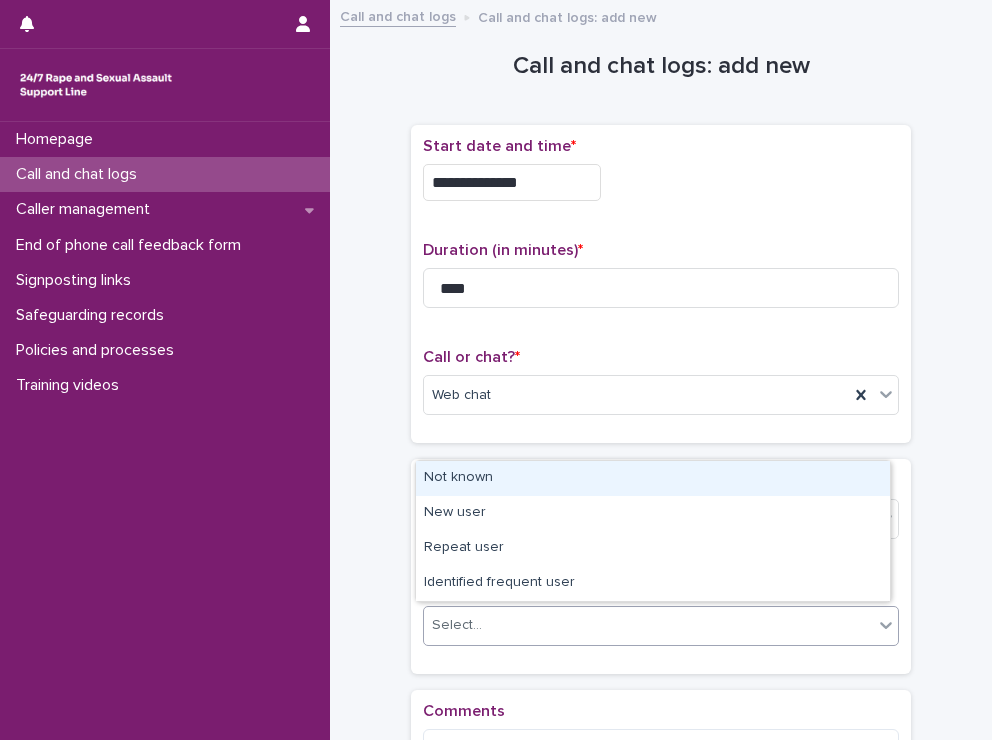 click on "Select..." at bounding box center (648, 625) 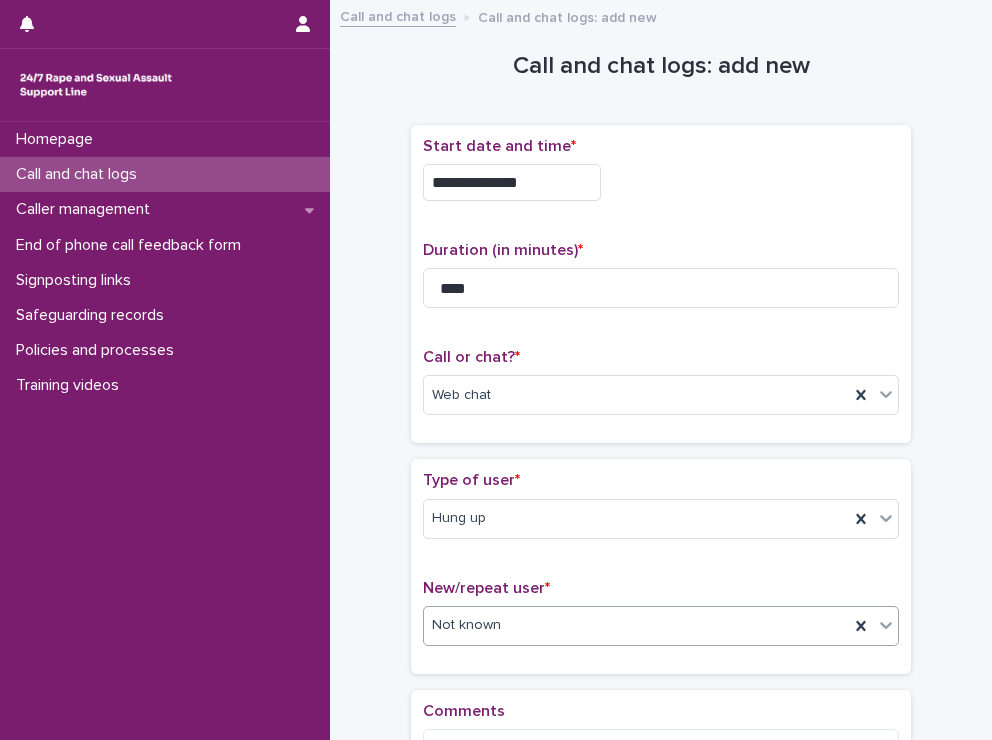 scroll, scrollTop: 260, scrollLeft: 0, axis: vertical 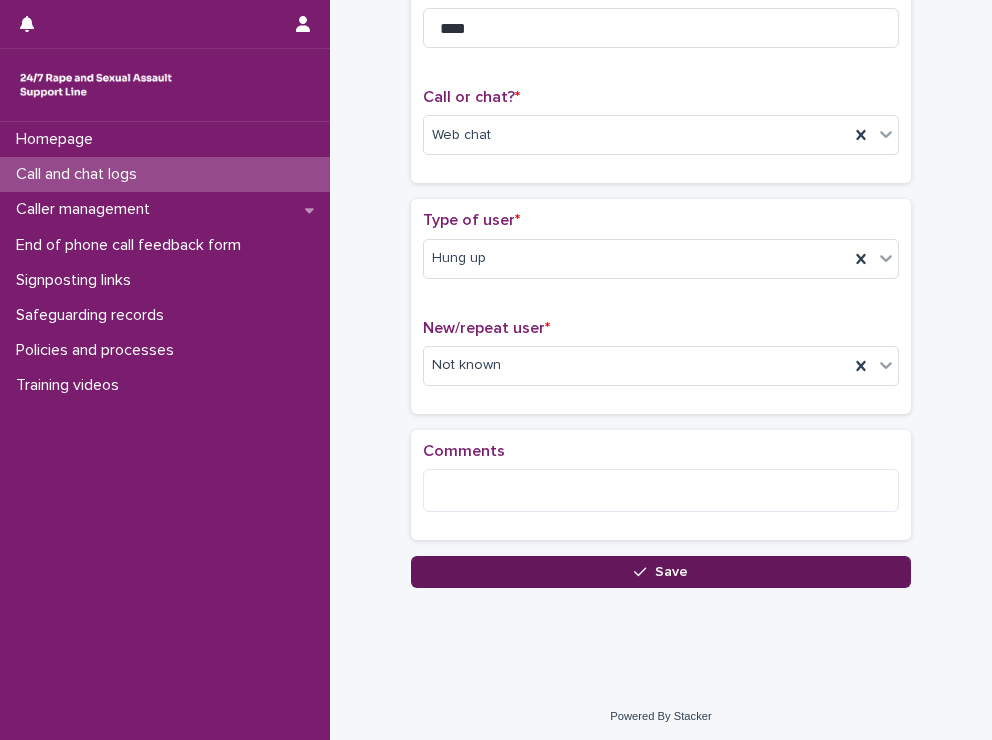 click on "Save" at bounding box center (661, 572) 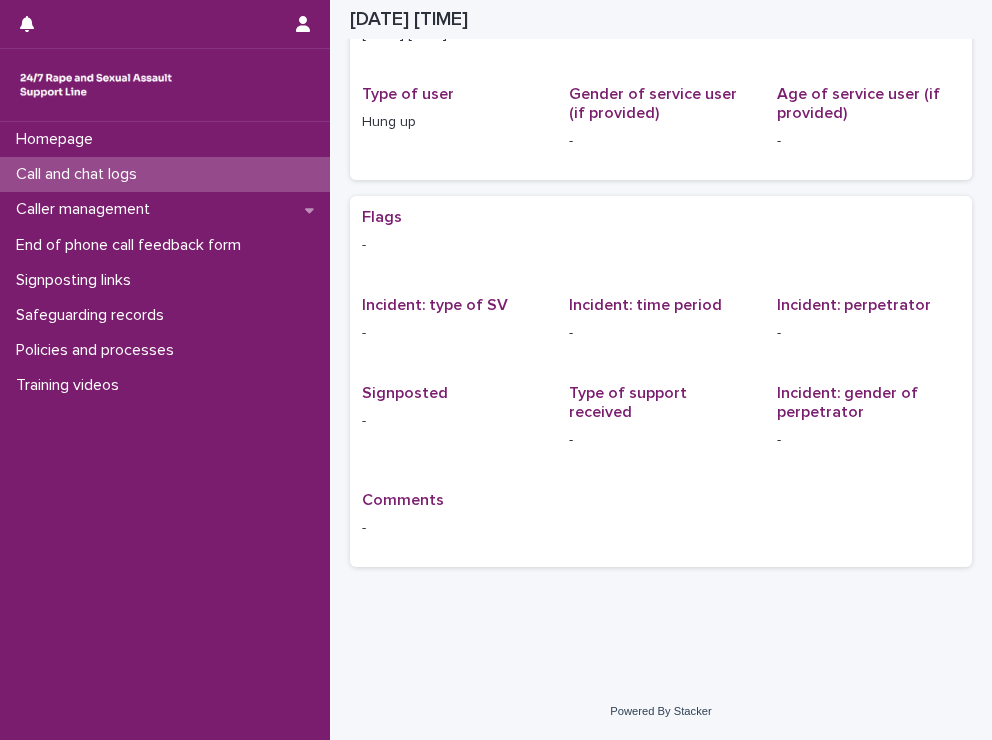 scroll, scrollTop: 0, scrollLeft: 0, axis: both 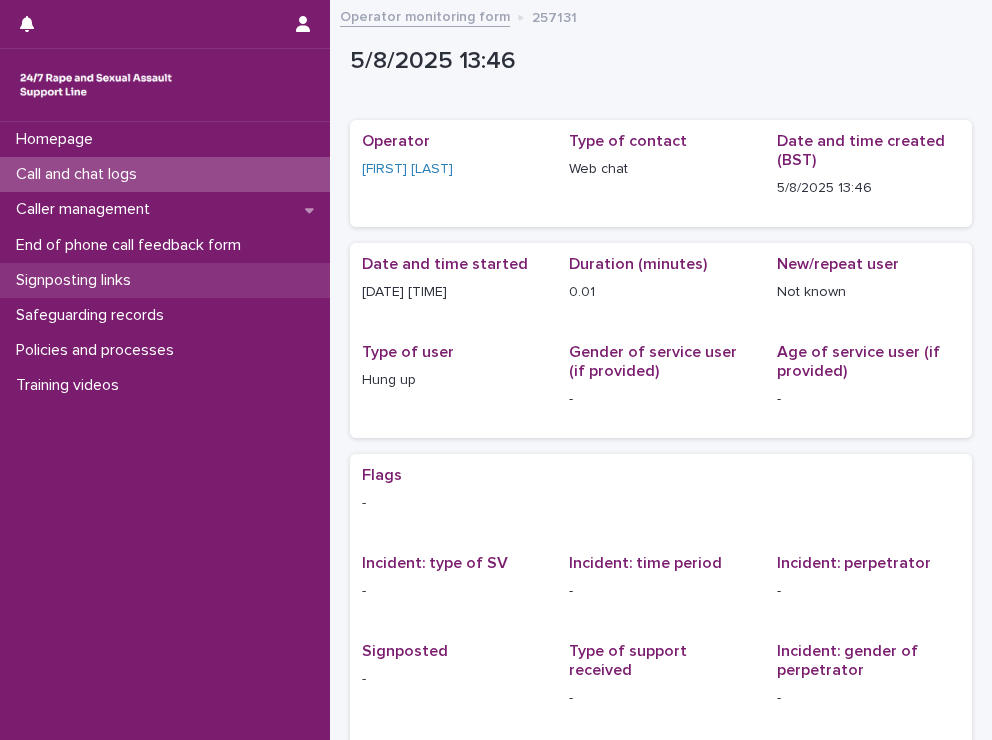 click on "Signposting links" at bounding box center [77, 280] 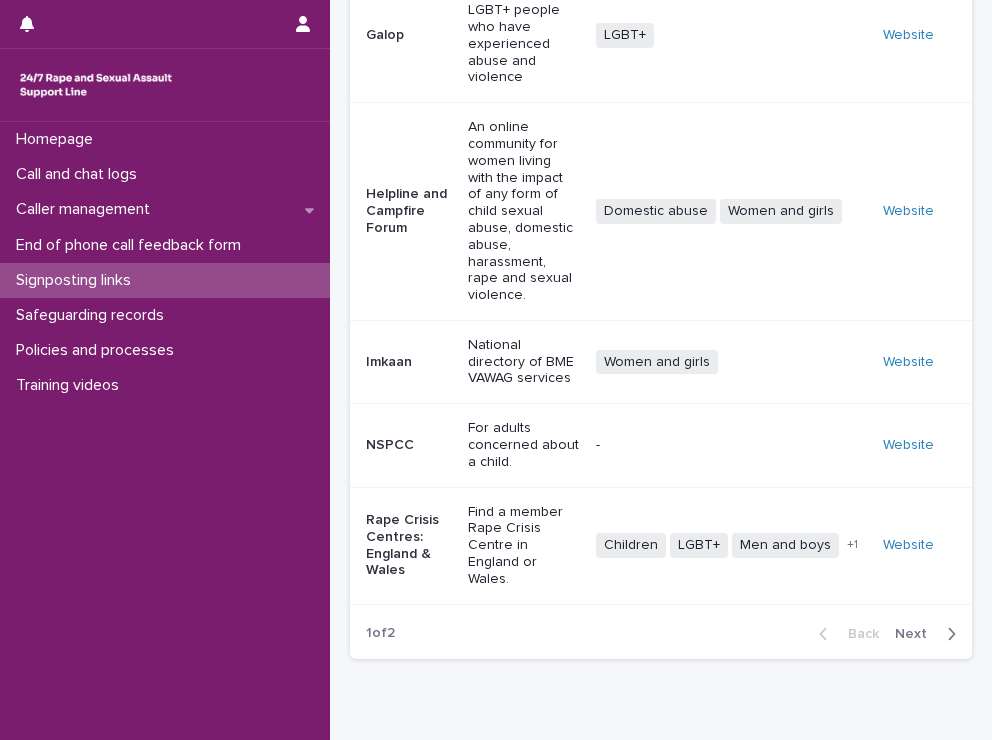 scroll, scrollTop: 693, scrollLeft: 0, axis: vertical 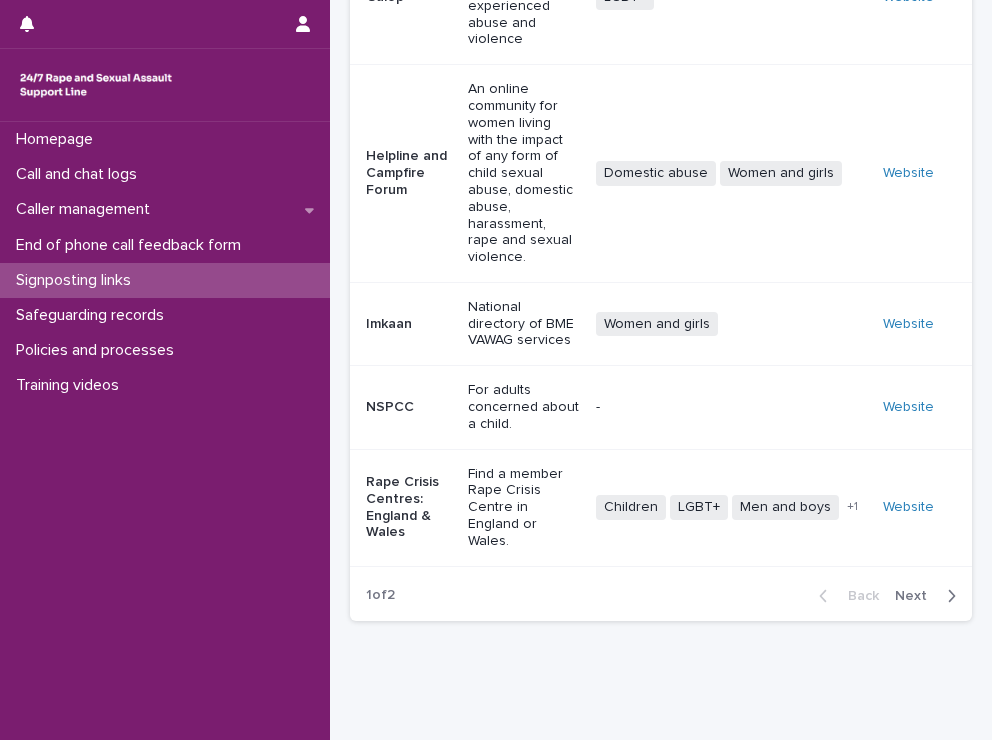 click on "Next" at bounding box center [917, 596] 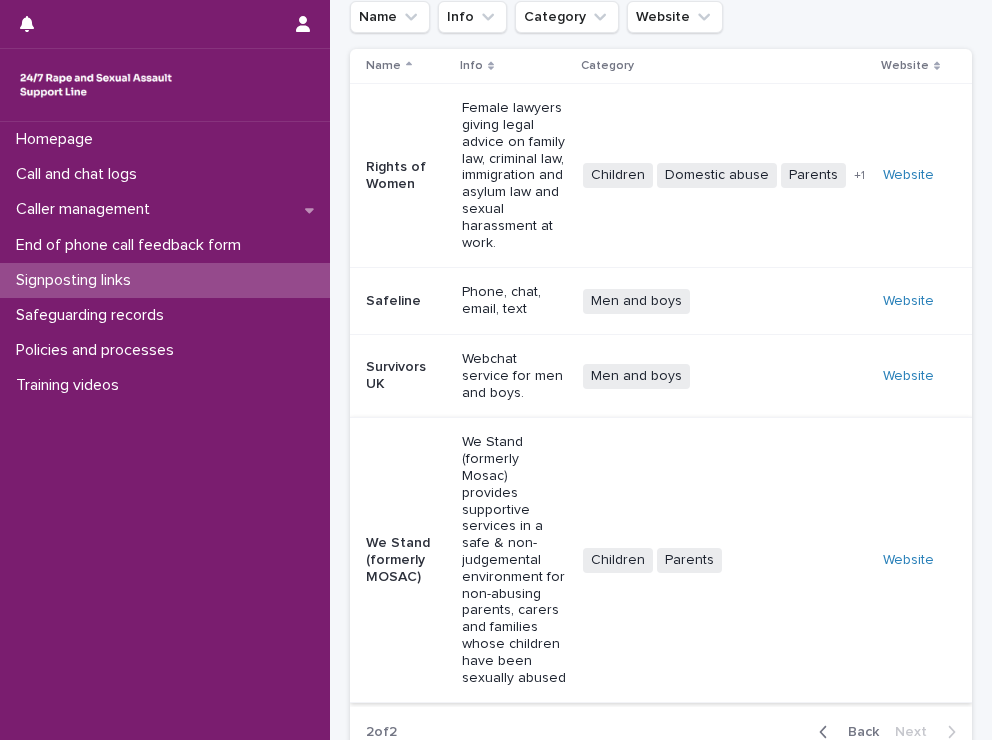 scroll, scrollTop: 312, scrollLeft: 0, axis: vertical 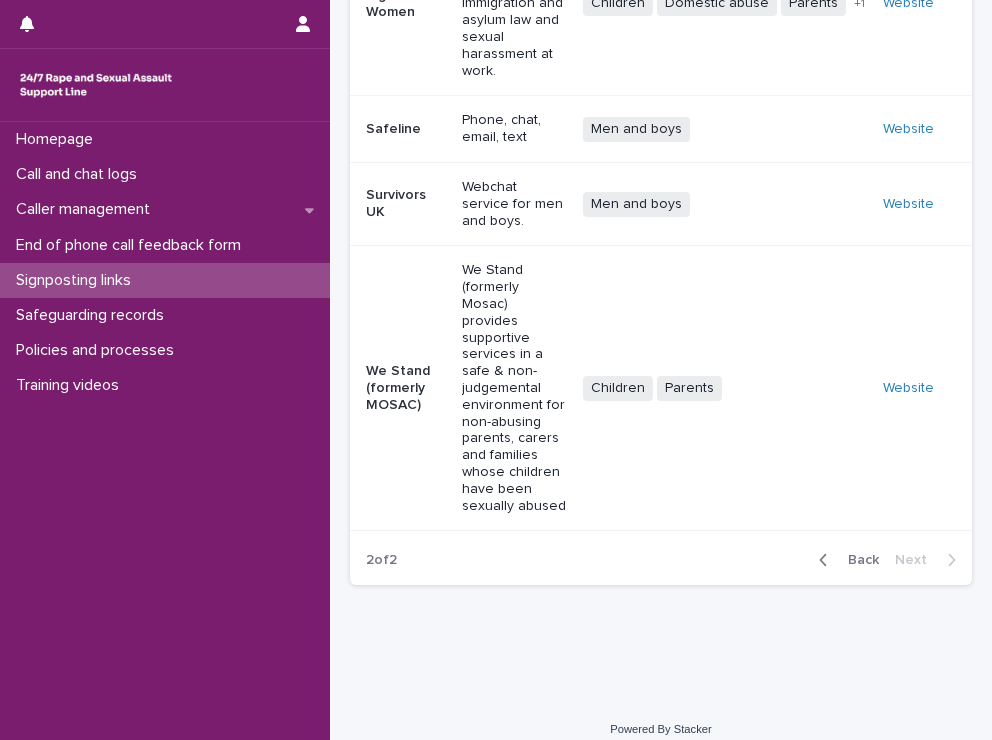 click on "Back" at bounding box center [857, 560] 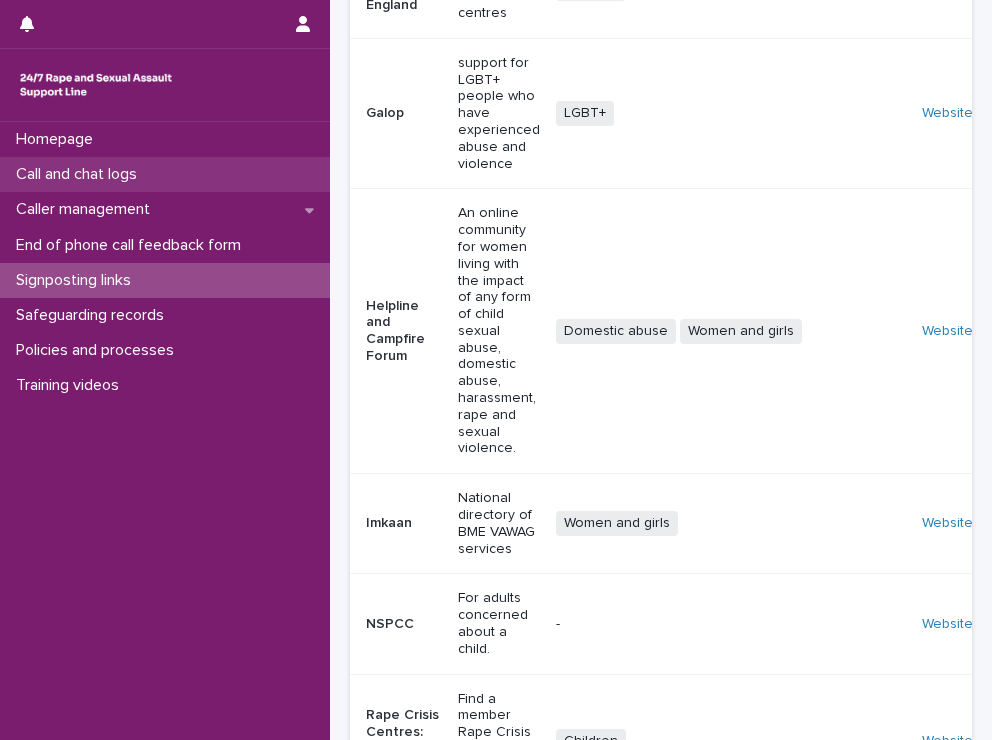 click on "Call and chat logs" at bounding box center (165, 174) 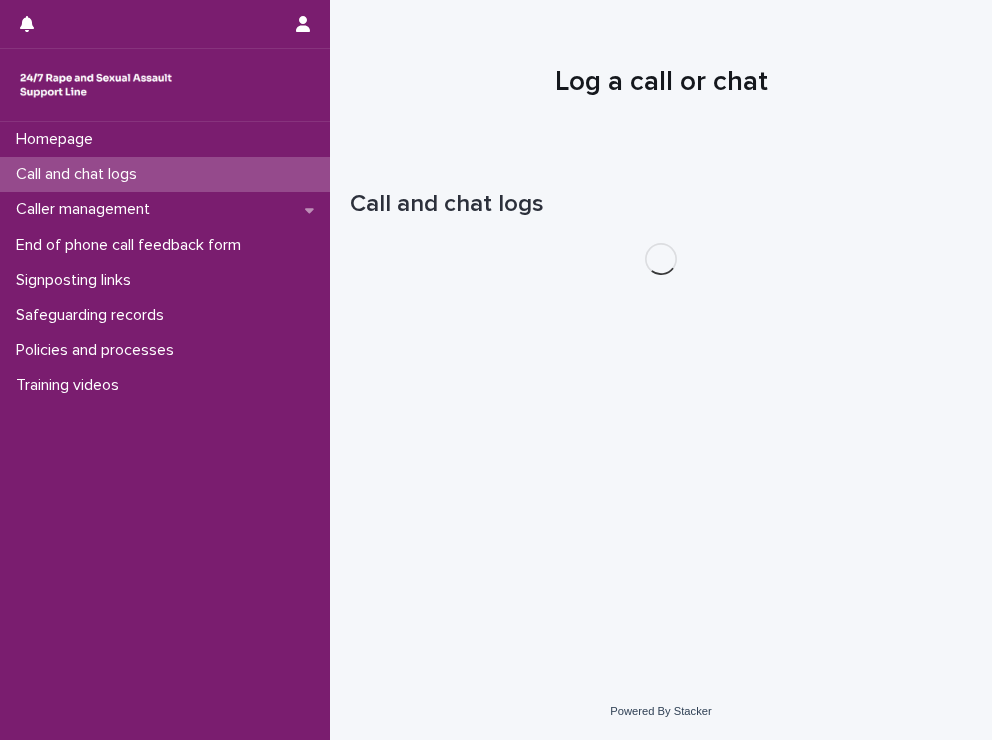 scroll, scrollTop: 0, scrollLeft: 0, axis: both 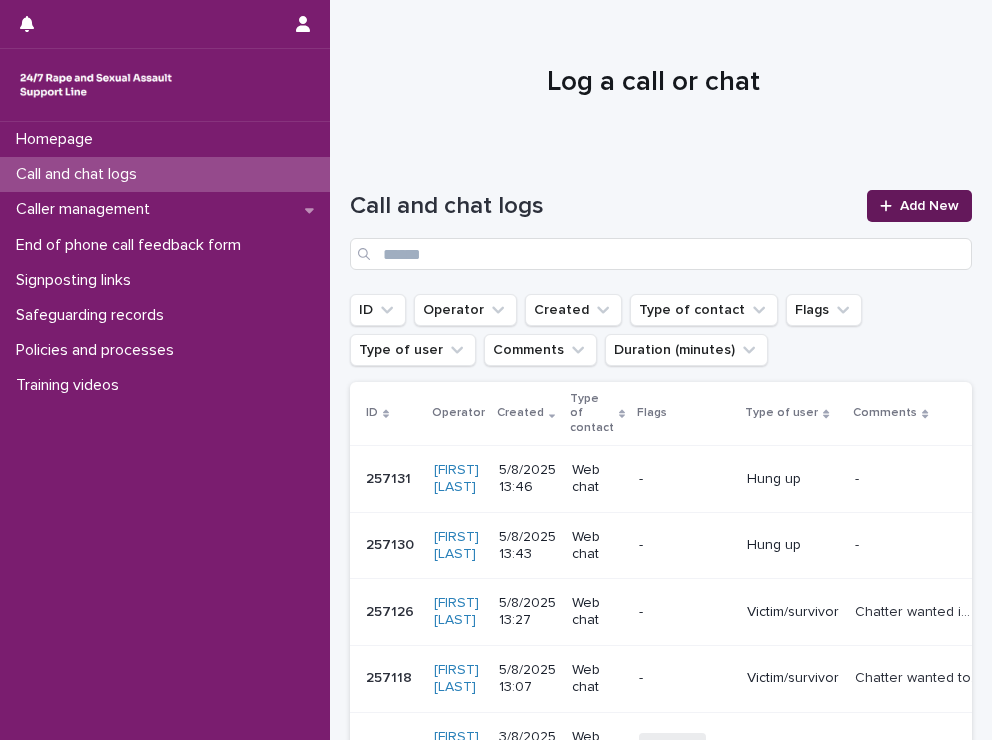 click on "Add New" at bounding box center [919, 206] 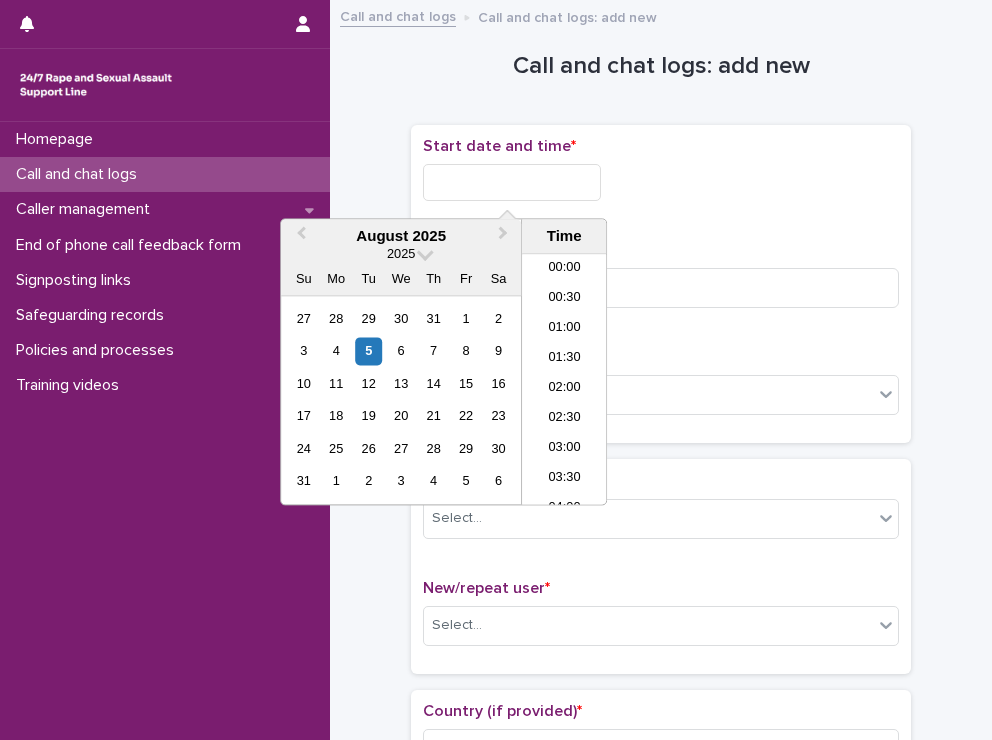 scroll, scrollTop: 760, scrollLeft: 0, axis: vertical 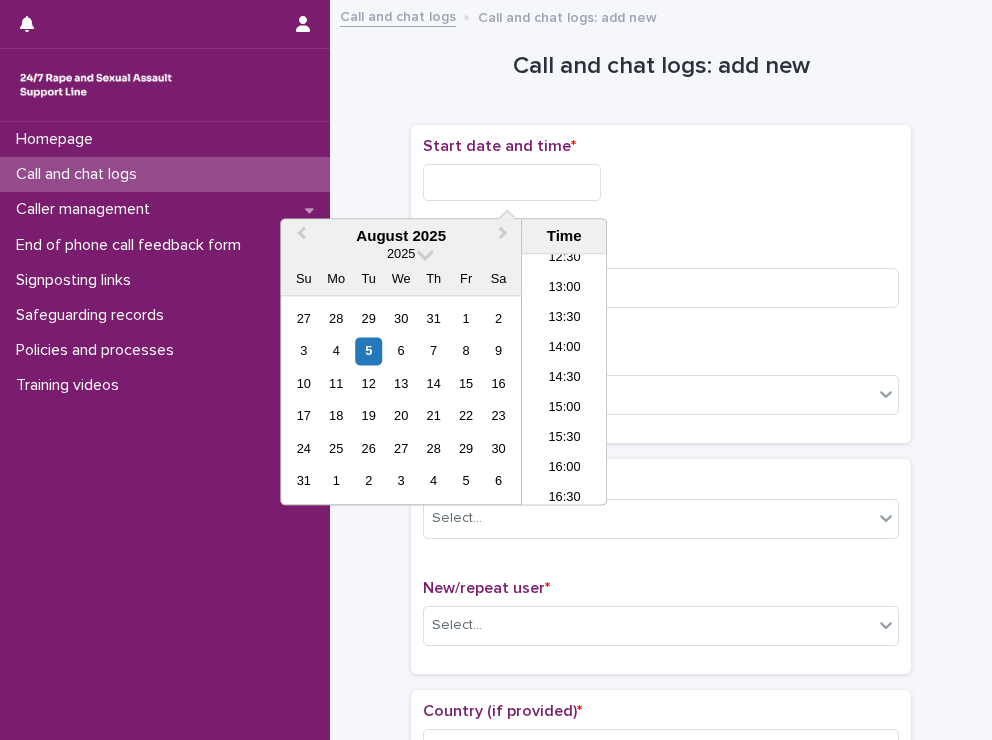 click at bounding box center [512, 182] 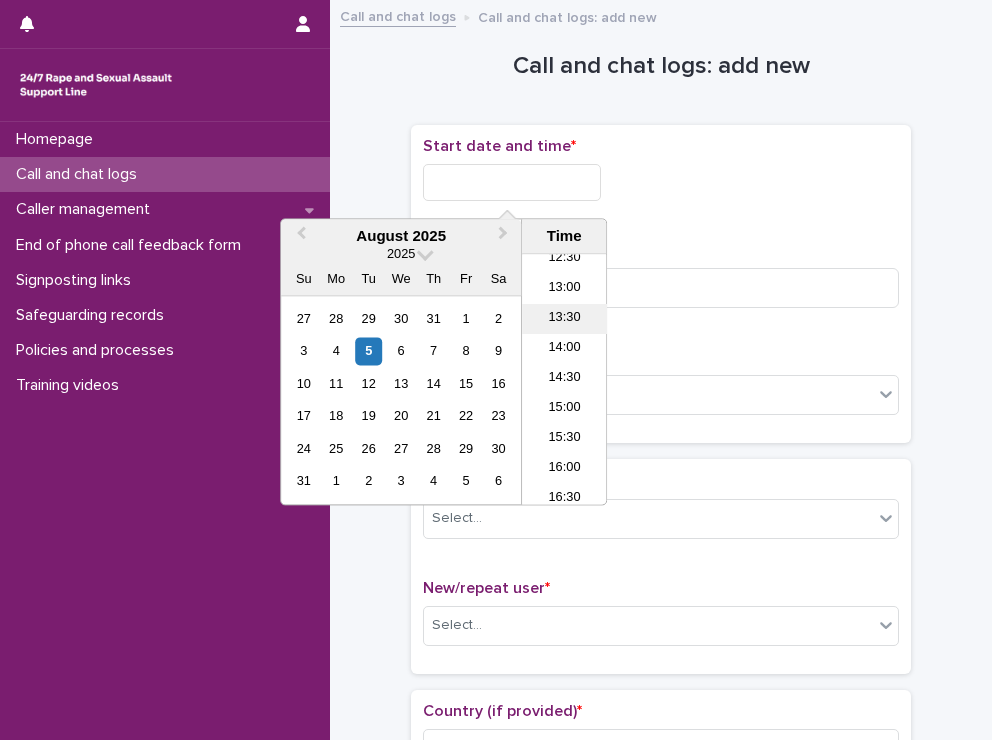 click on "13:30" at bounding box center [564, 320] 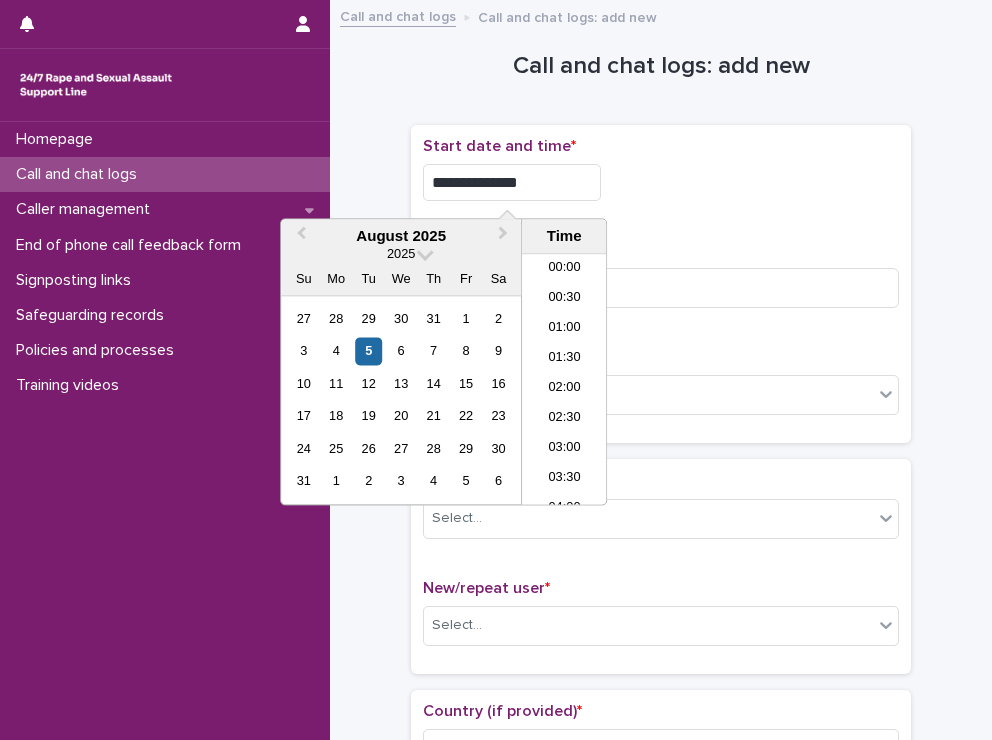click on "**********" at bounding box center [512, 182] 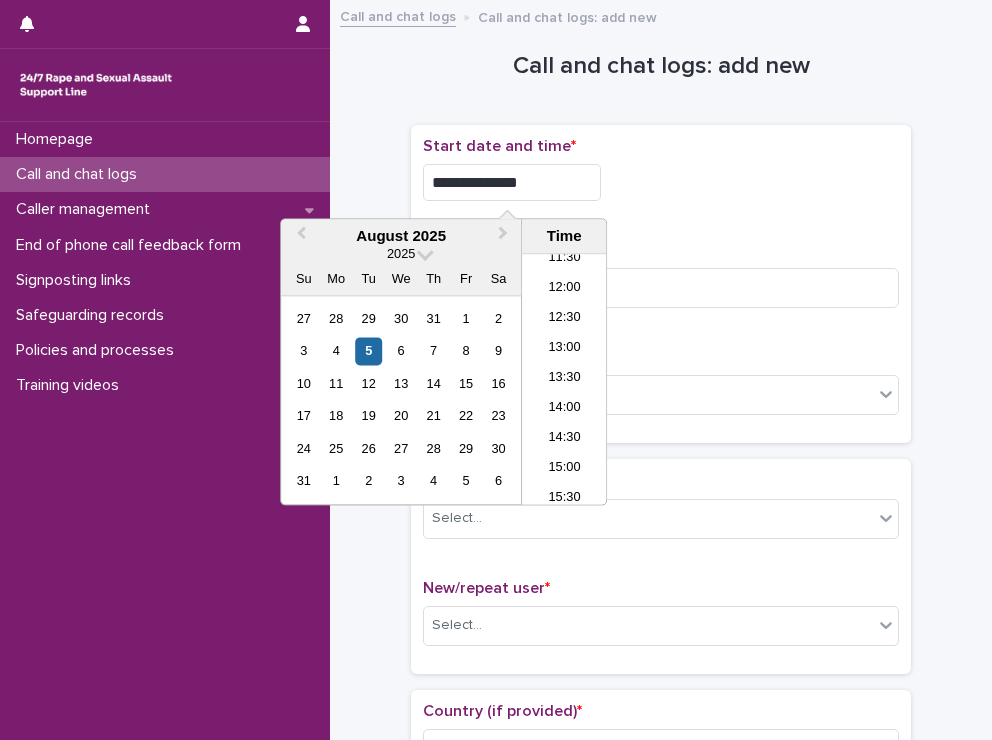 type on "**********" 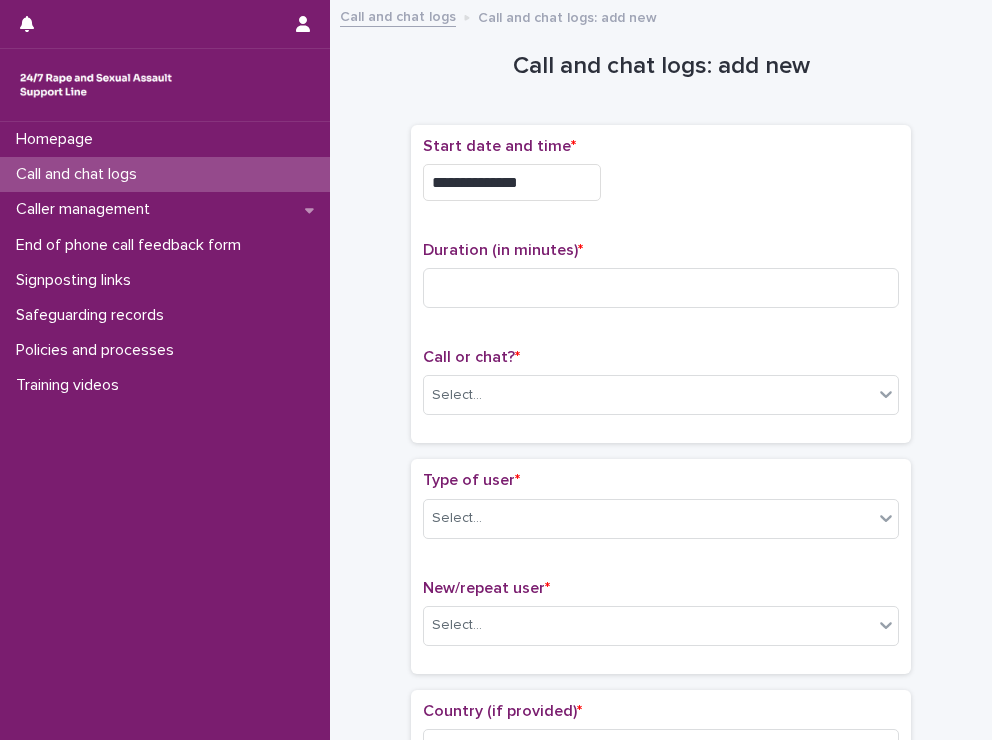 click on "**********" at bounding box center (661, 177) 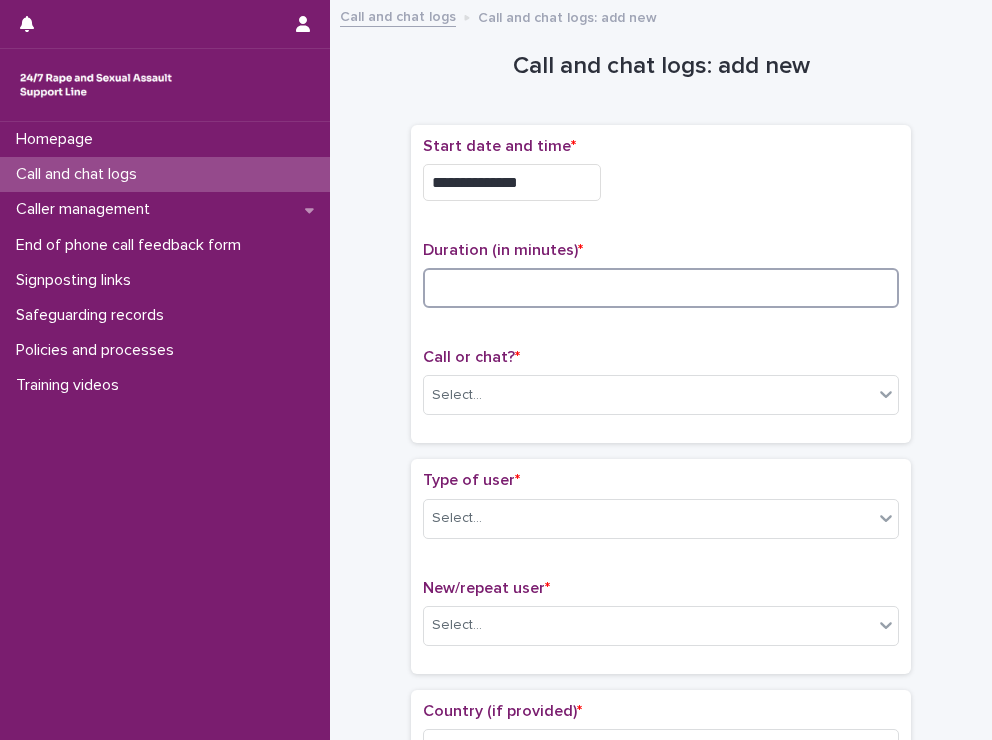 click at bounding box center (661, 288) 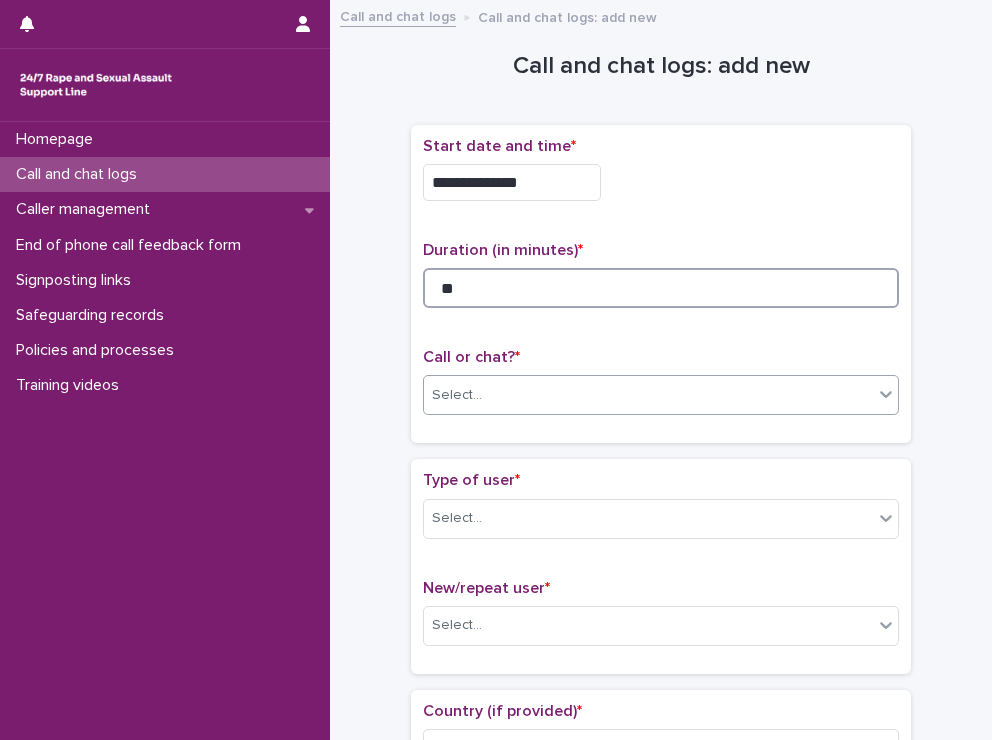 type on "**" 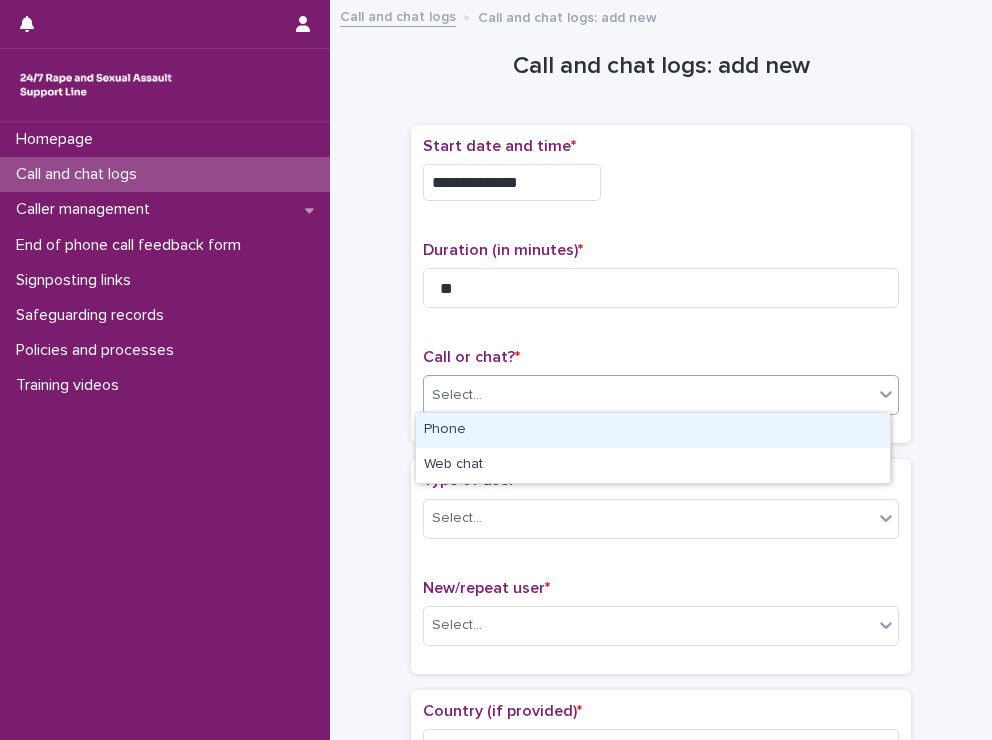 click on "Select..." at bounding box center (648, 395) 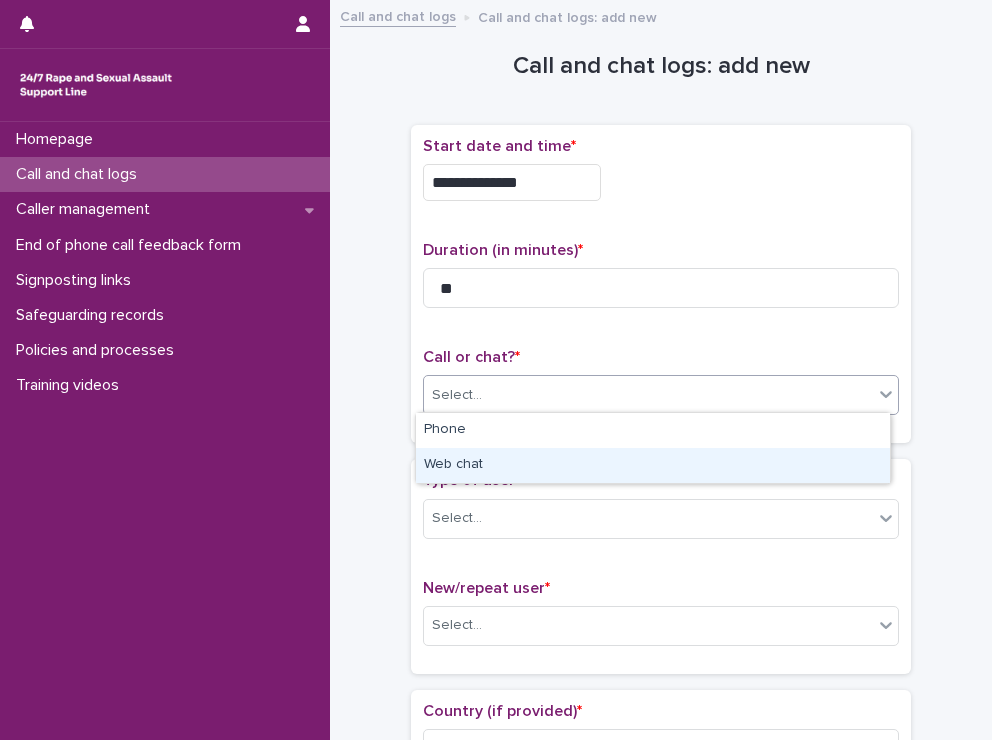 click on "Web chat" at bounding box center (653, 465) 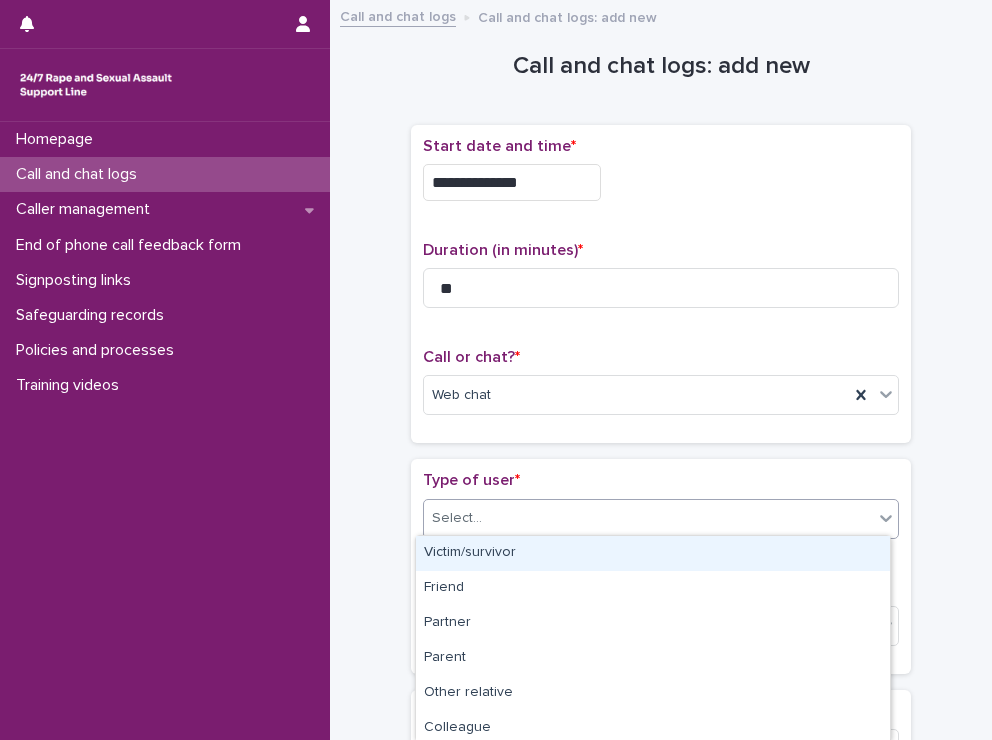 click on "Select..." at bounding box center (648, 518) 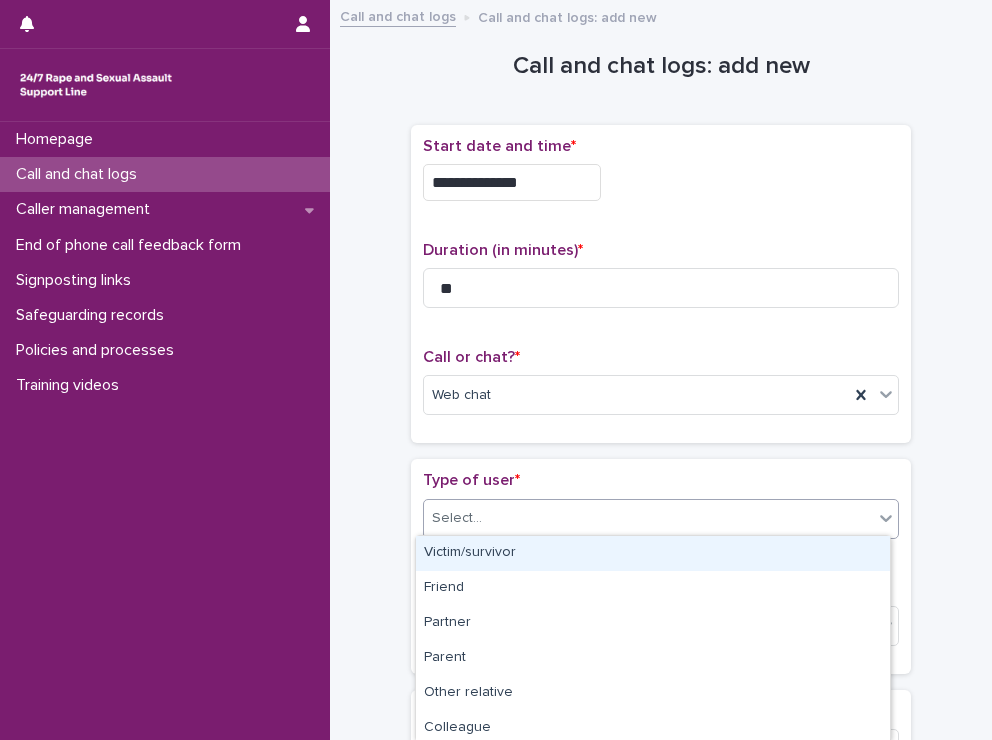 click on "Victim/survivor" at bounding box center (653, 553) 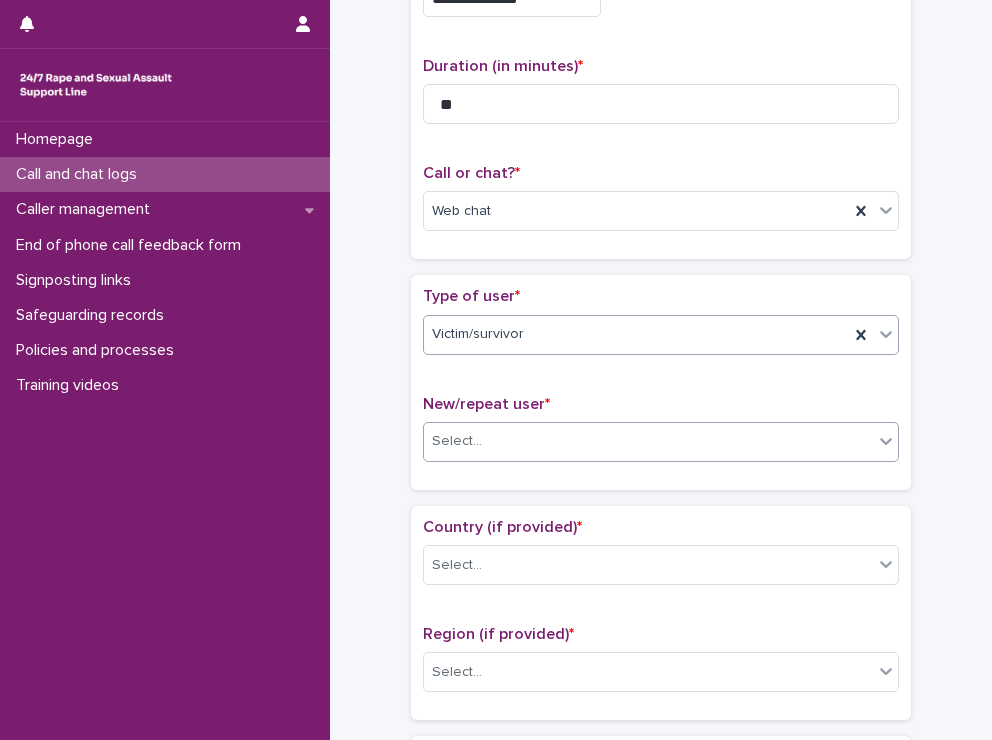 scroll, scrollTop: 192, scrollLeft: 0, axis: vertical 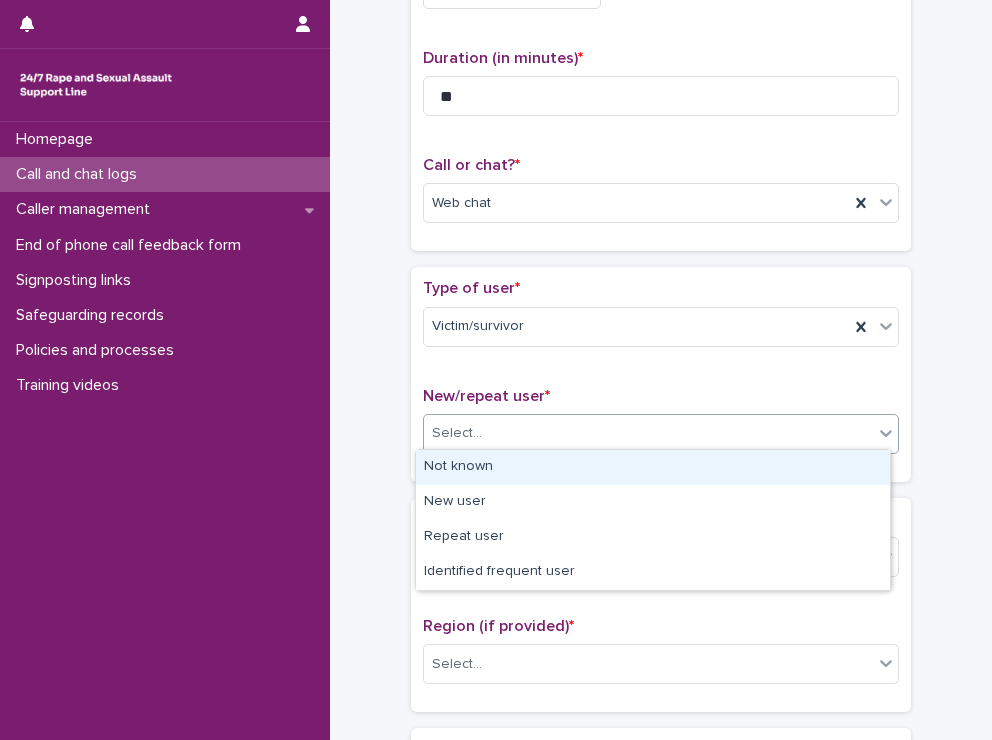 click on "Select..." at bounding box center [648, 433] 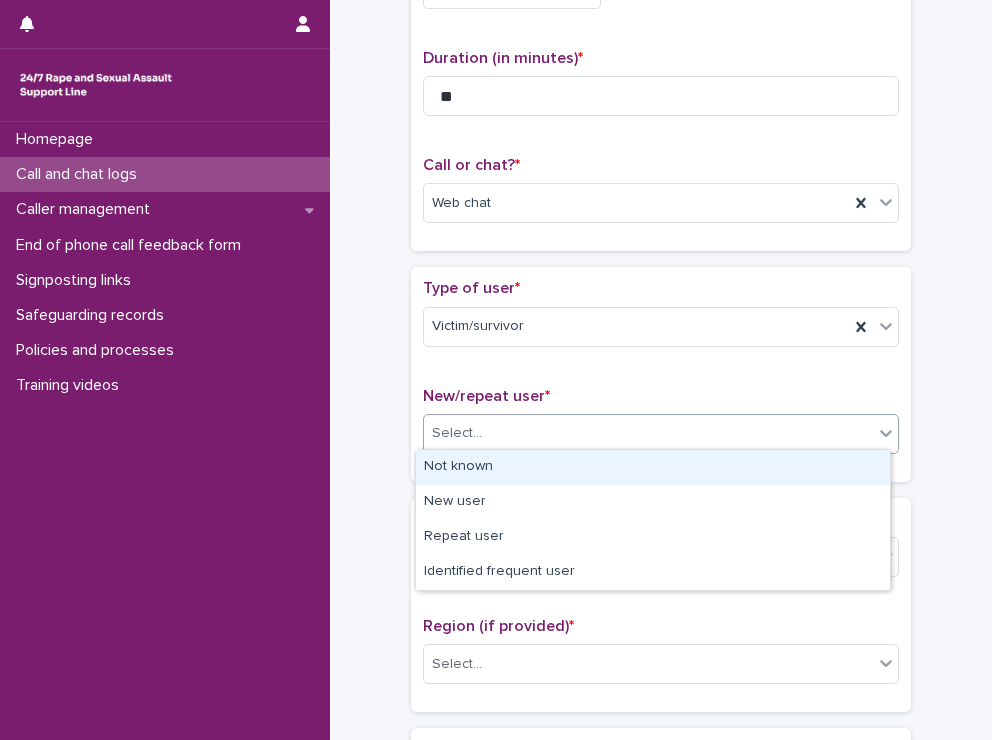 click on "Not known" at bounding box center [653, 467] 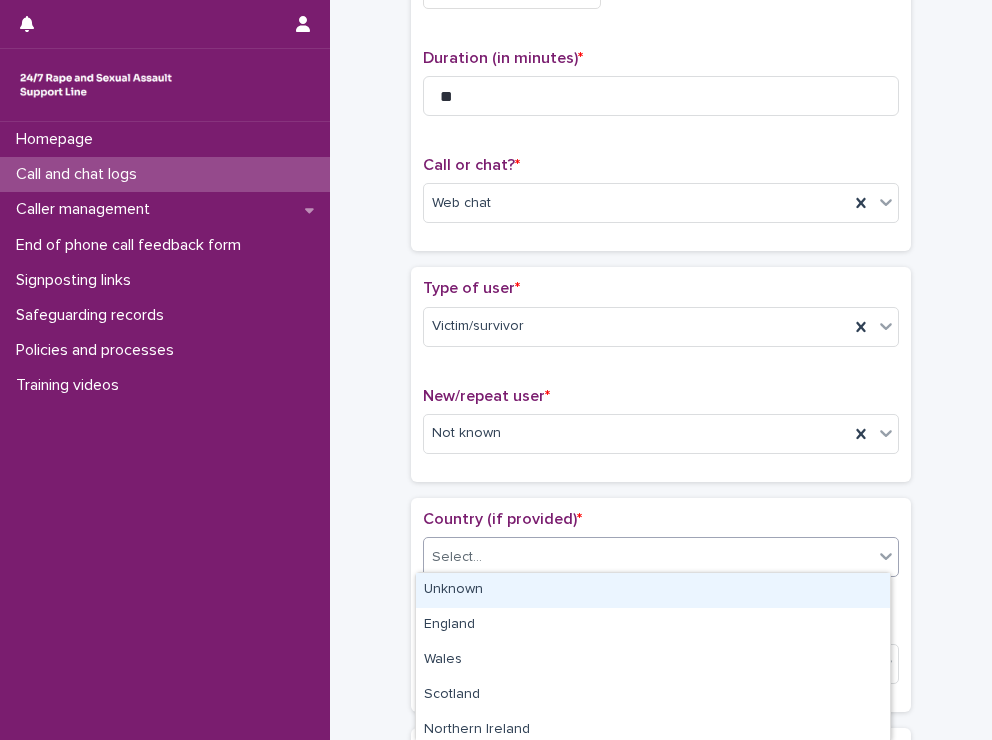 click on "Select..." at bounding box center [648, 557] 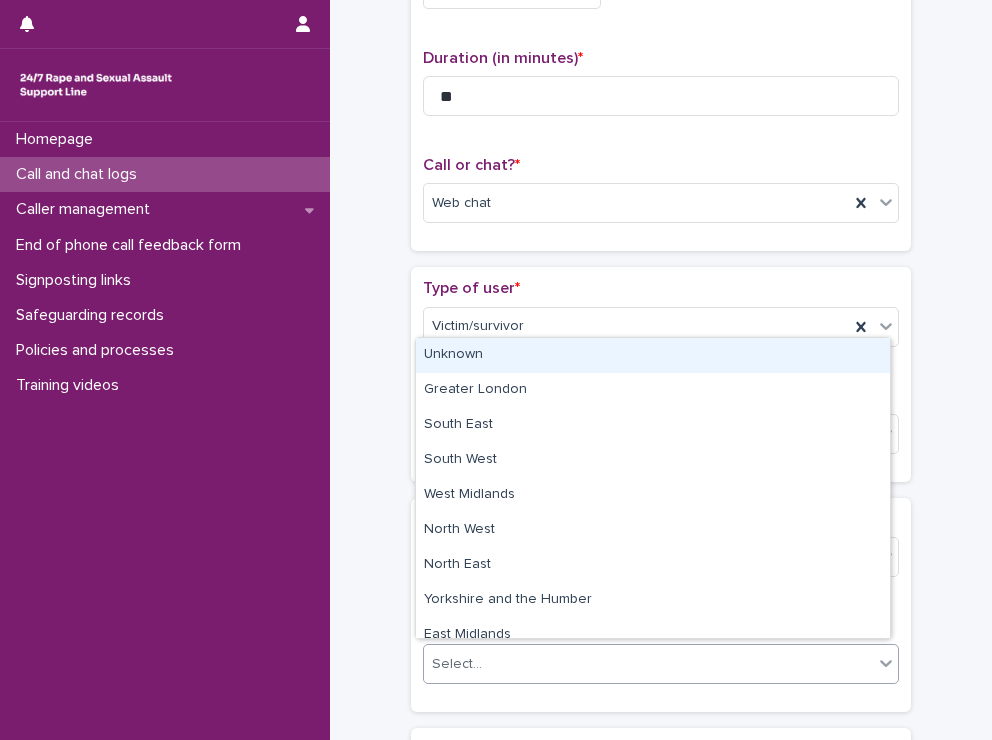 click at bounding box center (485, 663) 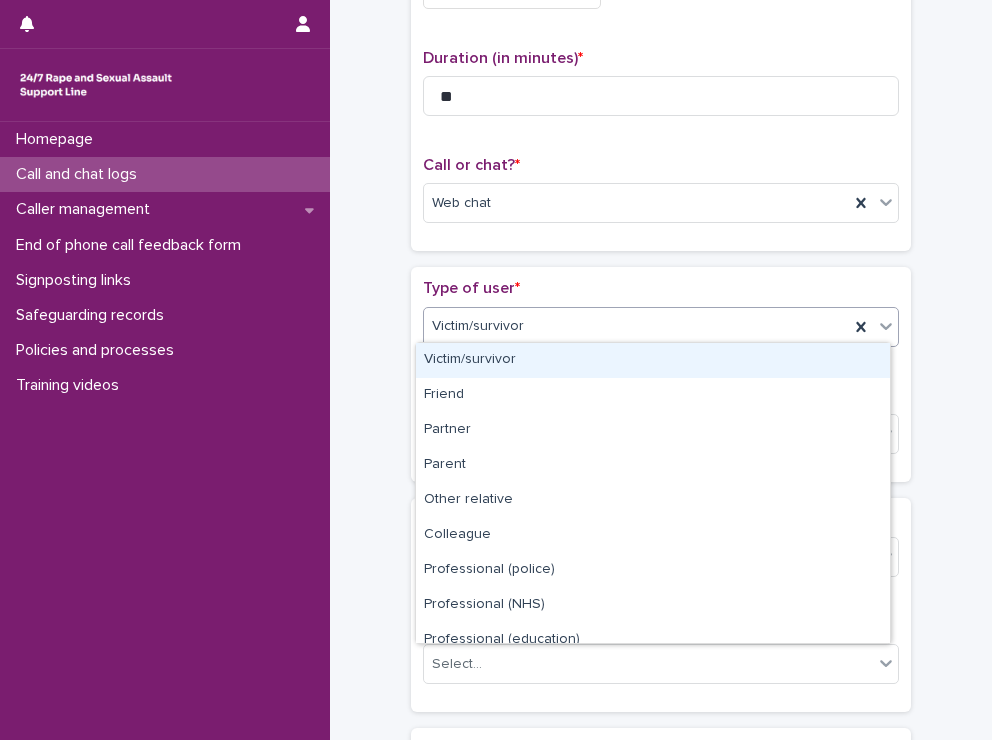 click at bounding box center [527, 325] 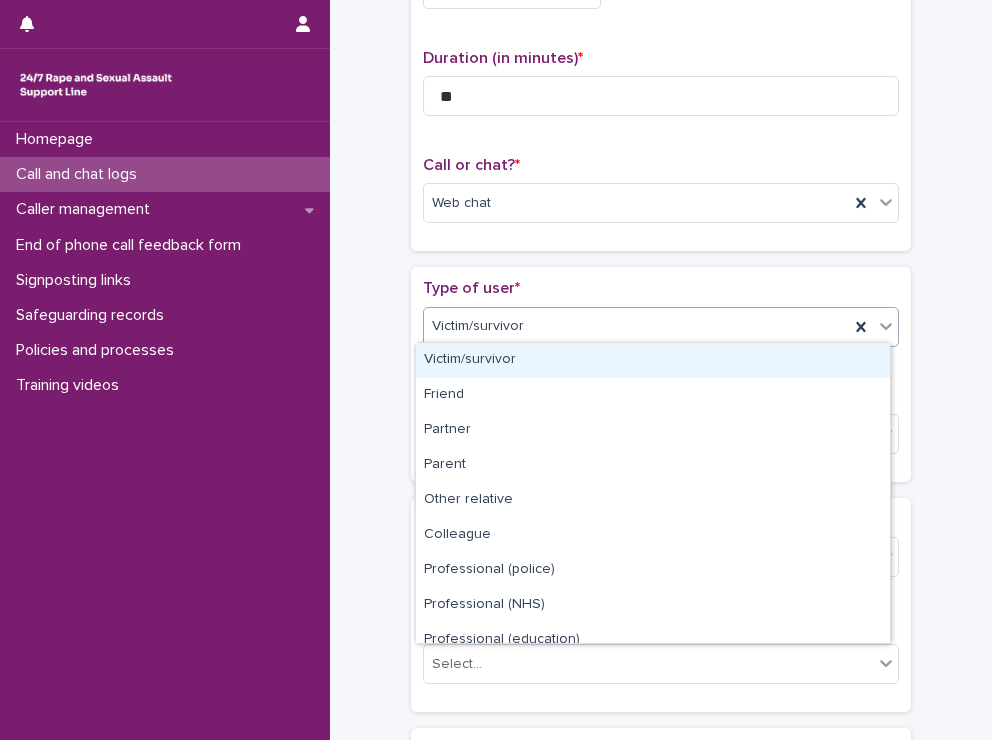 click on "Victim/survivor" at bounding box center [653, 360] 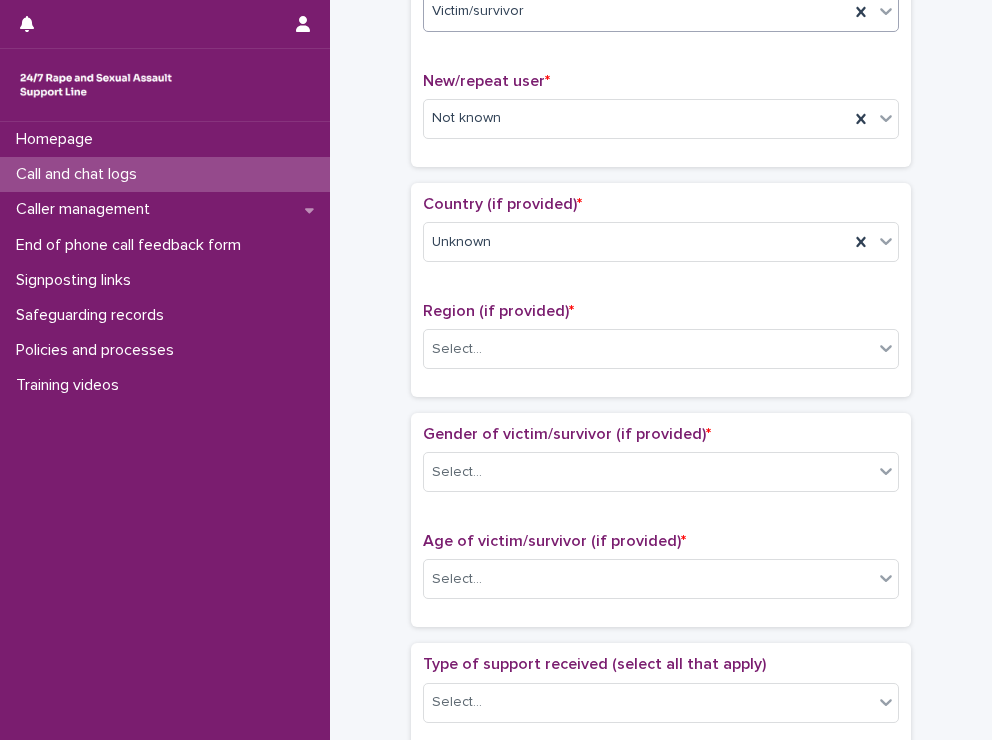 scroll, scrollTop: 524, scrollLeft: 0, axis: vertical 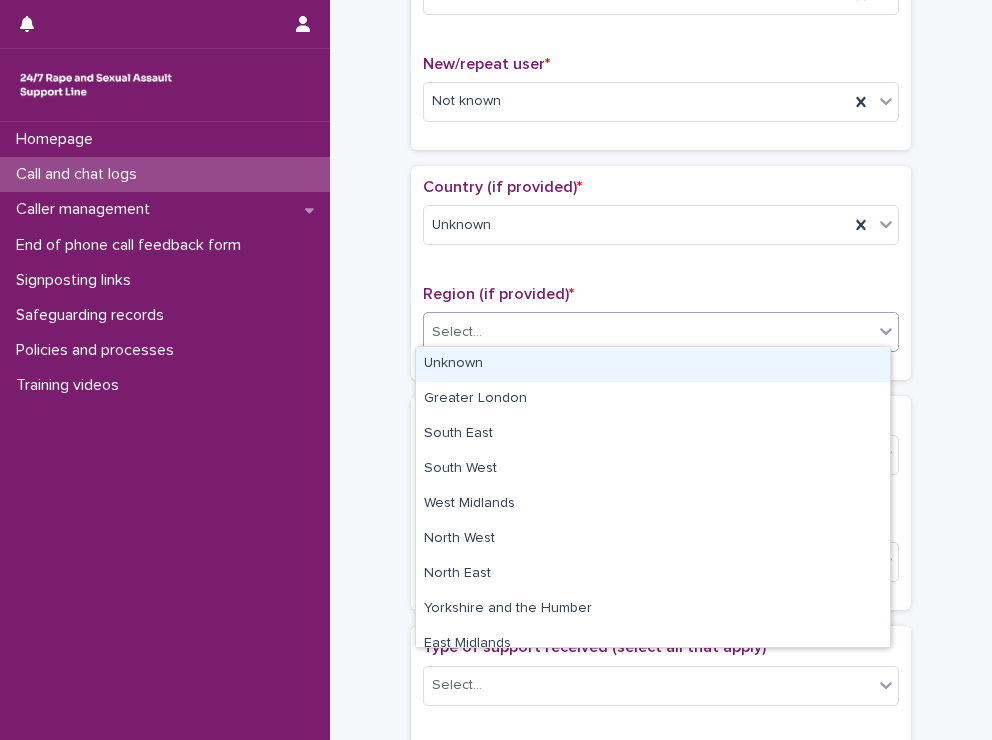 click on "Select..." at bounding box center (661, 332) 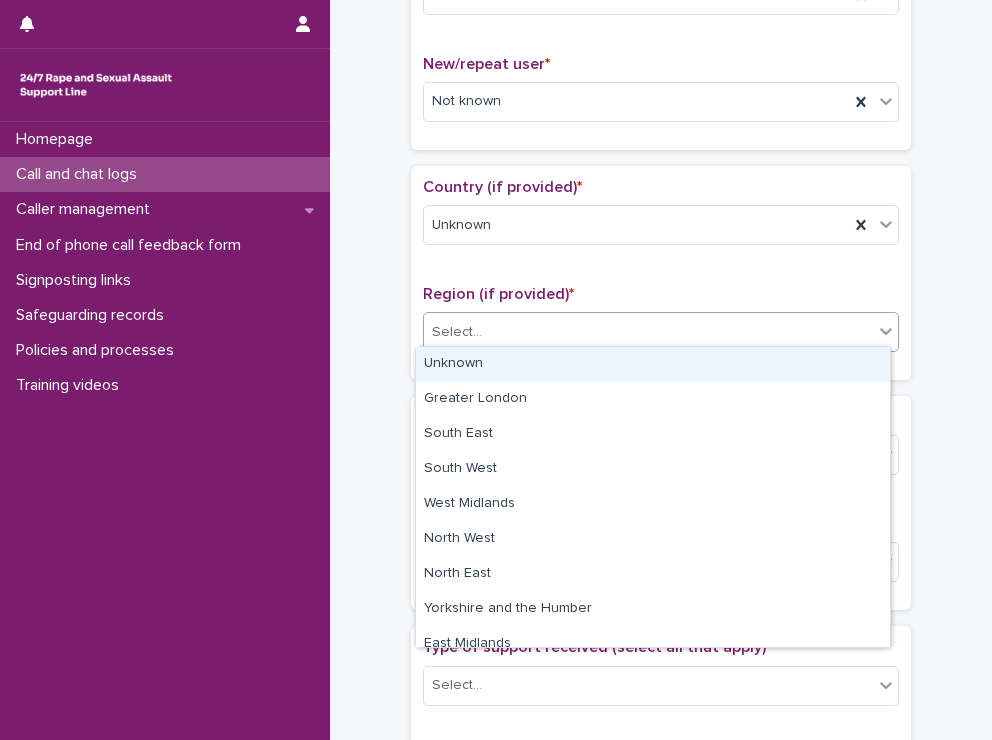 click on "Unknown" at bounding box center (653, 364) 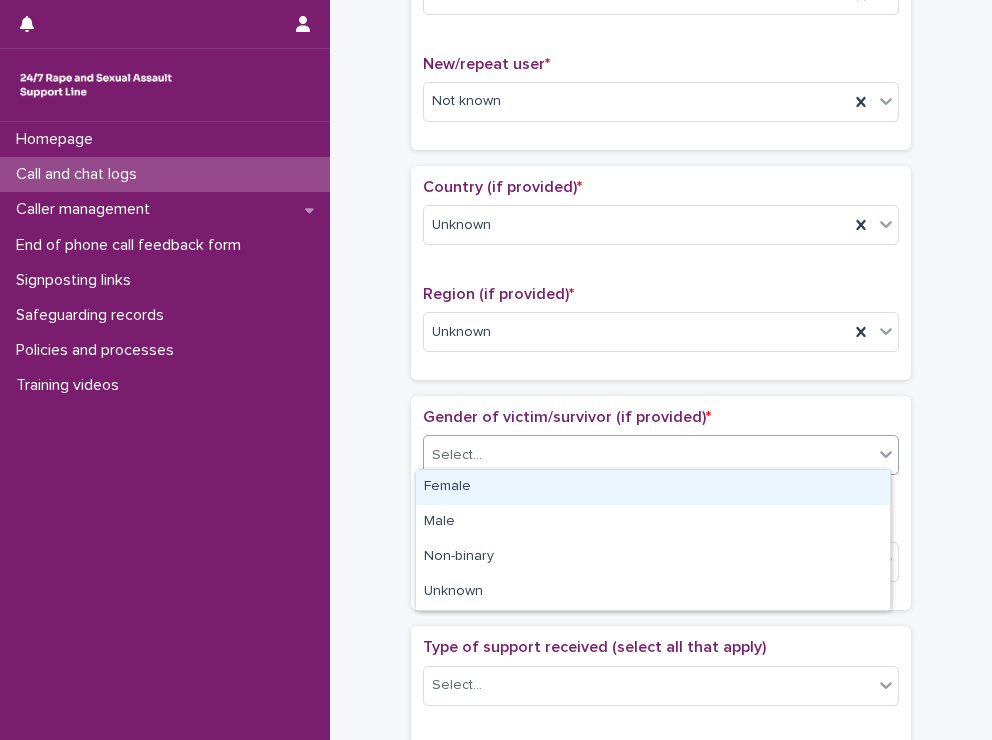 click on "Select..." at bounding box center (661, 455) 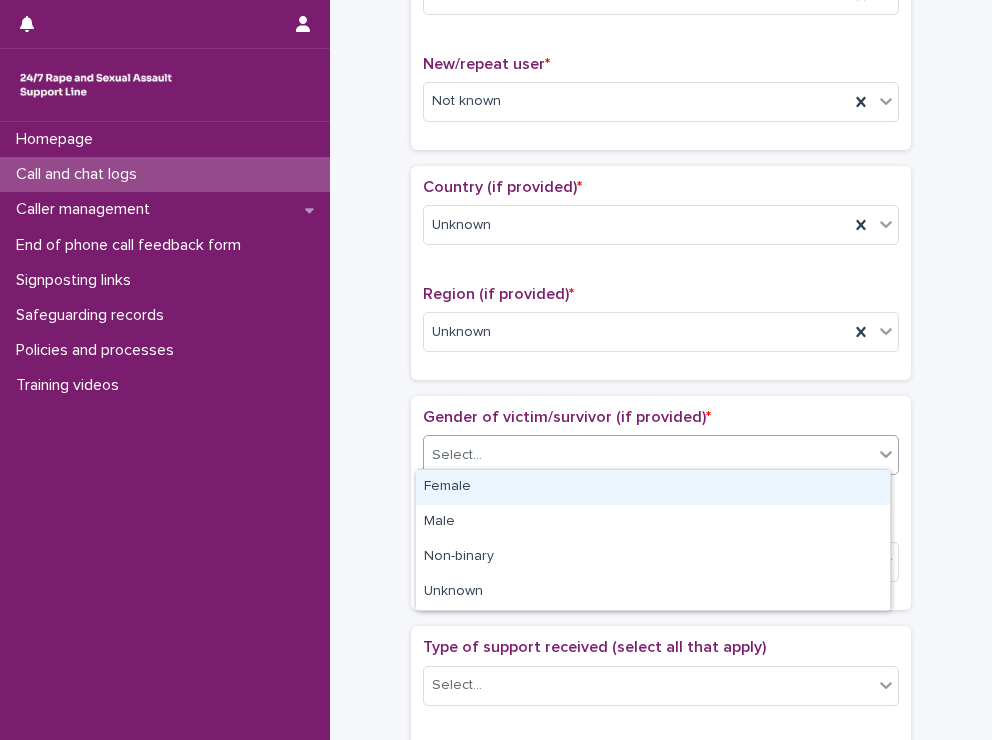 click on "Female" at bounding box center [653, 487] 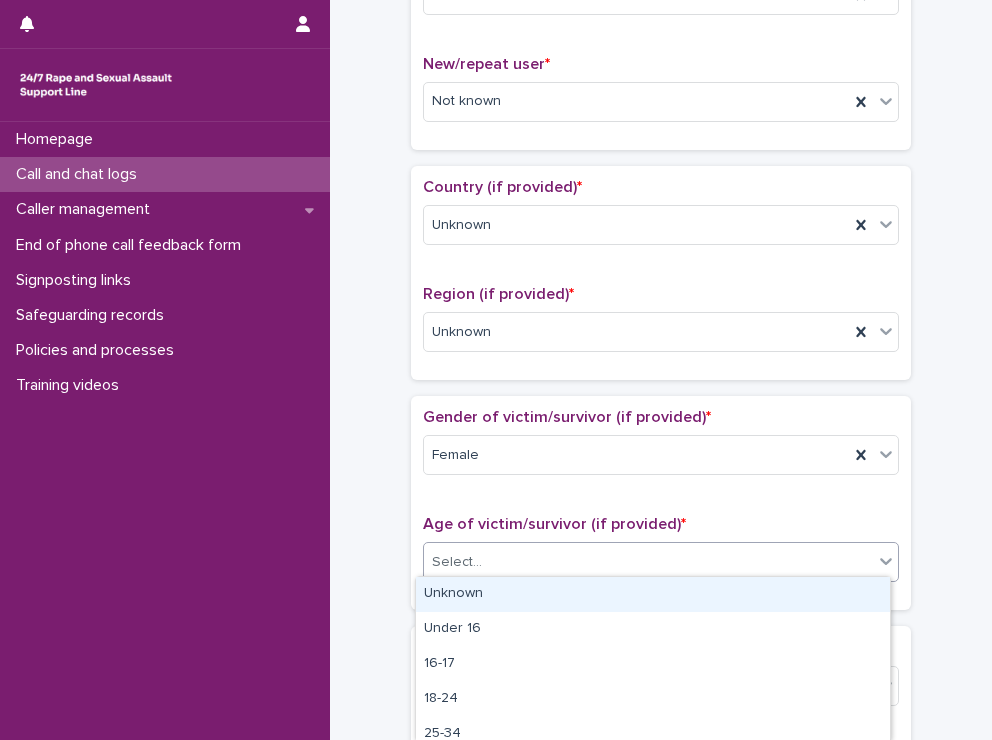 click at bounding box center (485, 561) 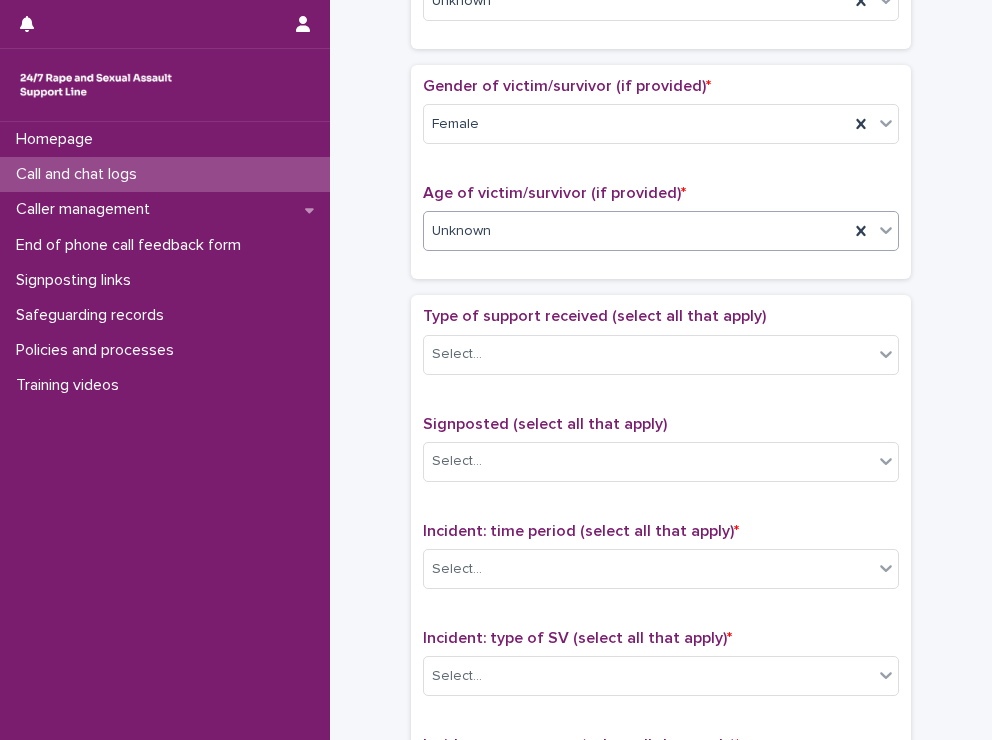 scroll, scrollTop: 856, scrollLeft: 0, axis: vertical 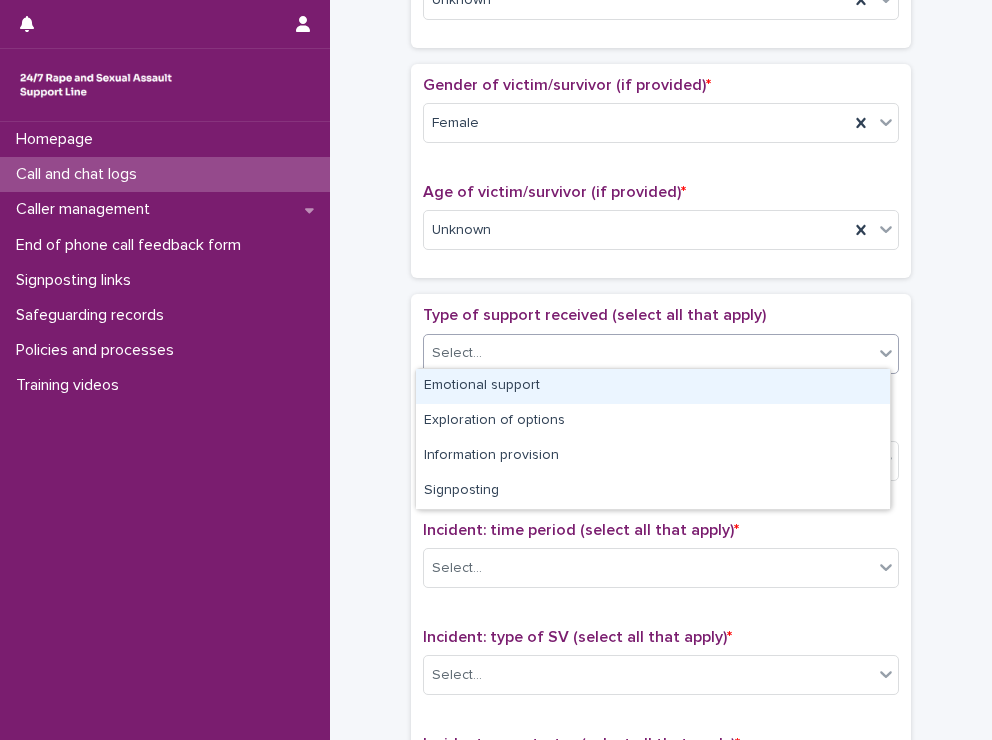 click on "Select..." at bounding box center [648, 353] 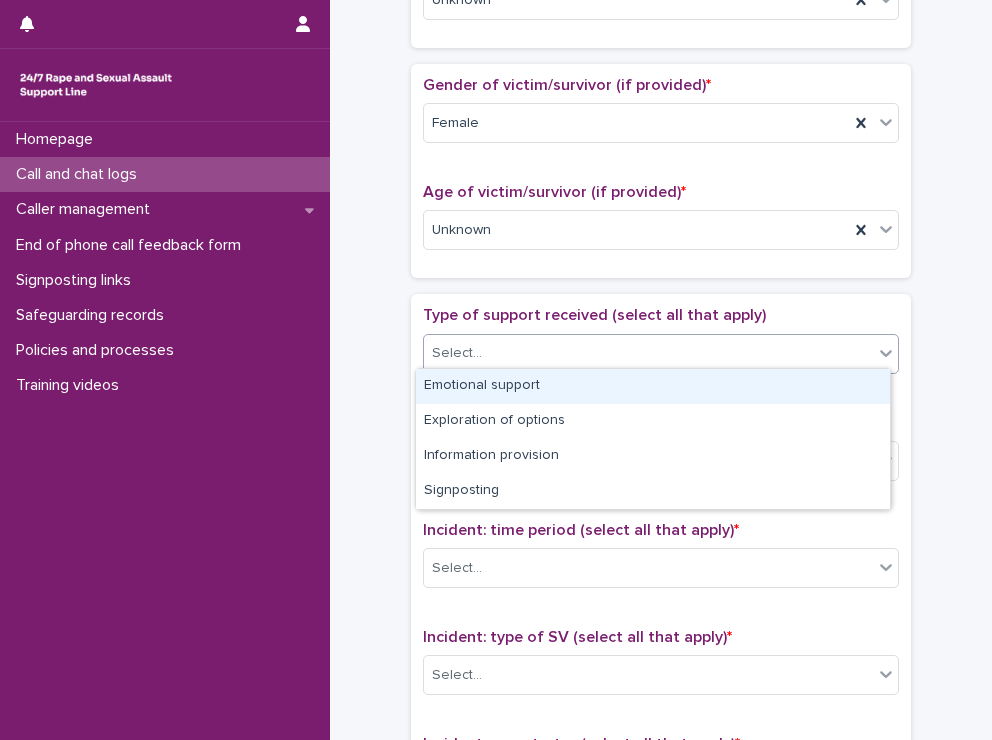 click on "Emotional support" at bounding box center (653, 386) 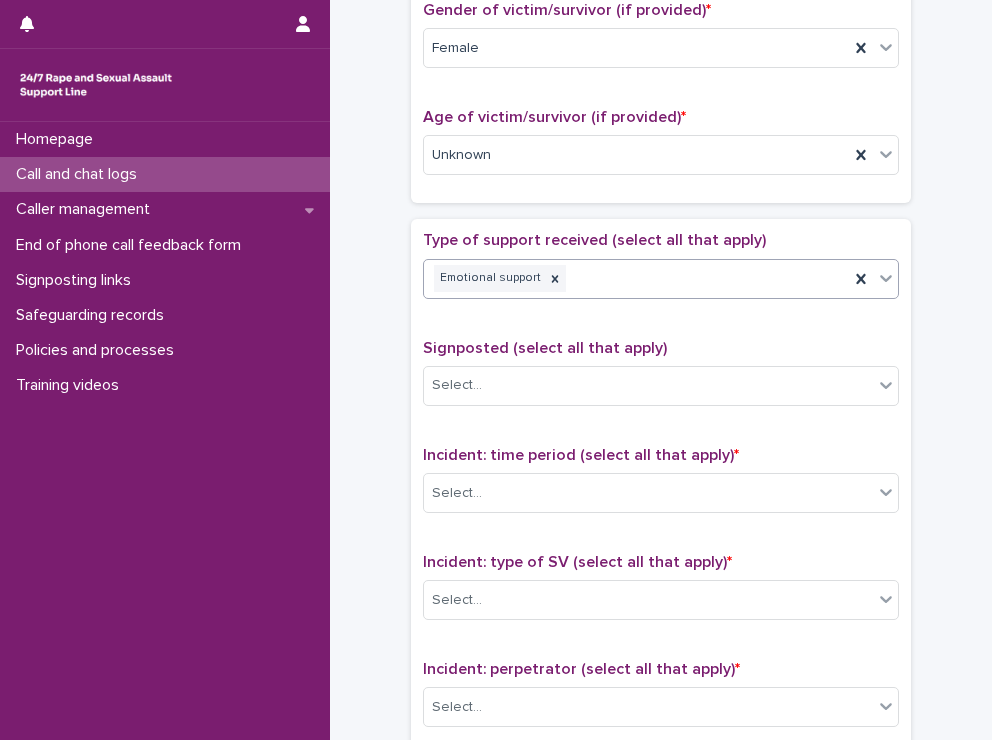 scroll, scrollTop: 928, scrollLeft: 0, axis: vertical 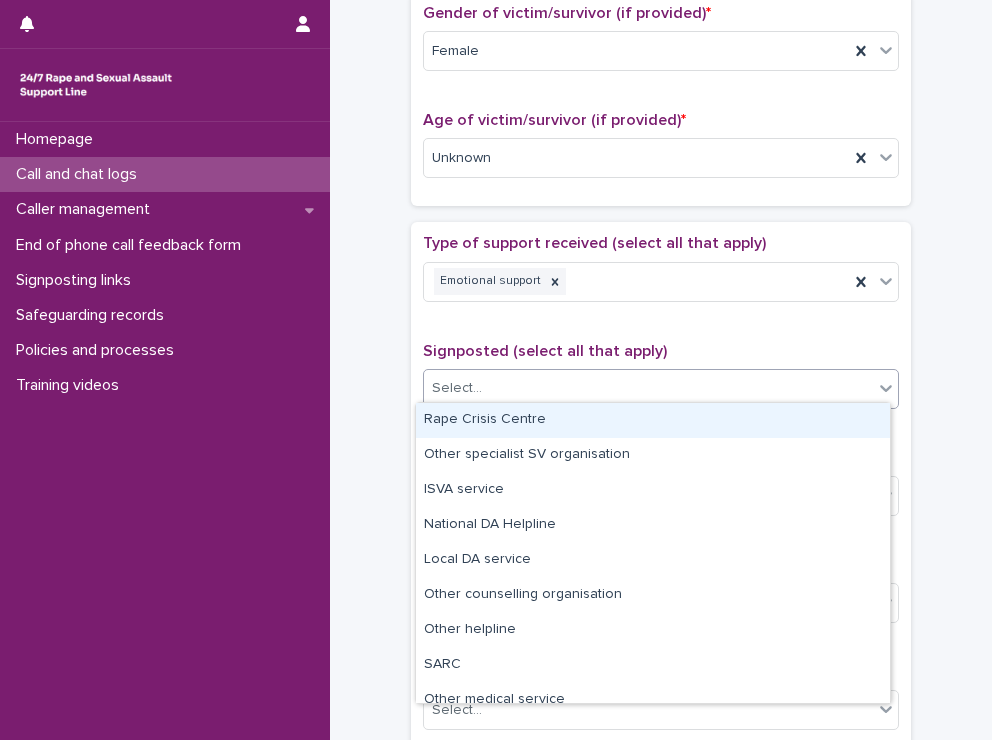 click on "Select..." at bounding box center [648, 388] 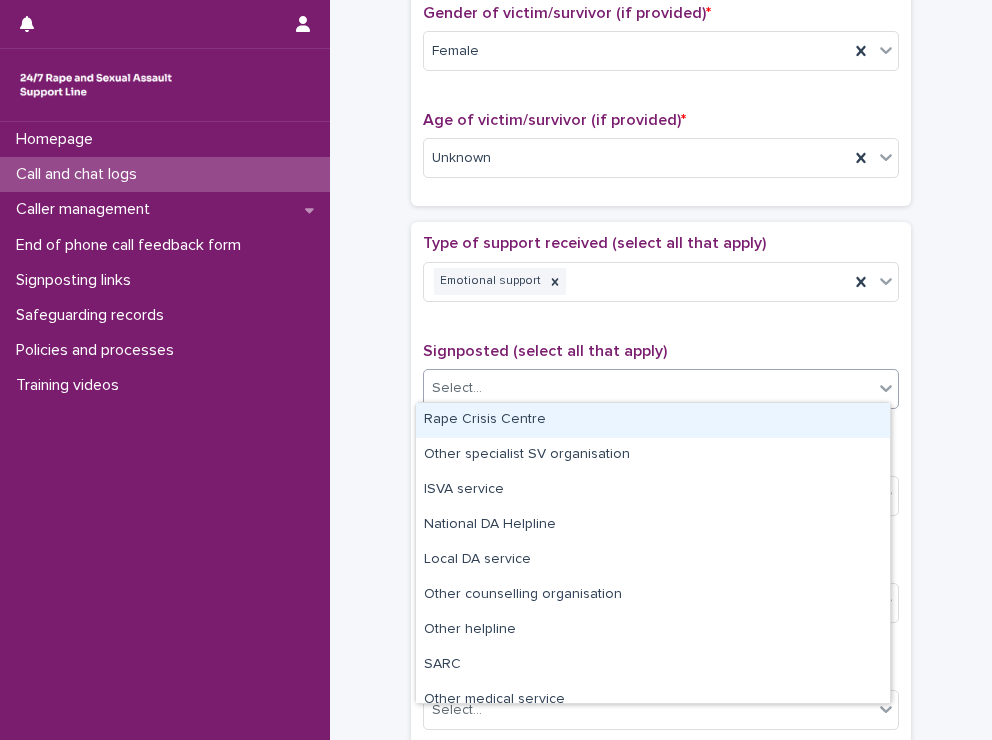 click on "Rape Crisis Centre" at bounding box center (653, 420) 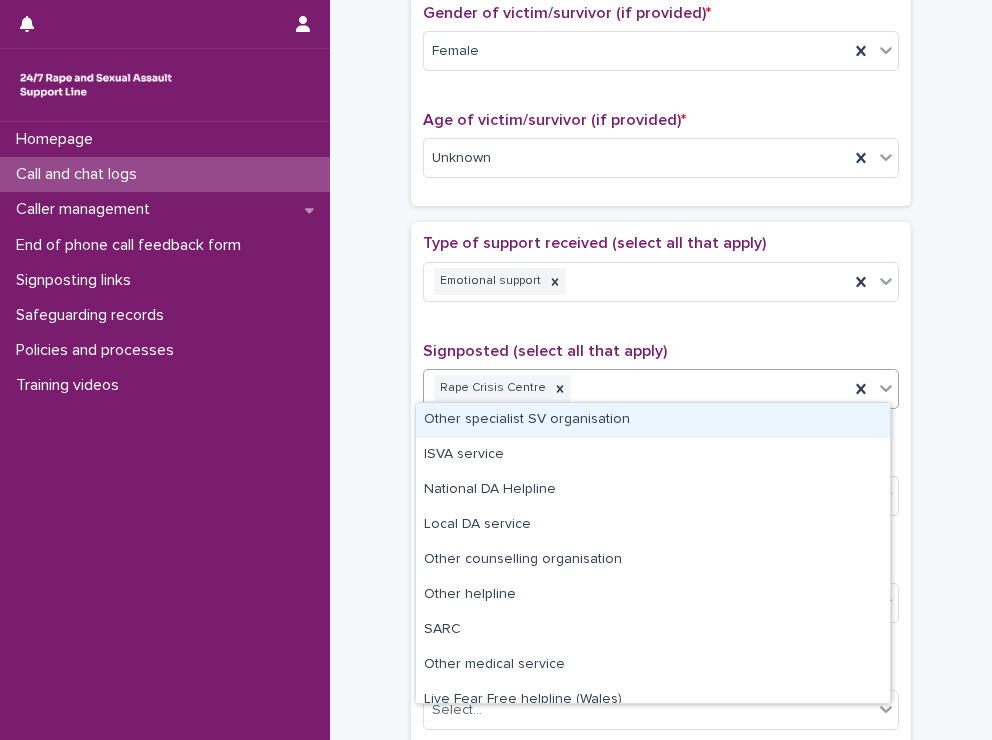 click on "Rape Crisis Centre" at bounding box center [636, 388] 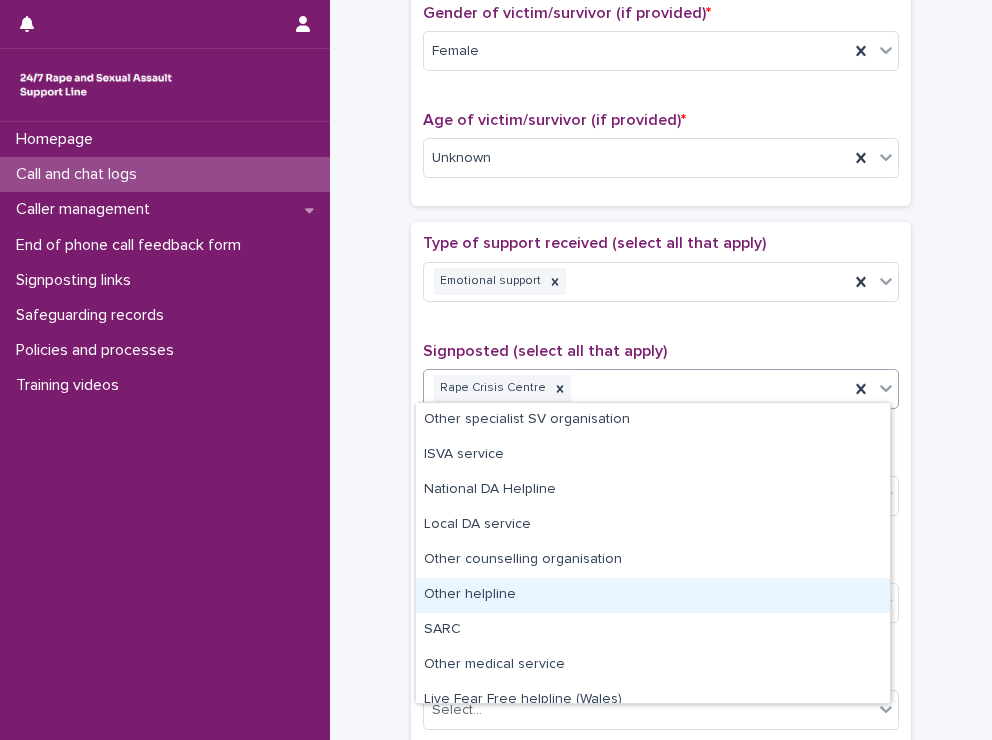 click on "Other helpline" at bounding box center [653, 595] 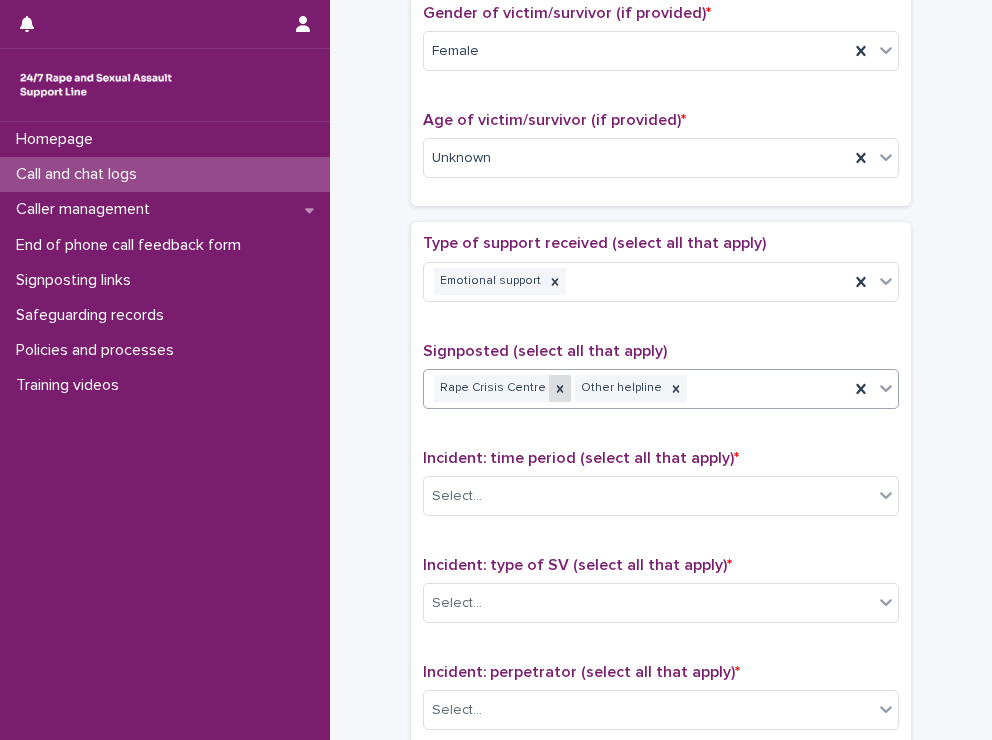 click 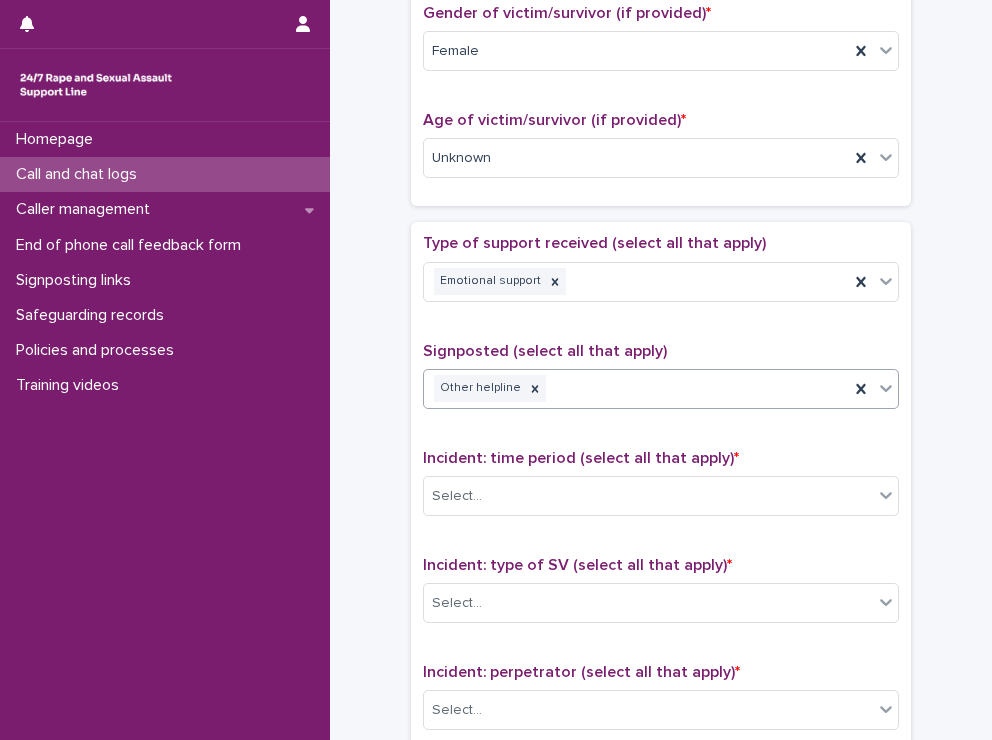 click on "Other helpline" at bounding box center (636, 388) 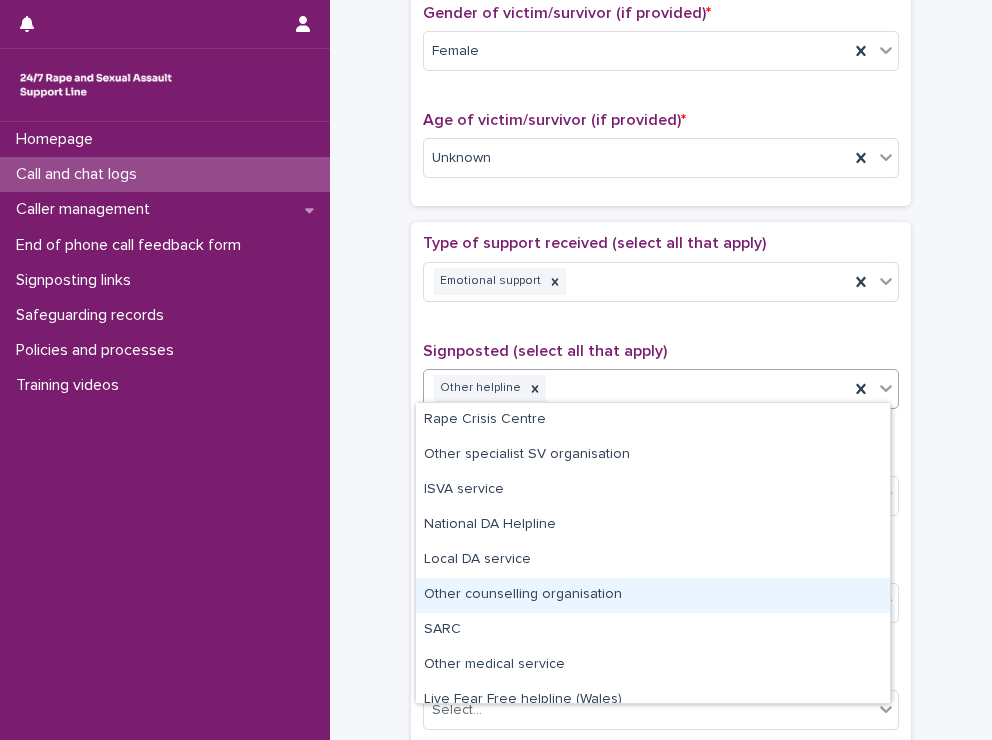 drag, startPoint x: 478, startPoint y: 653, endPoint x: 488, endPoint y: 602, distance: 51.971146 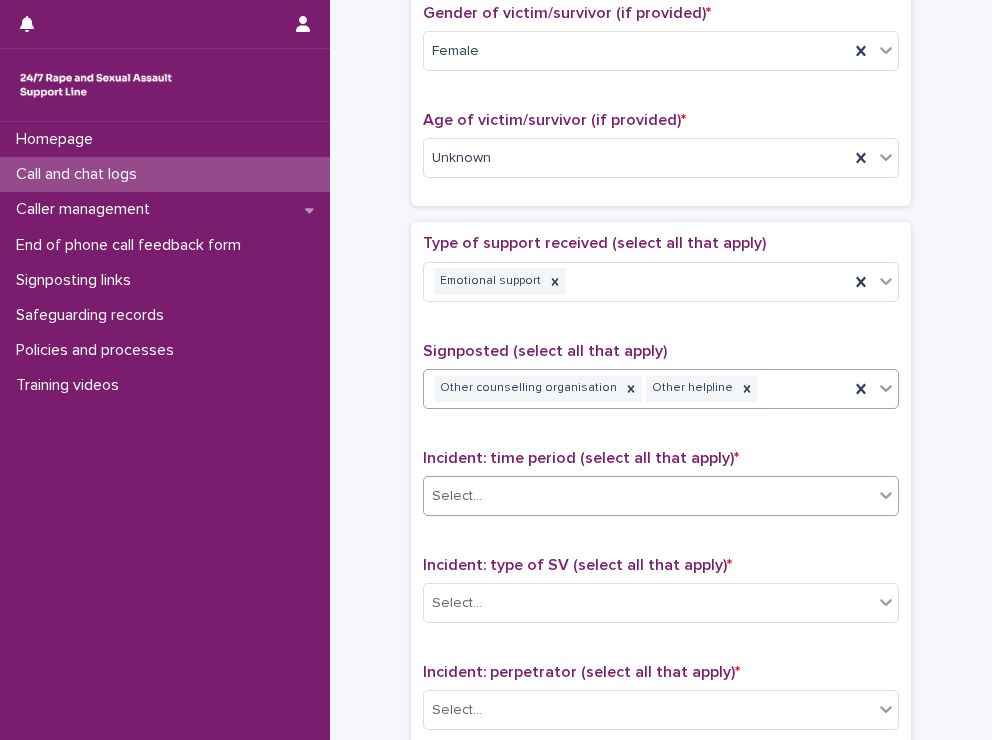 click on "Select..." at bounding box center (648, 496) 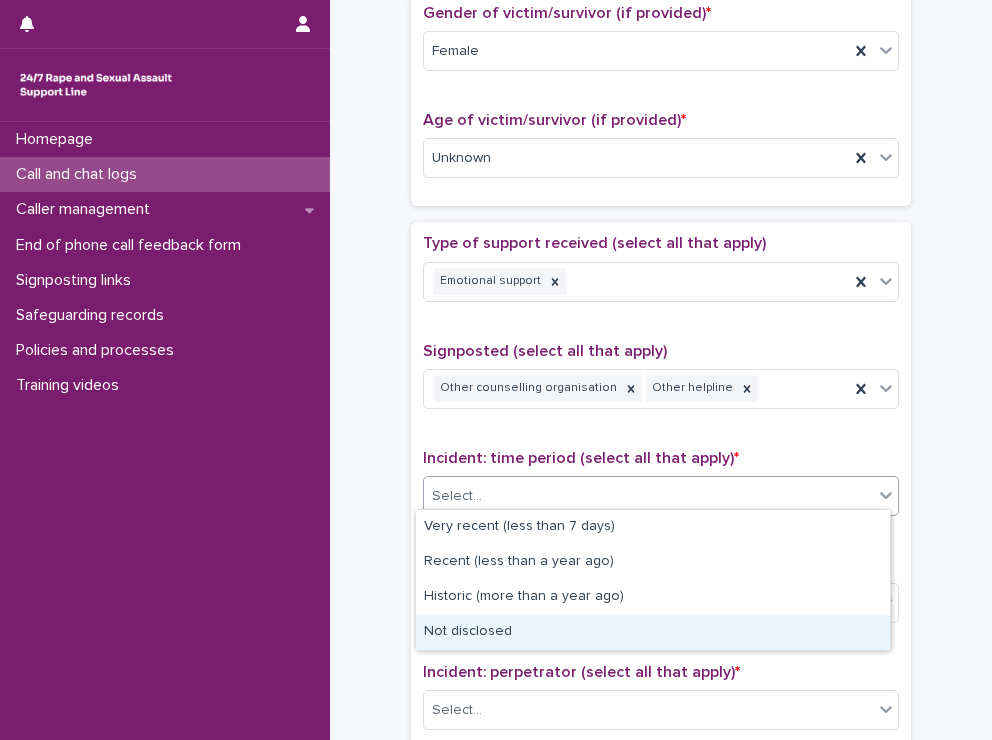 click on "Not disclosed" at bounding box center (653, 632) 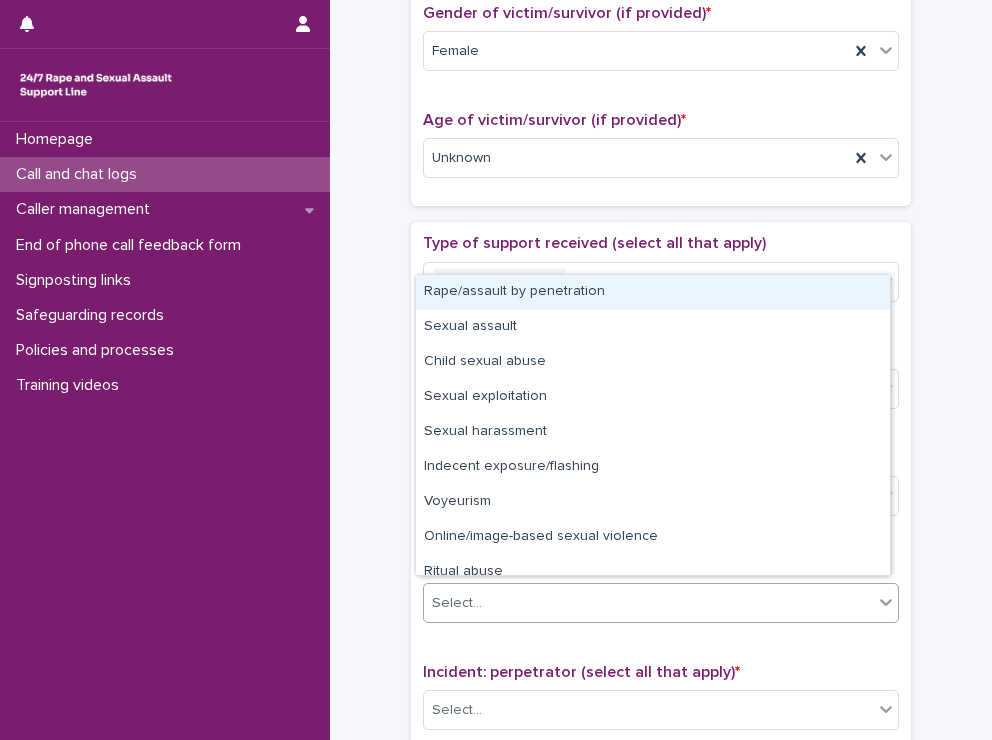 click on "Select..." at bounding box center [648, 603] 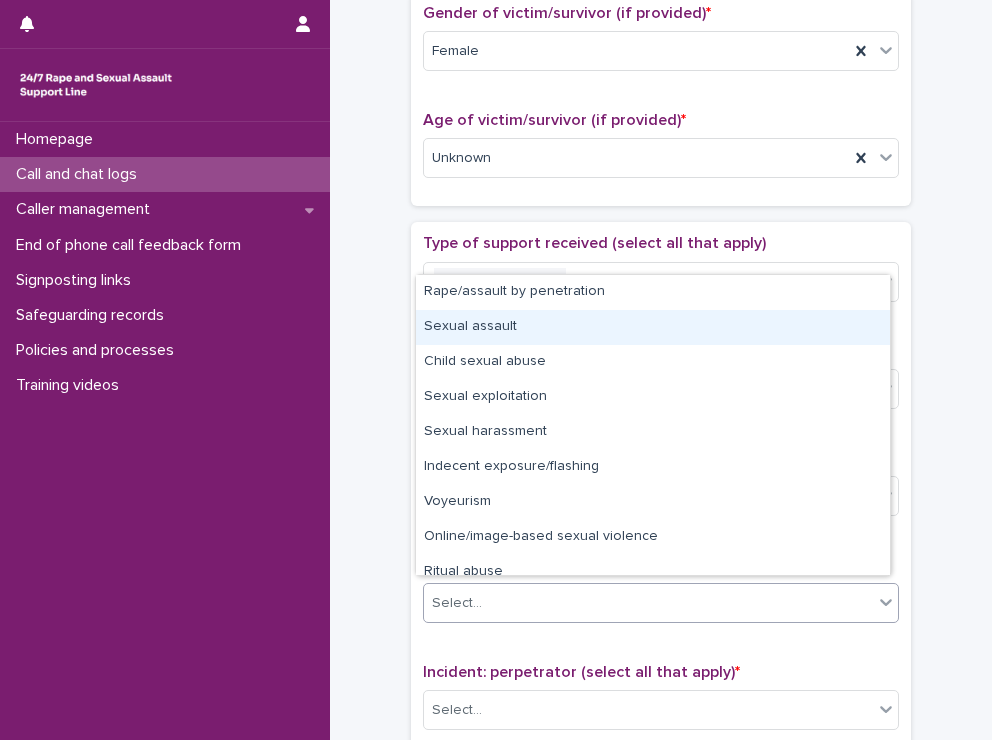 click on "Sexual assault" at bounding box center [653, 327] 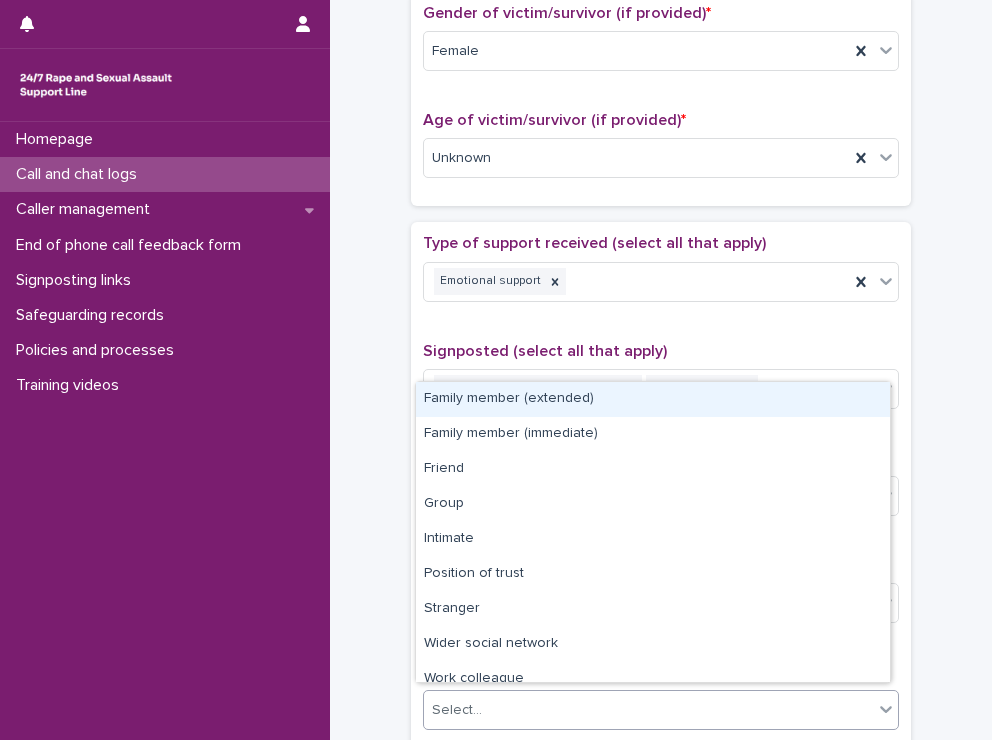 click on "Select..." at bounding box center (648, 710) 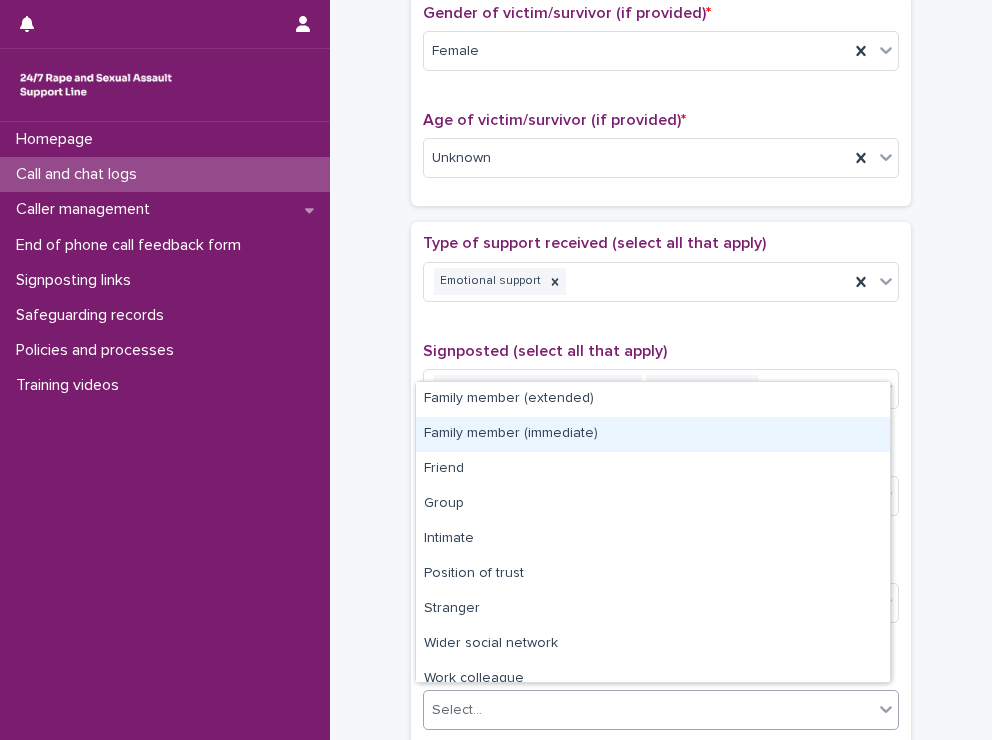 click on "Family member (immediate)" at bounding box center [653, 434] 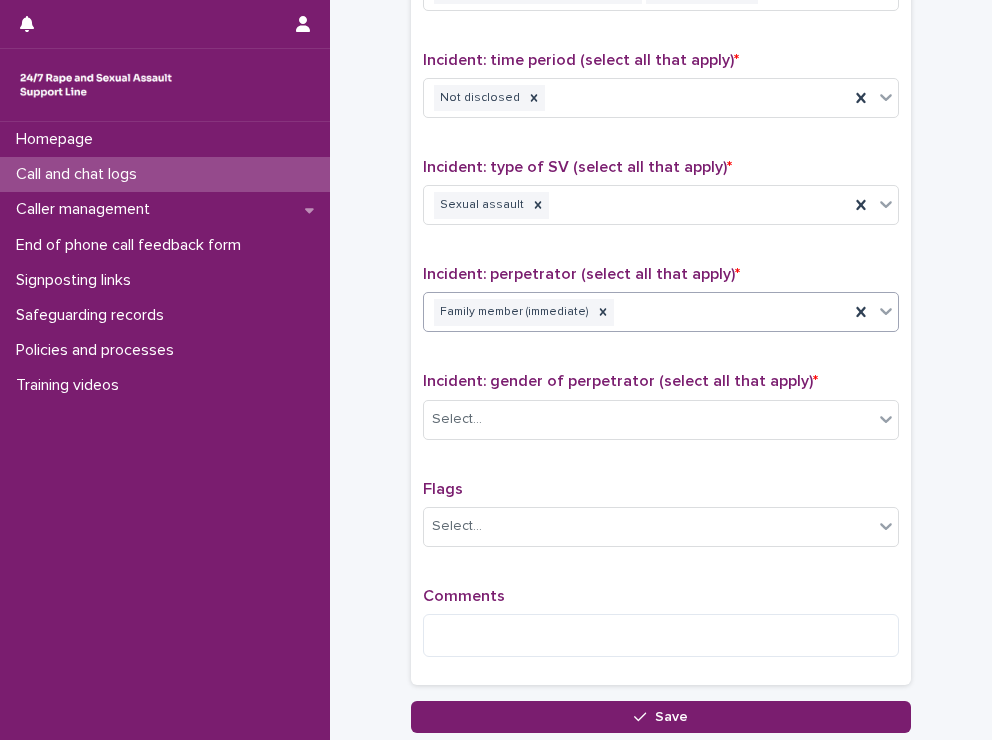 scroll, scrollTop: 1327, scrollLeft: 0, axis: vertical 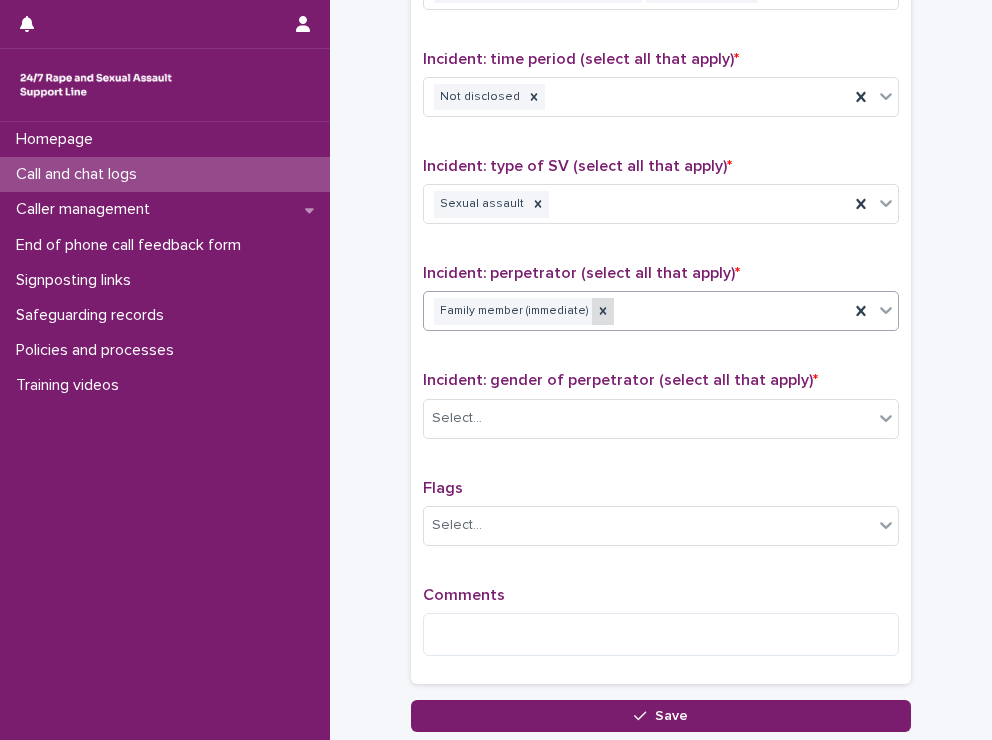 click 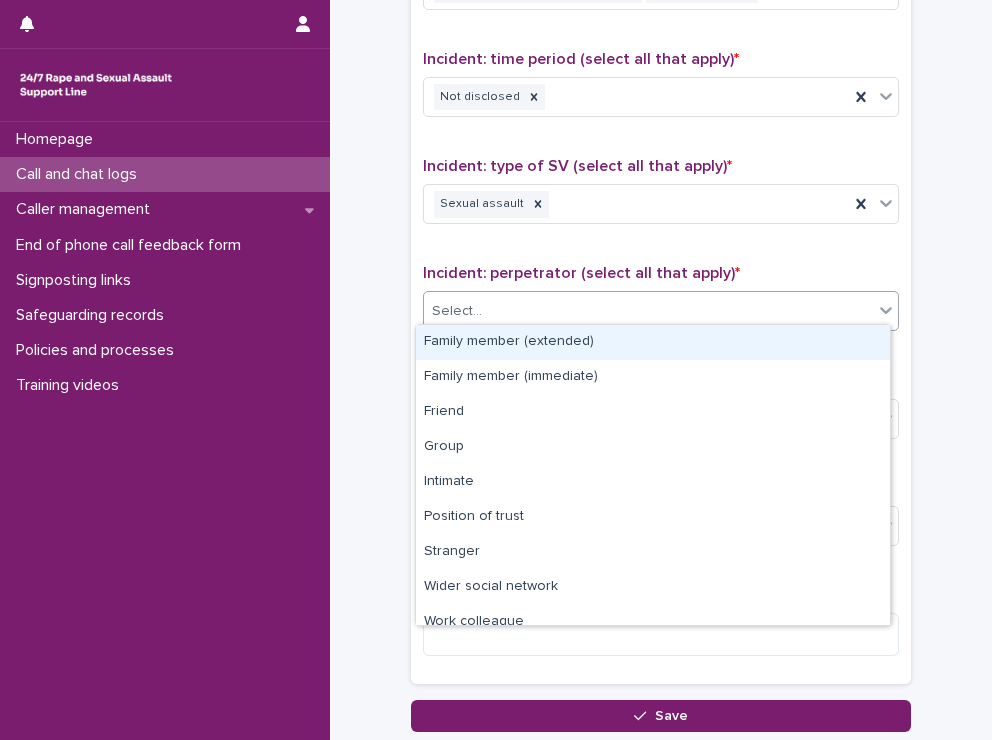 click on "Select..." at bounding box center [648, 311] 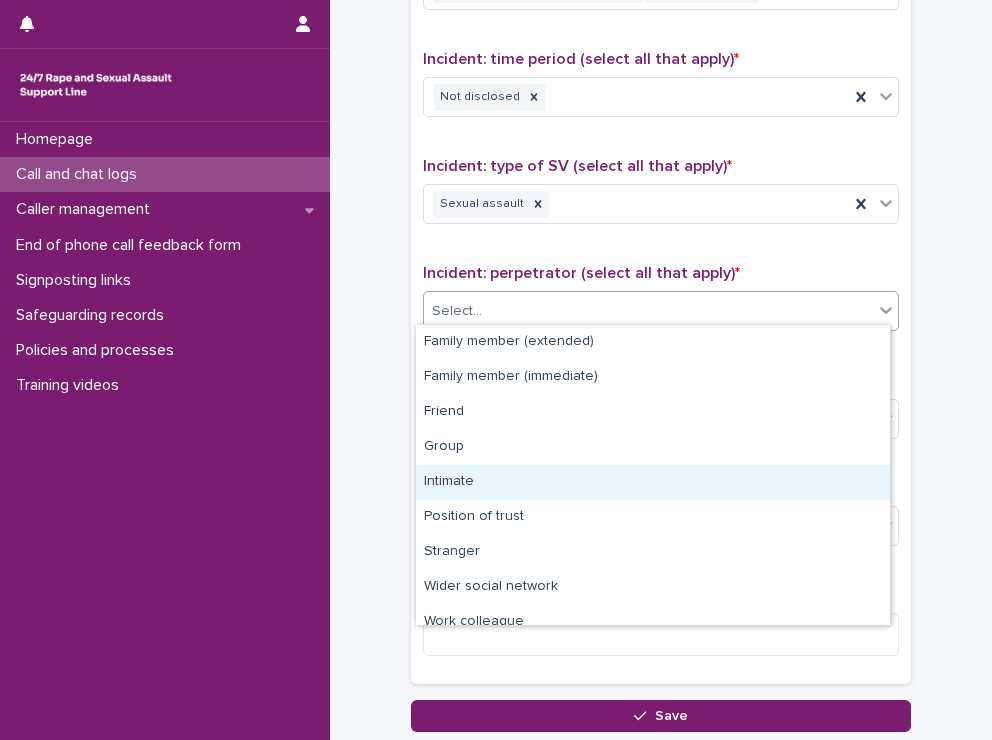 click on "Intimate" at bounding box center (653, 482) 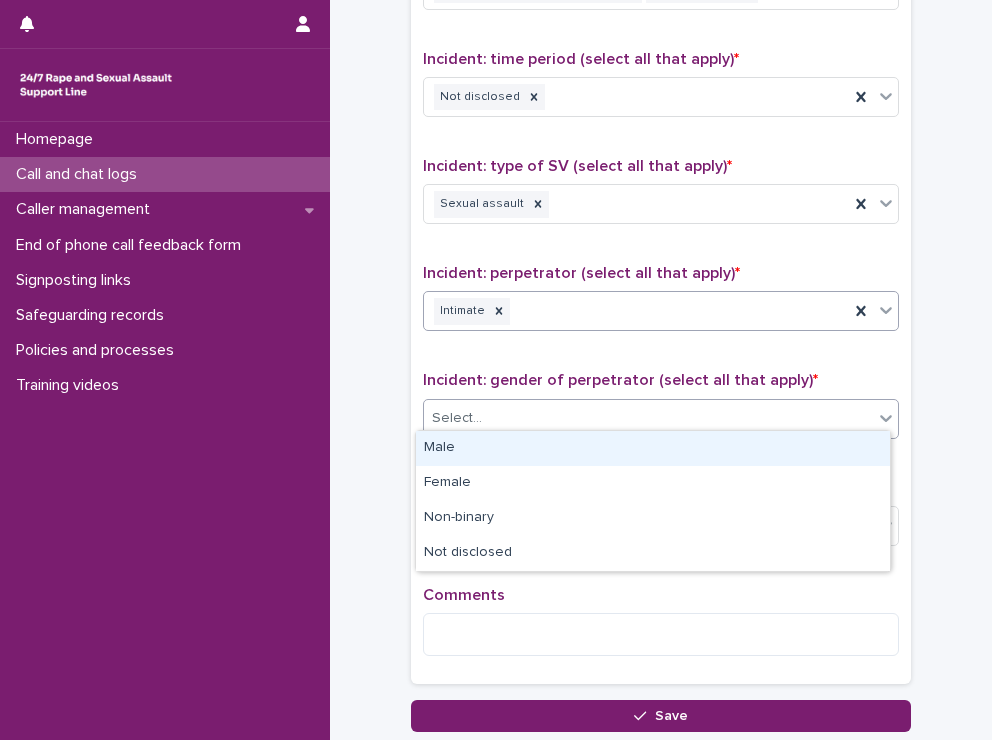 click on "Select..." at bounding box center [648, 418] 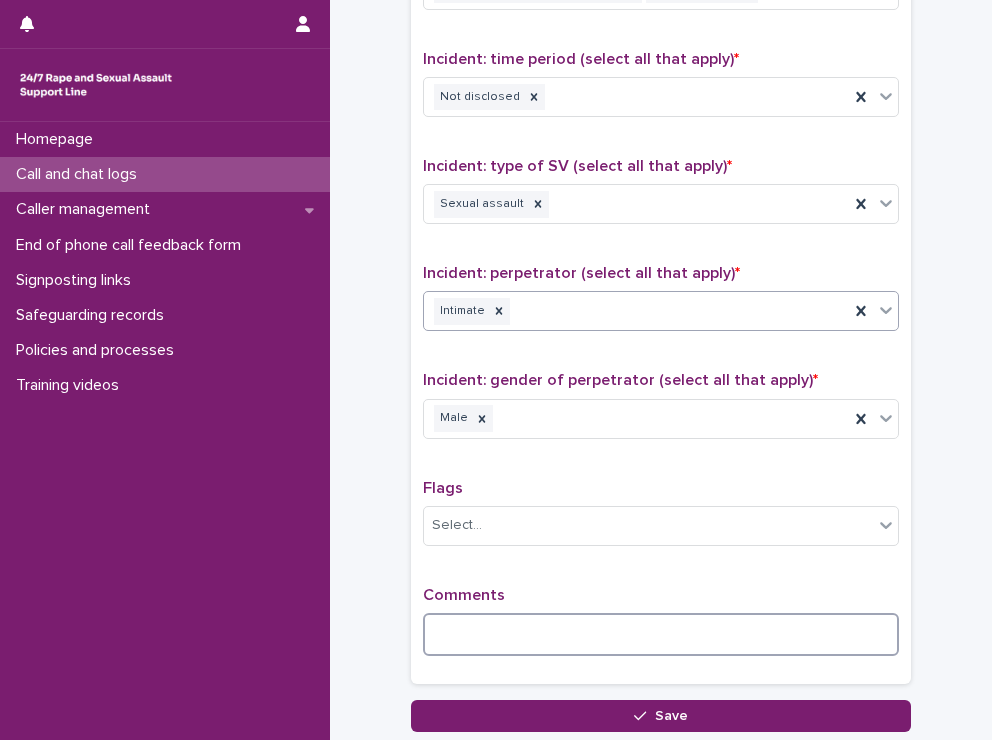 click at bounding box center [661, 634] 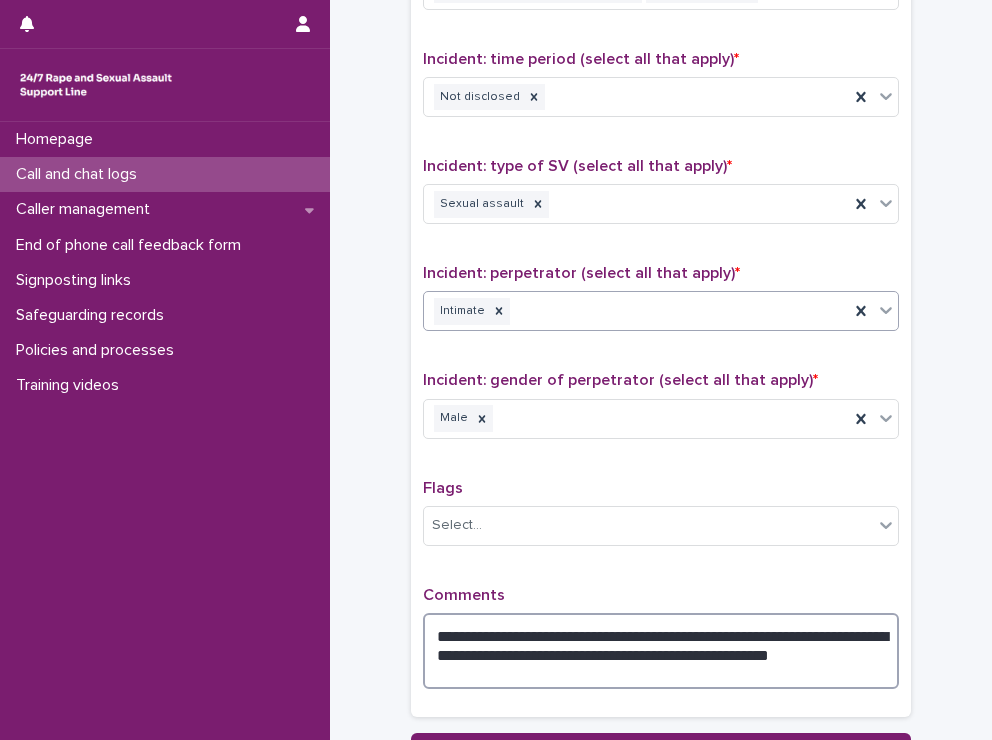 scroll, scrollTop: 1500, scrollLeft: 0, axis: vertical 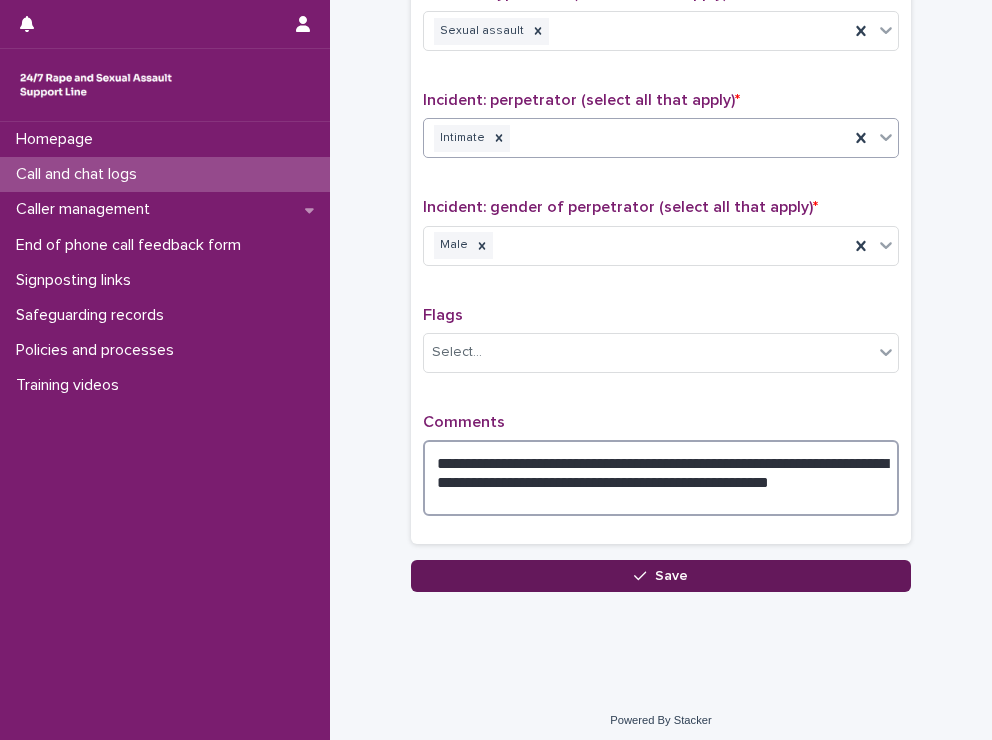 type on "**********" 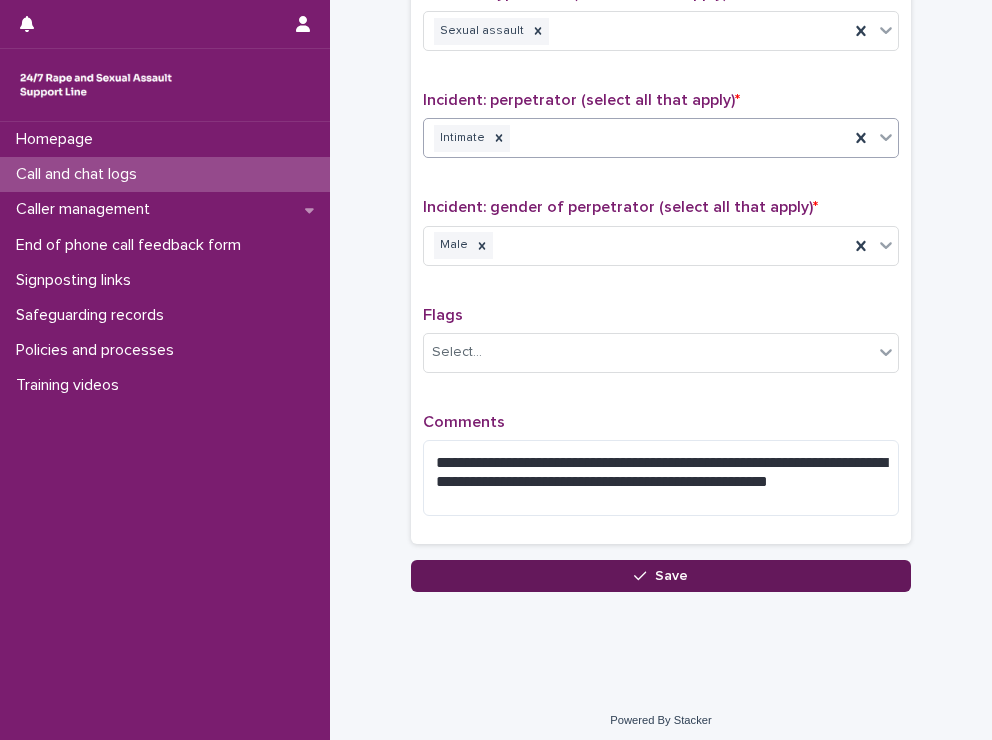 click on "Save" at bounding box center [661, 576] 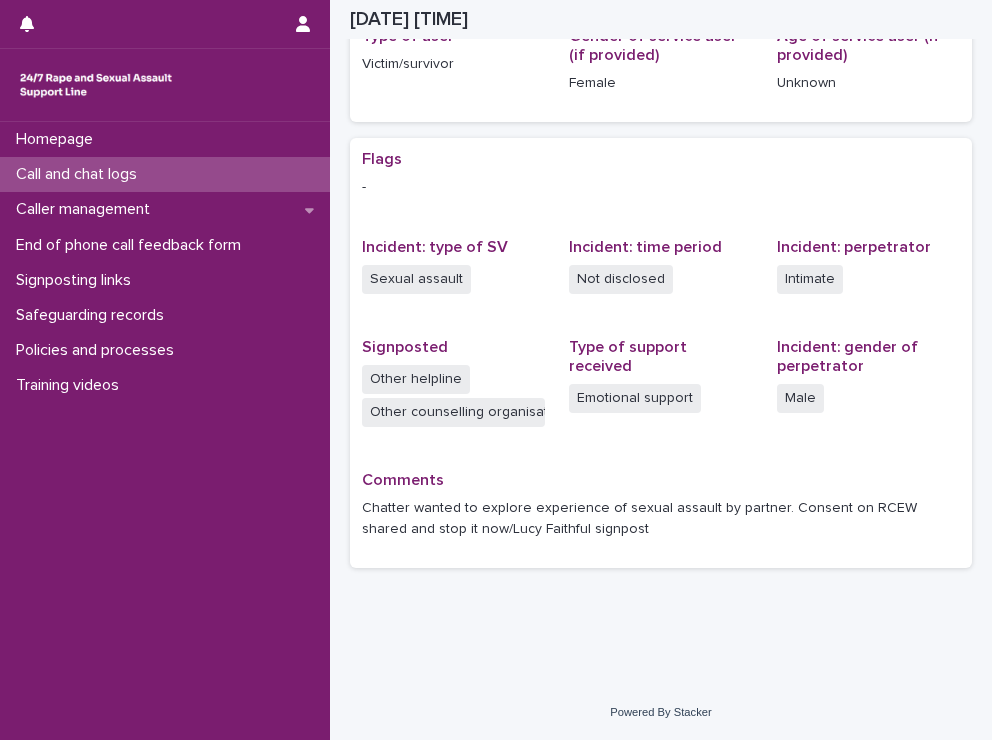 scroll, scrollTop: 316, scrollLeft: 0, axis: vertical 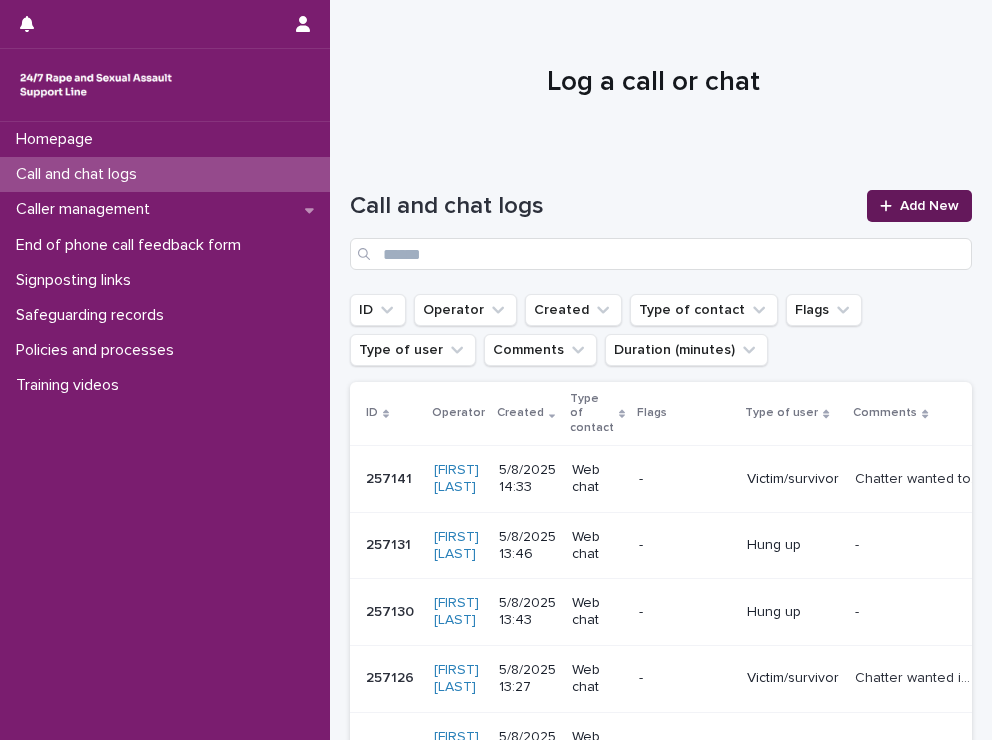 click on "Add New" at bounding box center [929, 206] 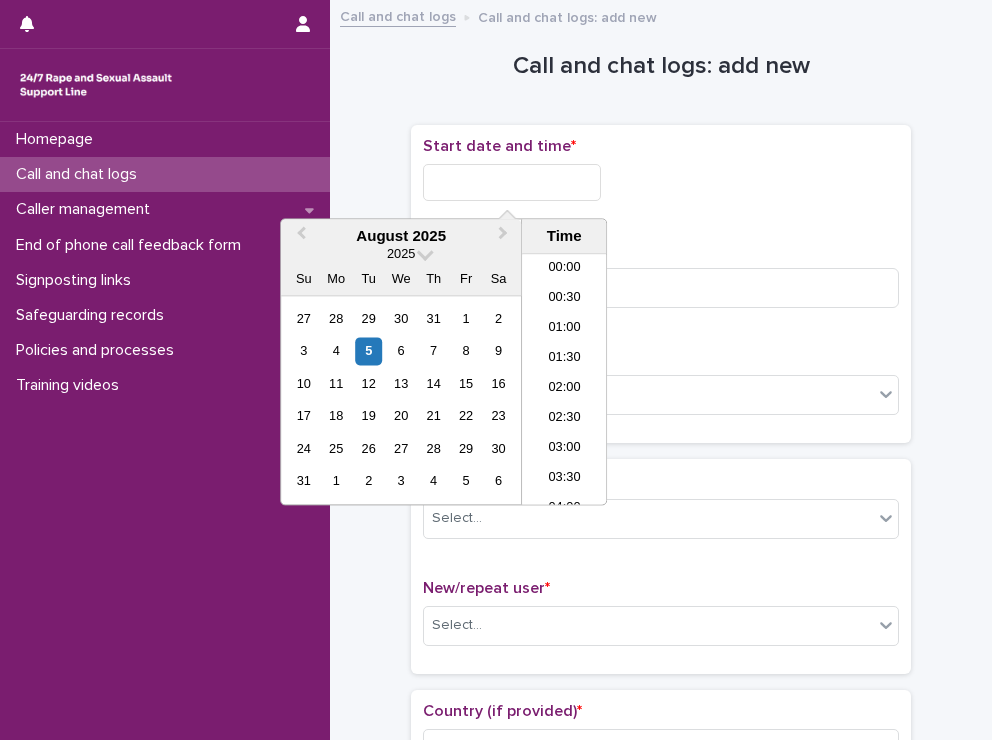 scroll, scrollTop: 790, scrollLeft: 0, axis: vertical 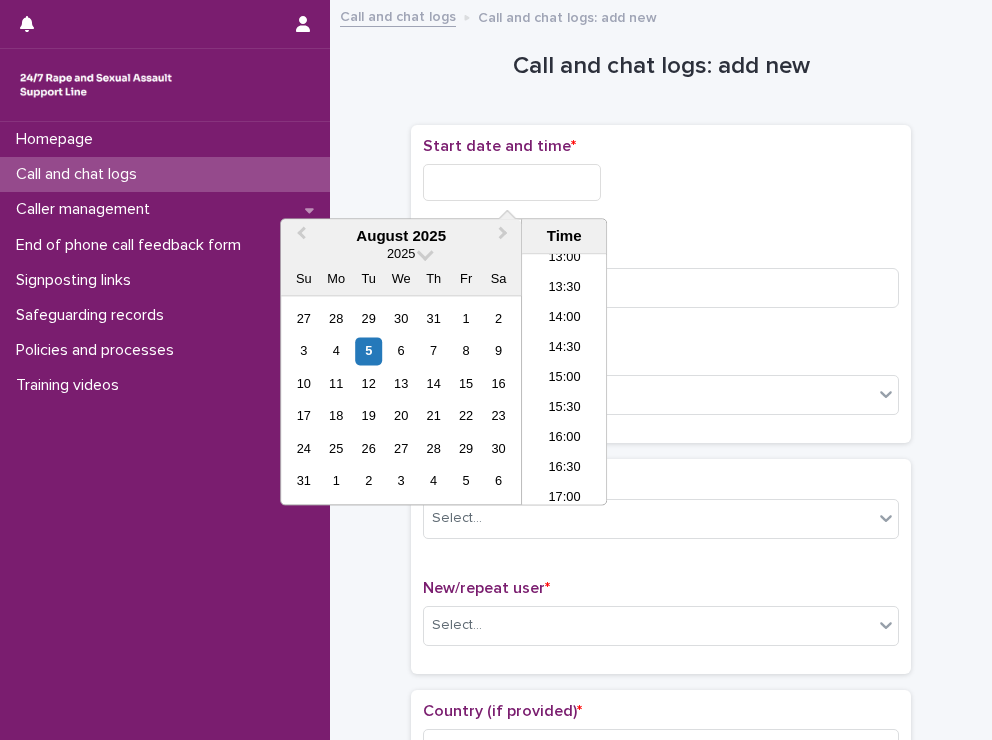 click at bounding box center (512, 182) 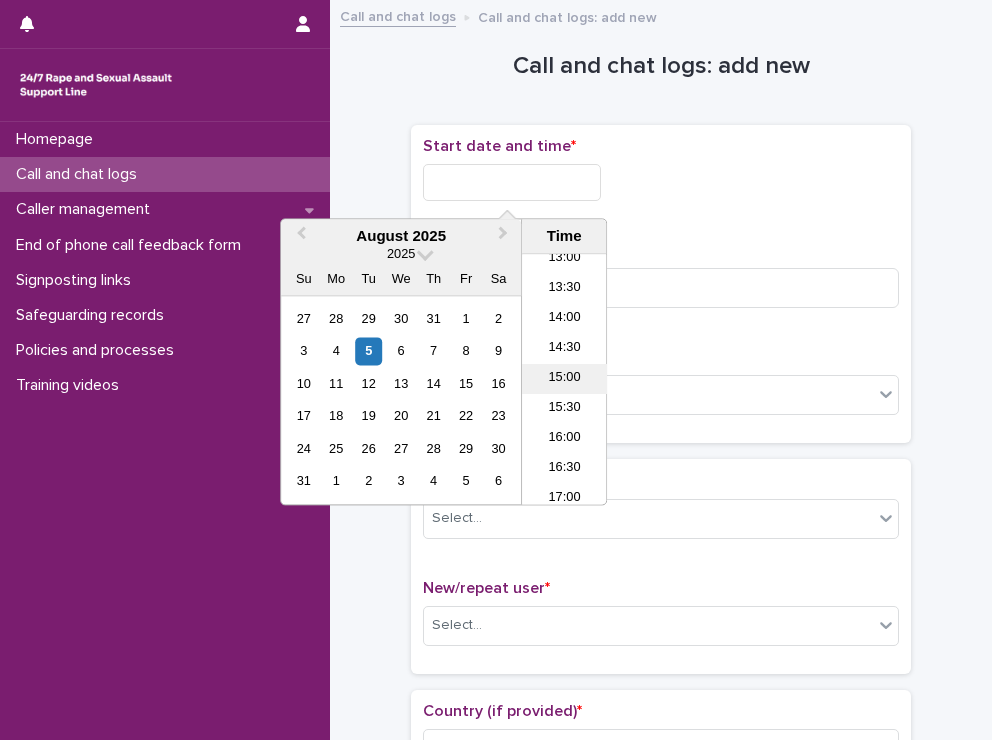 click on "15:00" at bounding box center [564, 380] 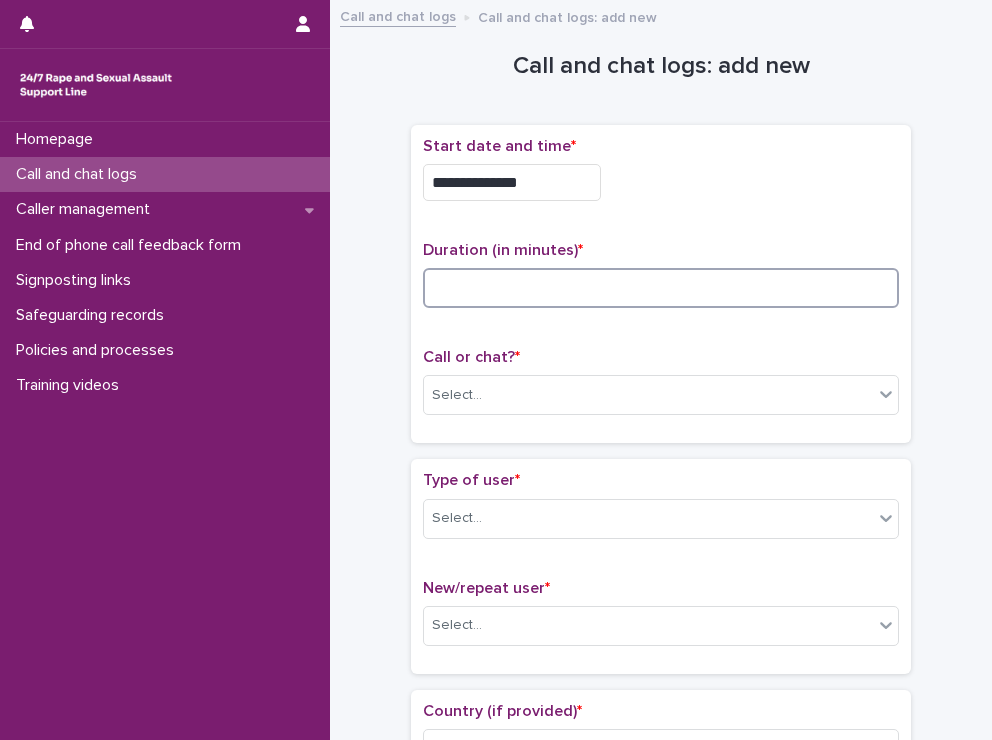 click at bounding box center [661, 288] 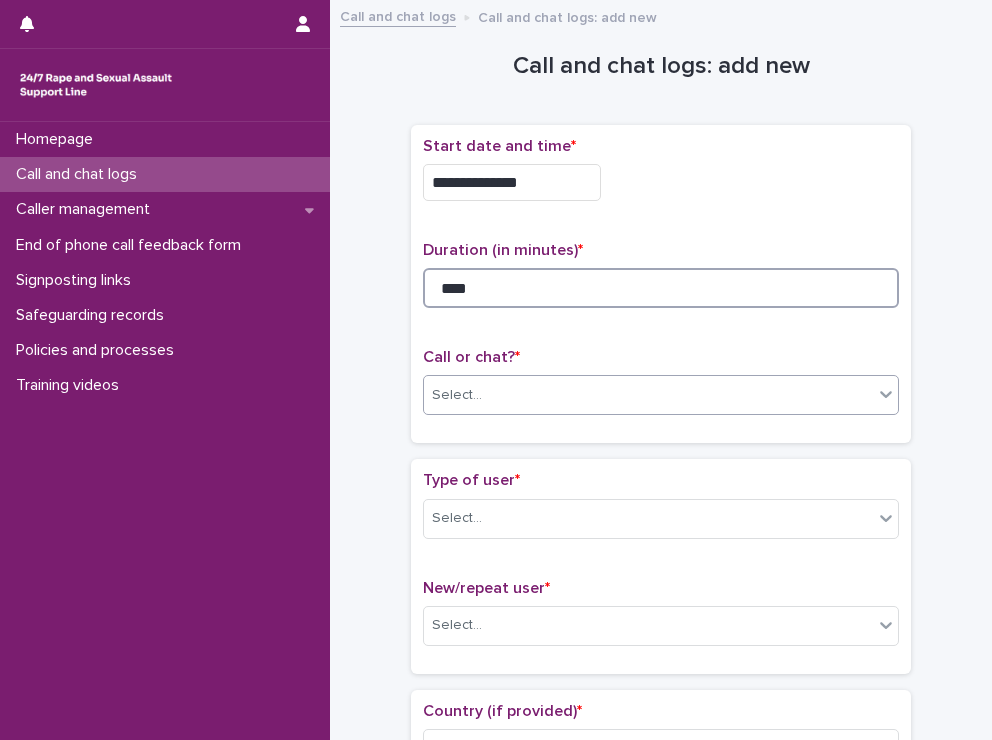 type on "****" 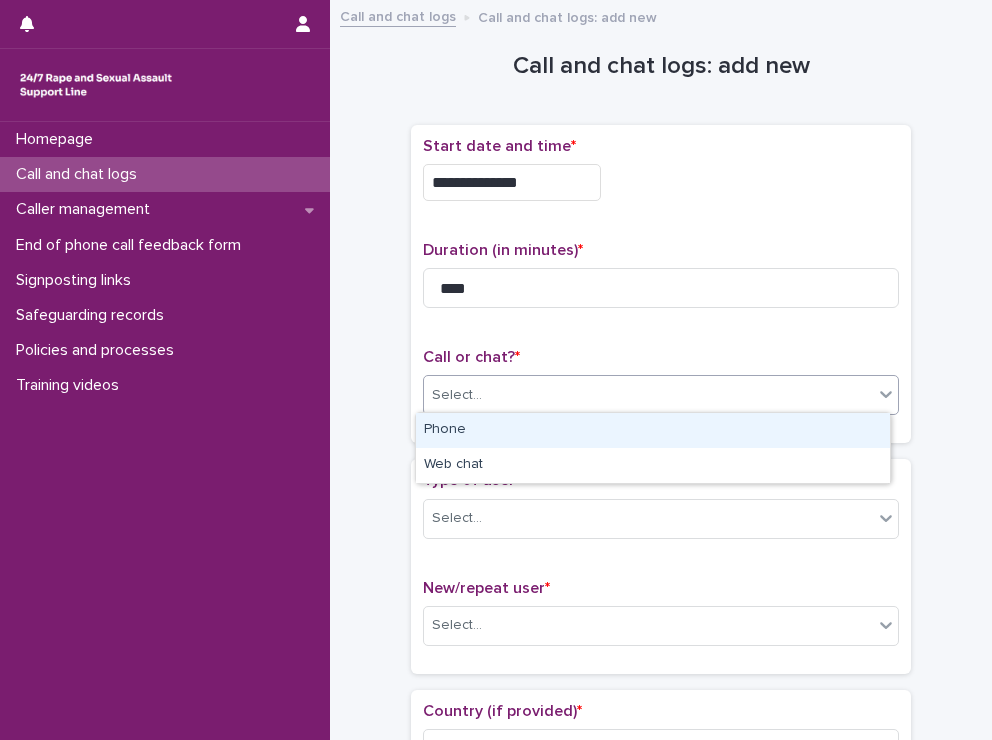 click on "Select..." at bounding box center [648, 395] 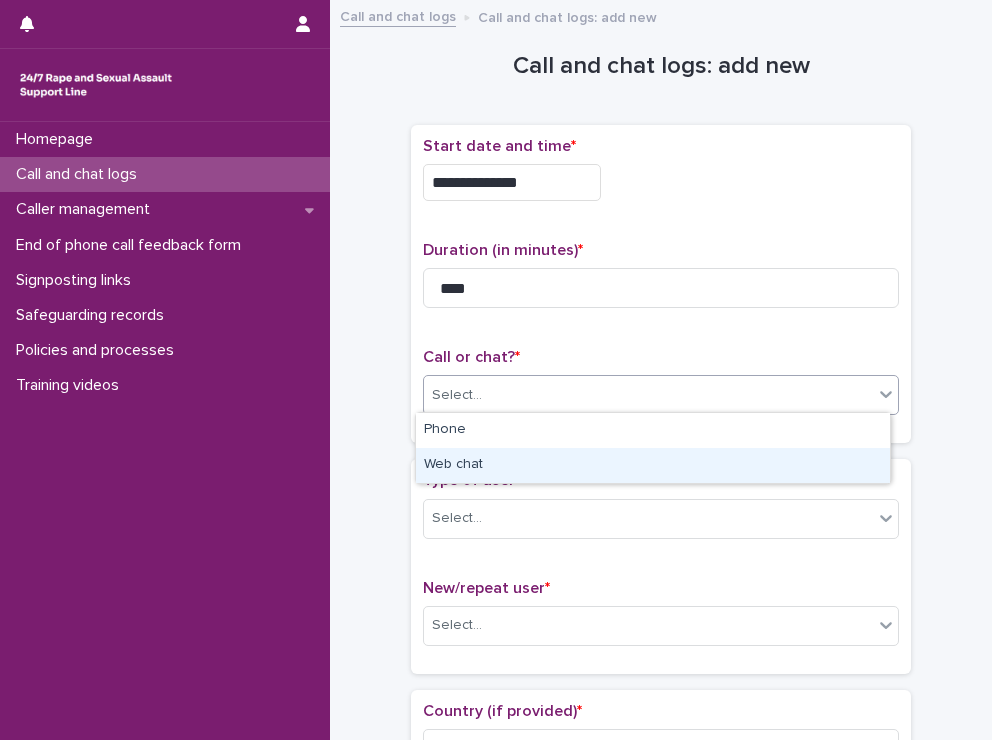 click on "Web chat" at bounding box center [653, 465] 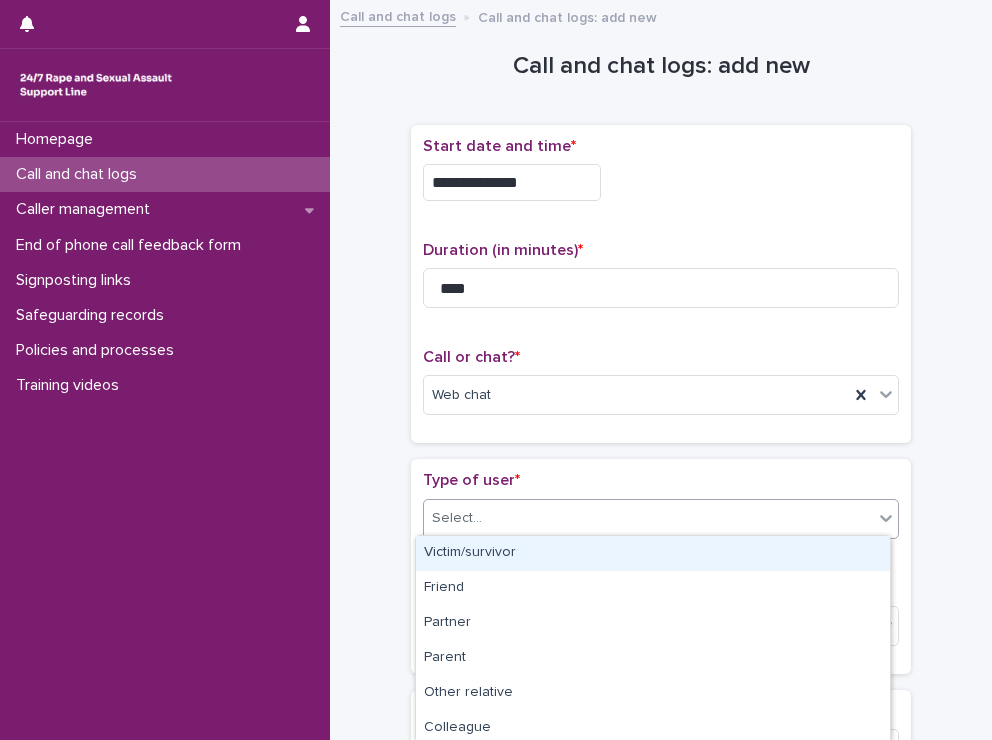 click on "Select..." at bounding box center (648, 518) 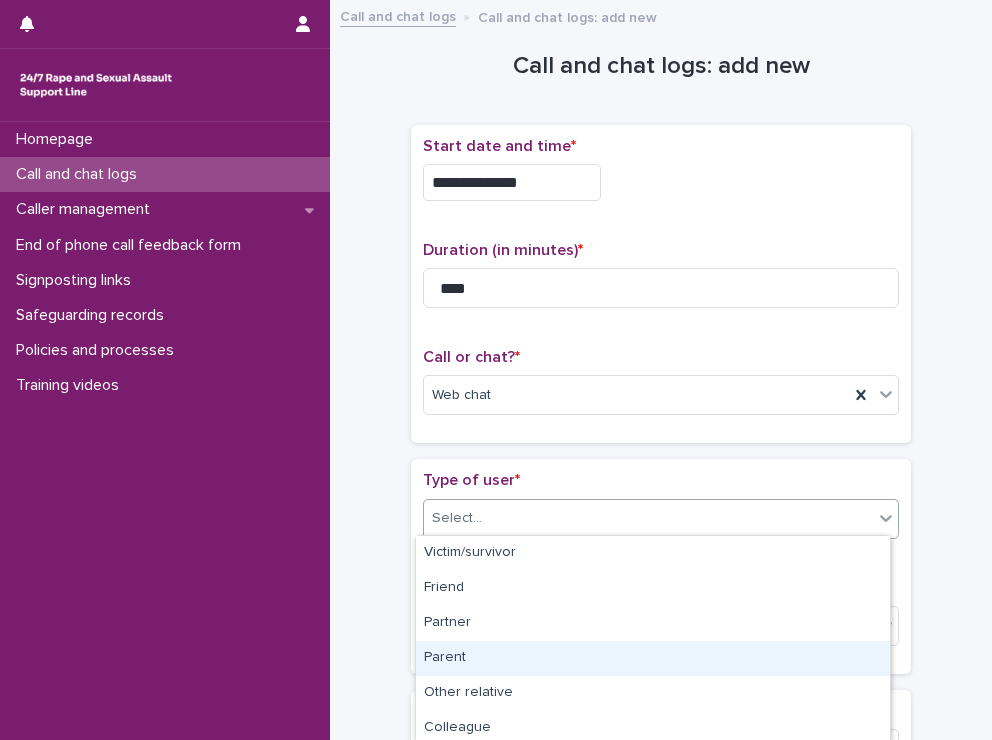 scroll, scrollTop: 319, scrollLeft: 0, axis: vertical 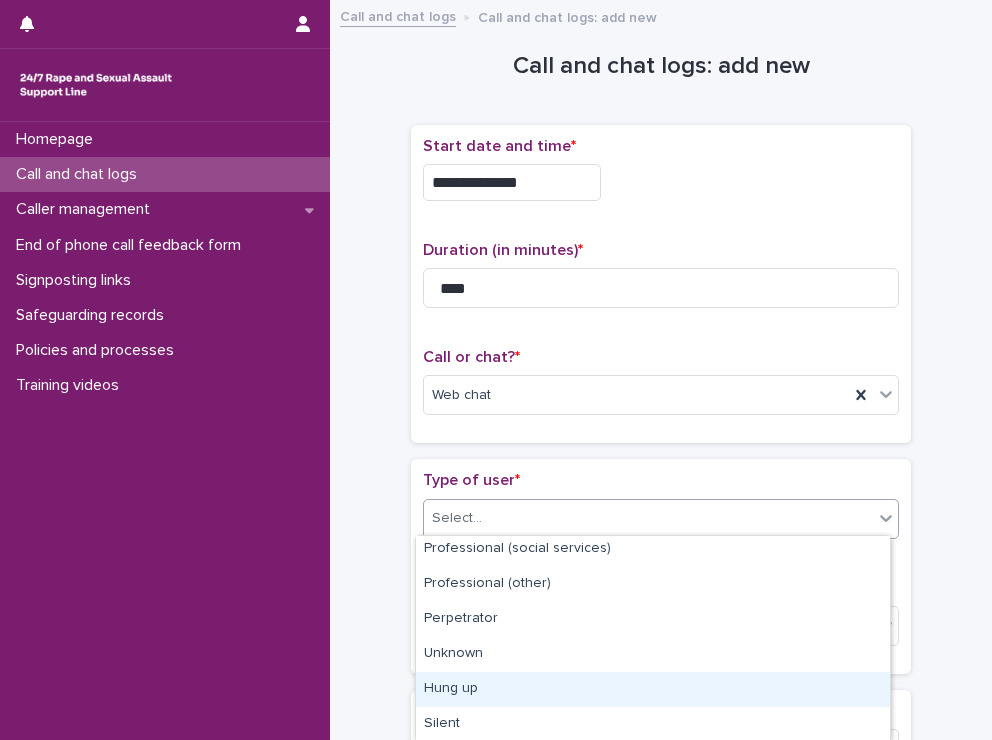 click on "Hung up" at bounding box center (653, 689) 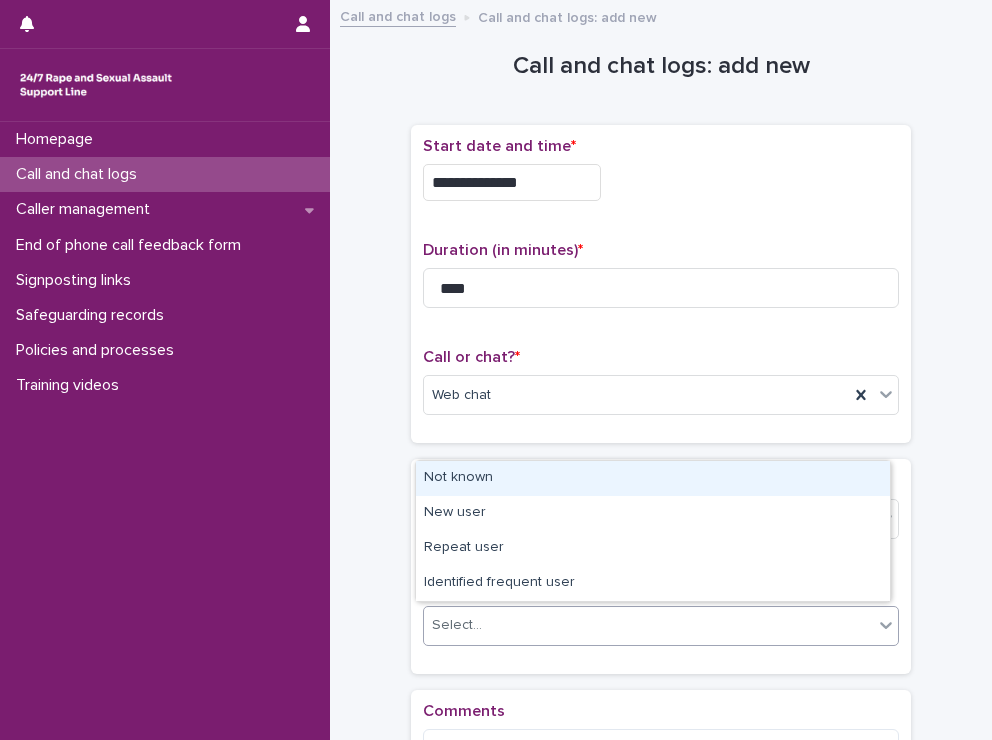 click on "Select..." at bounding box center [648, 625] 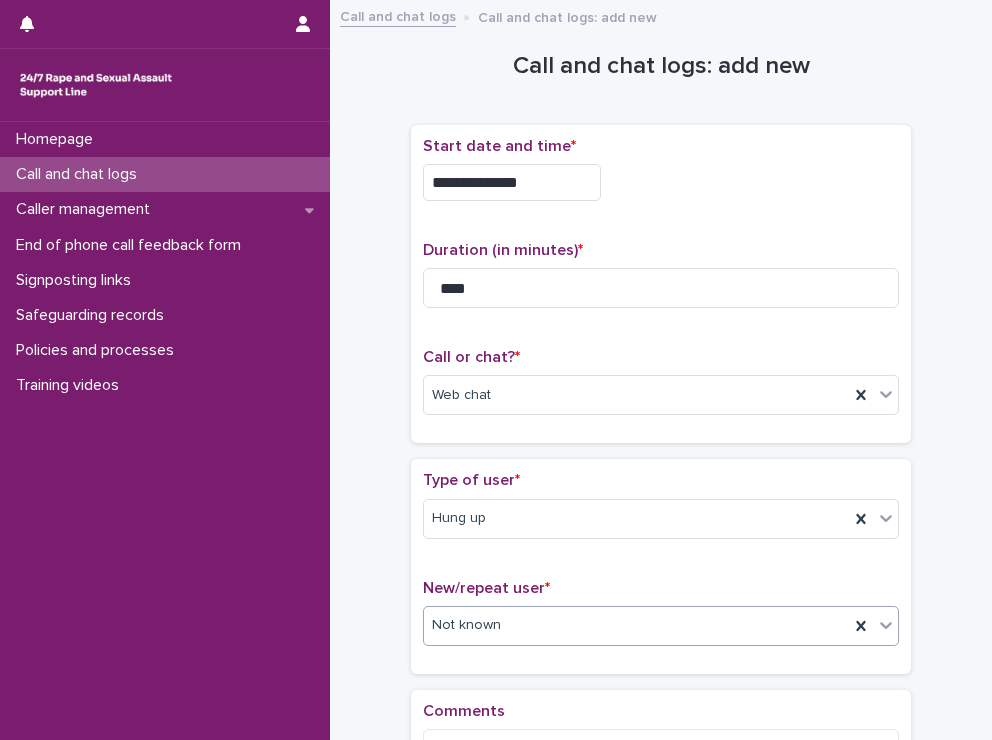 scroll, scrollTop: 260, scrollLeft: 0, axis: vertical 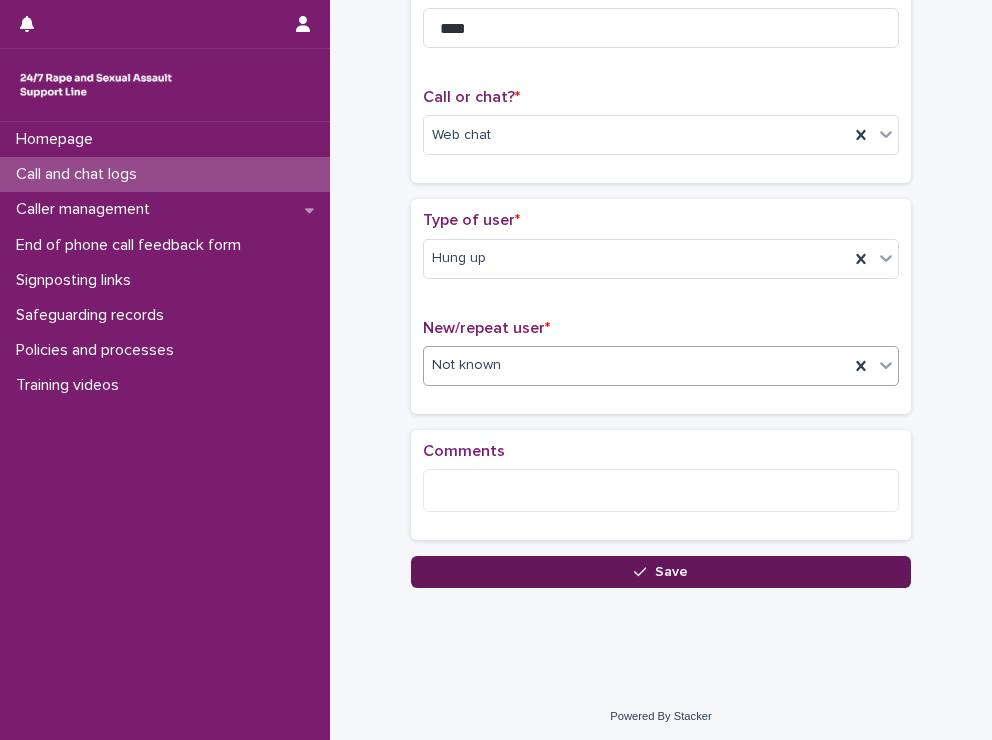 click on "Save" at bounding box center (661, 572) 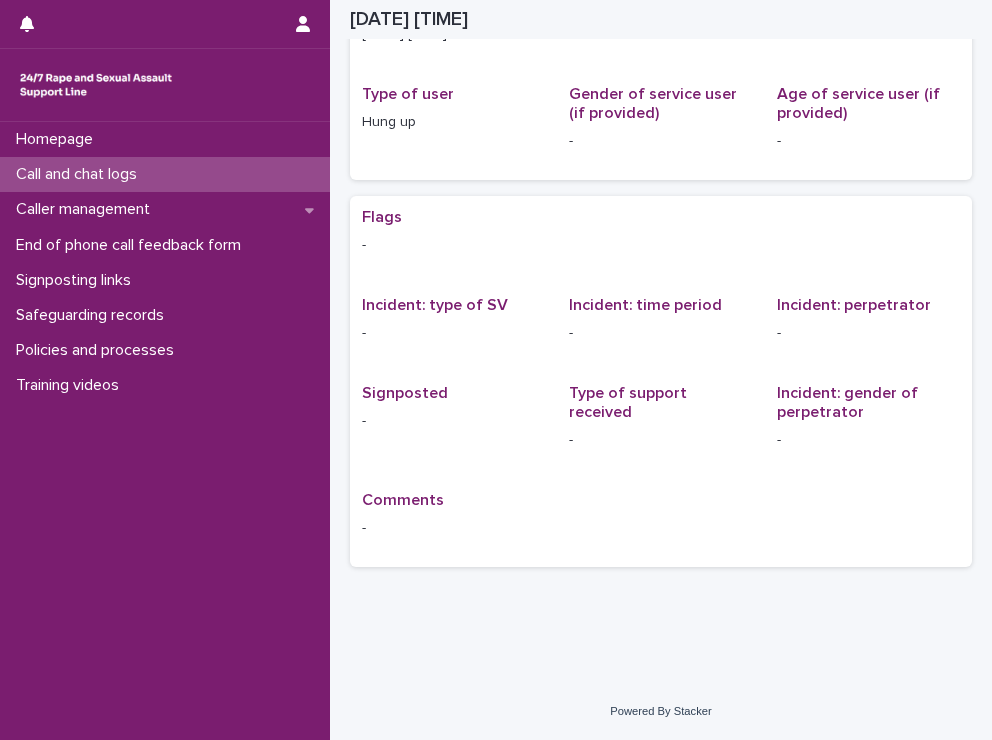 scroll, scrollTop: 0, scrollLeft: 0, axis: both 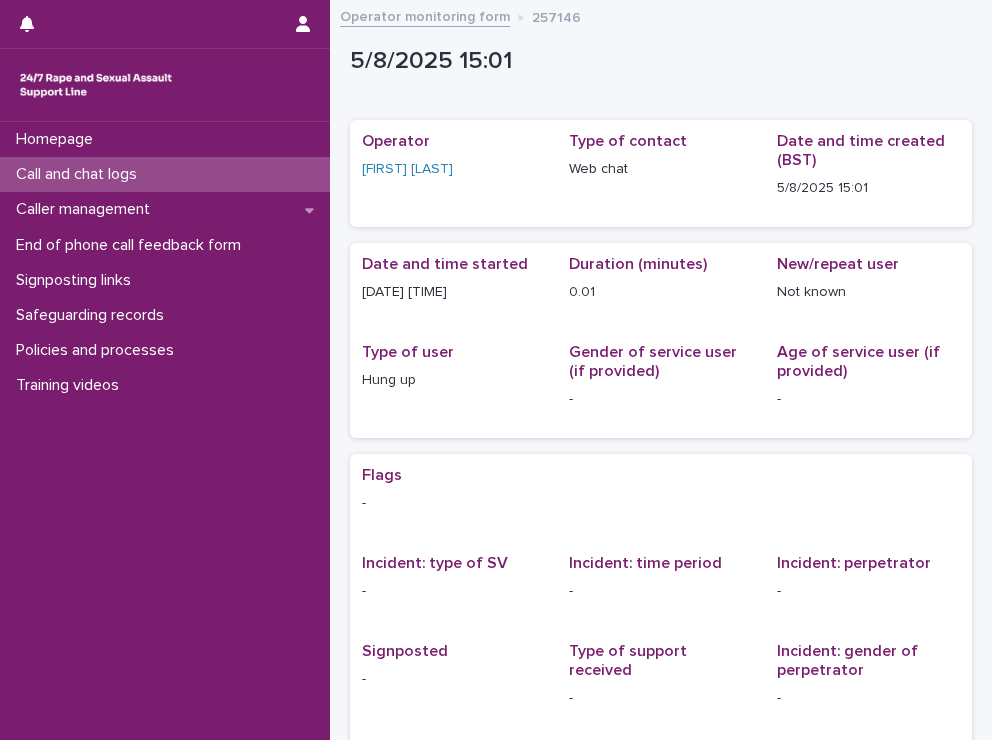 click on "Call and chat logs" at bounding box center (80, 174) 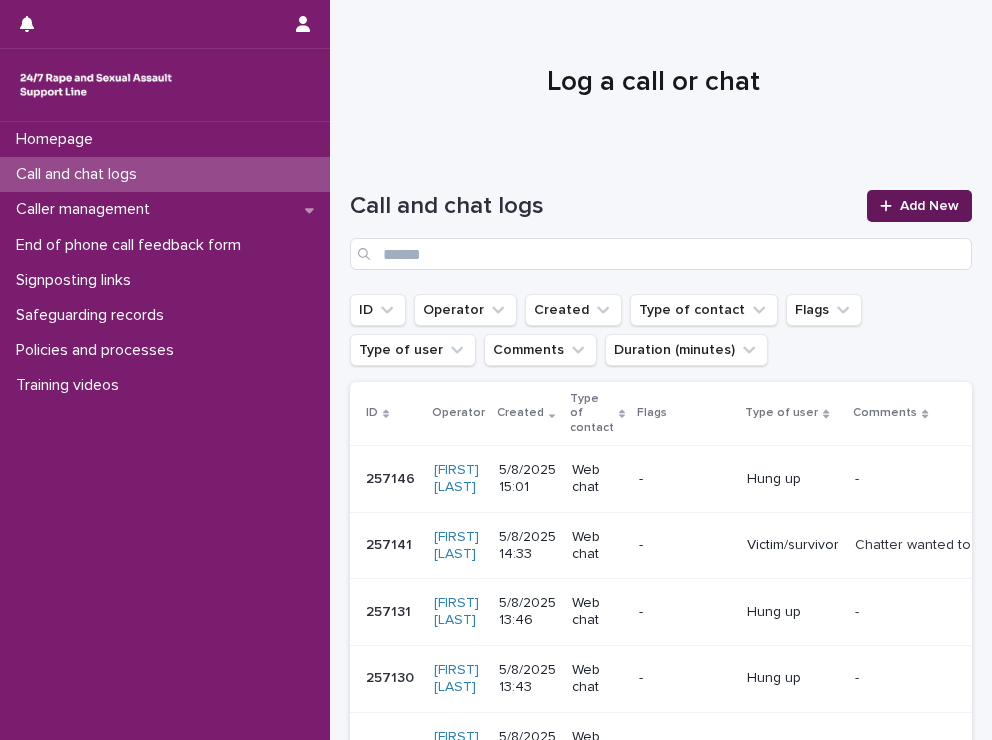 click on "Add New" at bounding box center [929, 206] 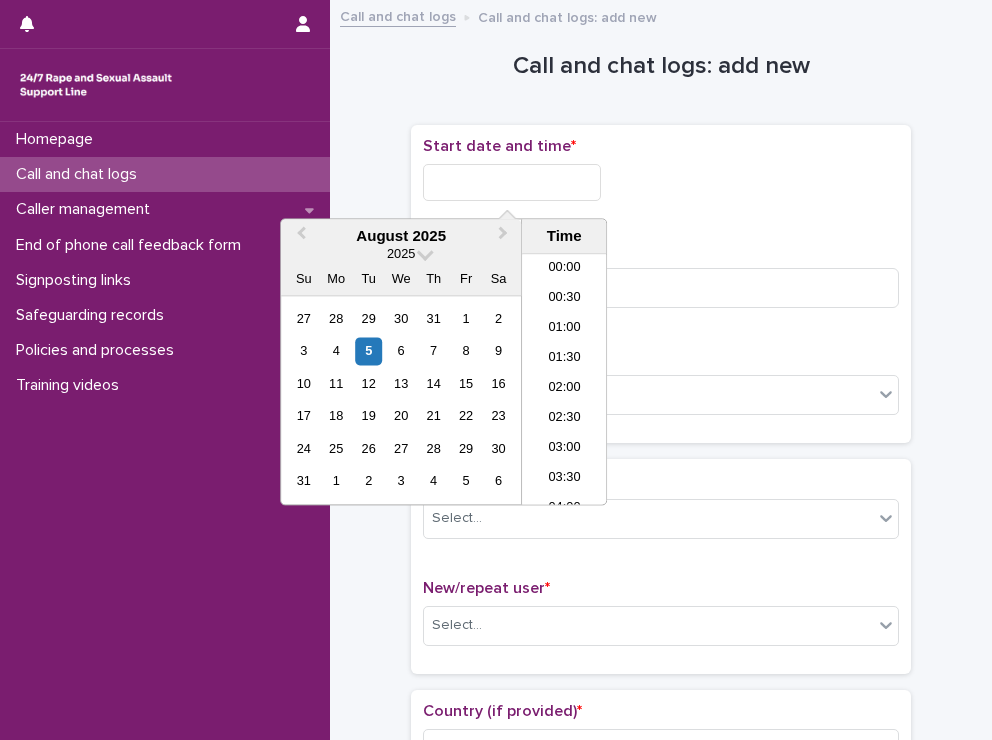 click at bounding box center [512, 182] 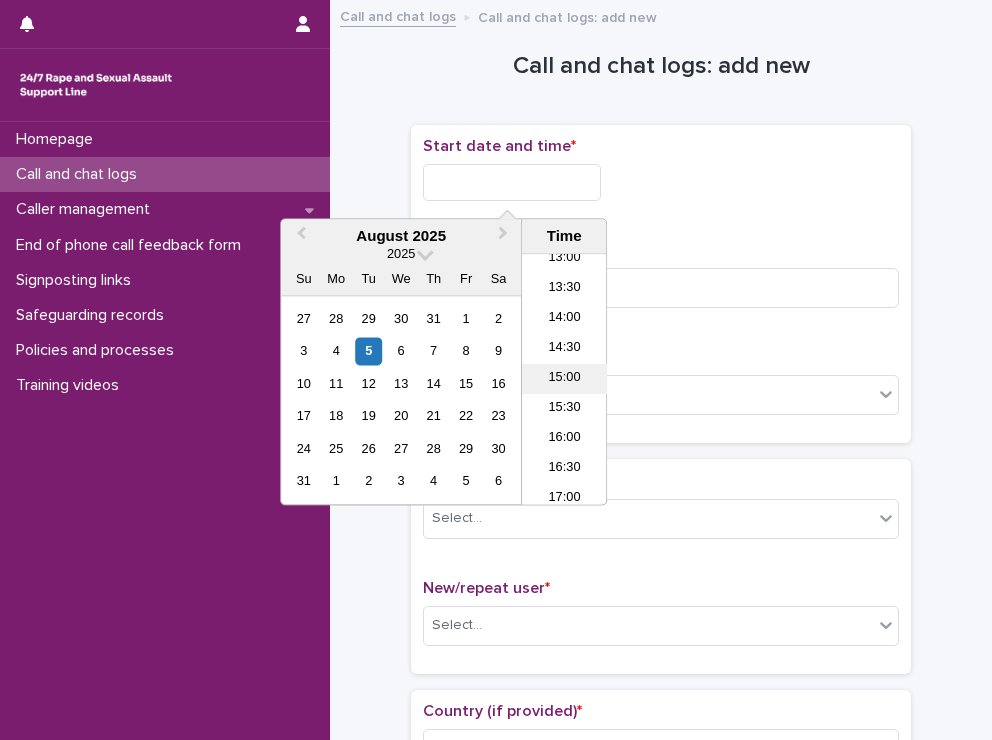 click on "15:00" at bounding box center [564, 380] 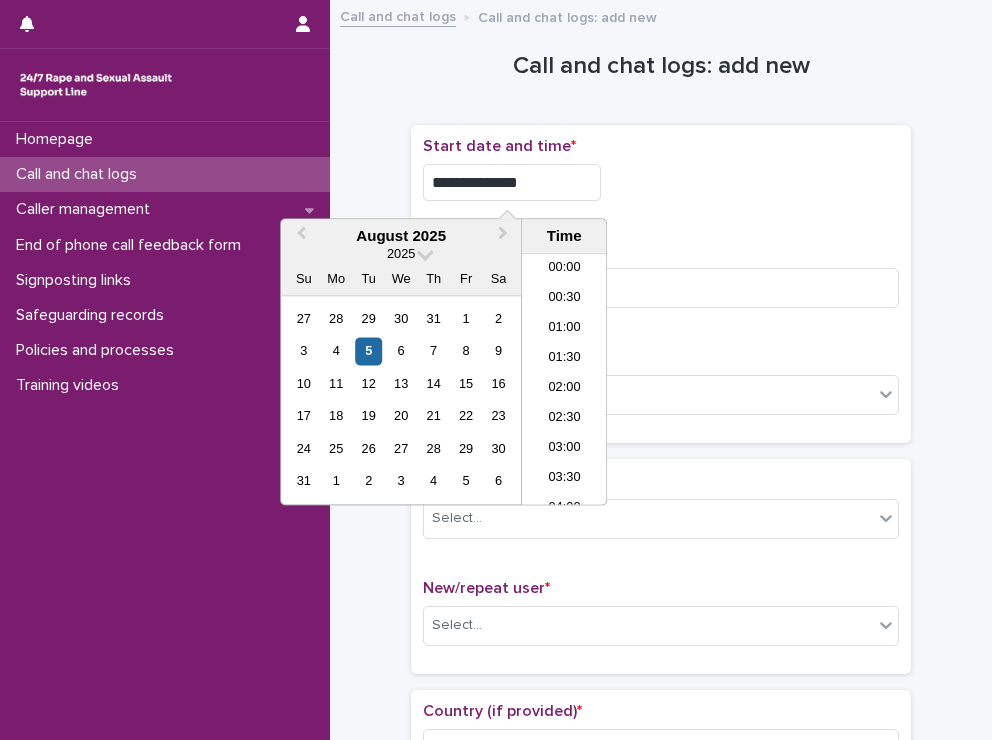scroll, scrollTop: 790, scrollLeft: 0, axis: vertical 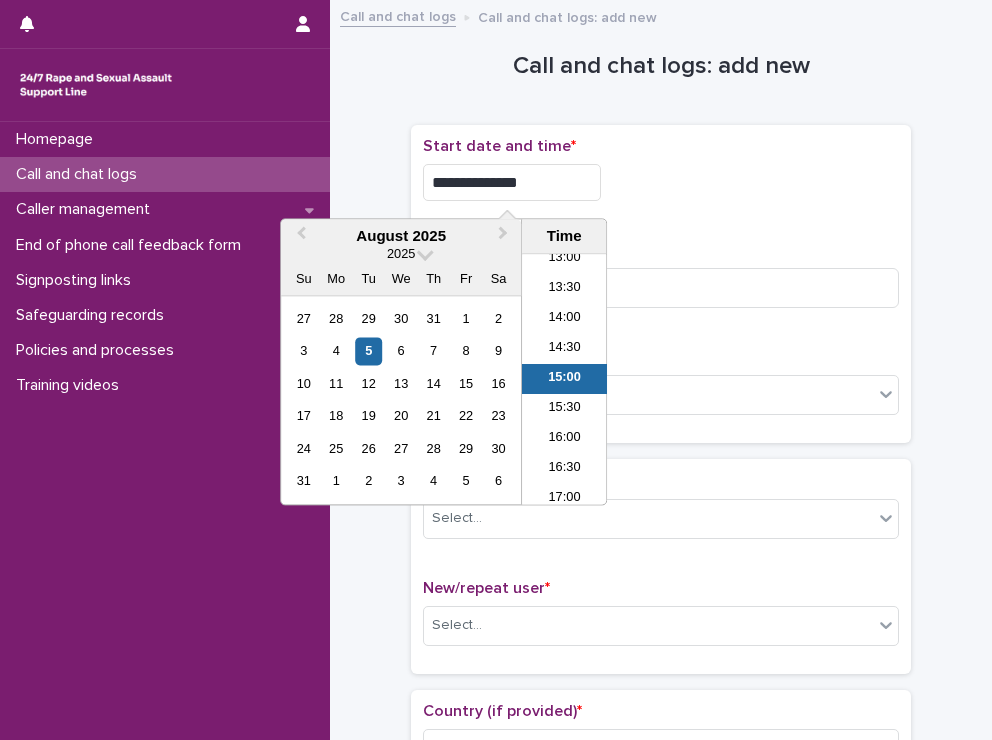 click on "**********" at bounding box center (512, 182) 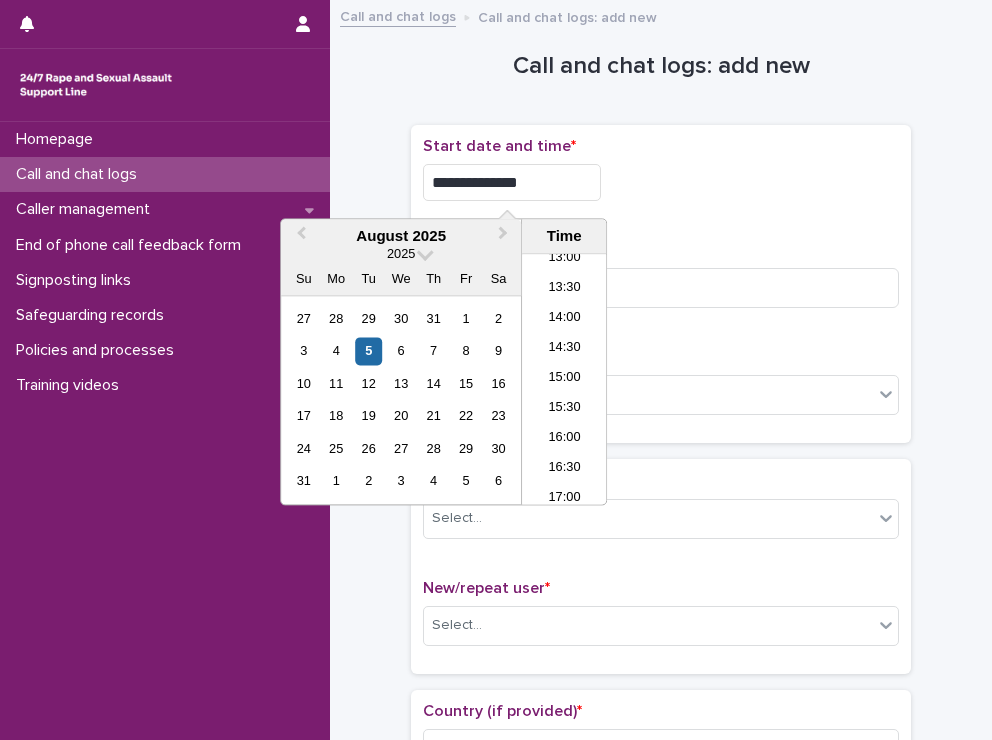 type on "**********" 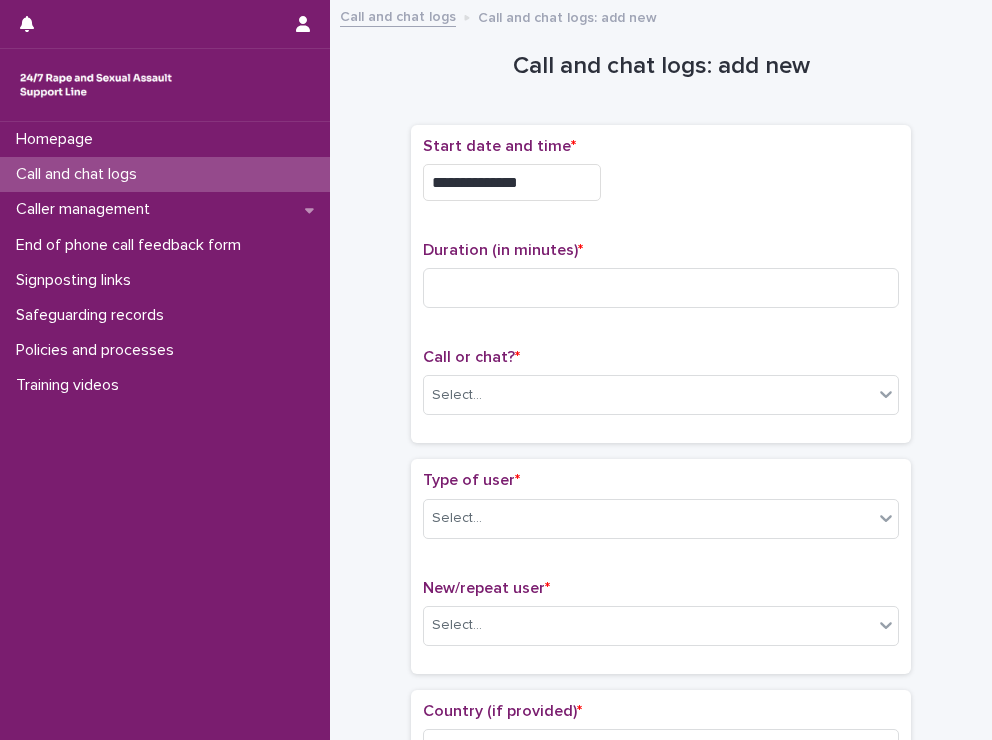 click on "Duration (in minutes) *" at bounding box center [661, 250] 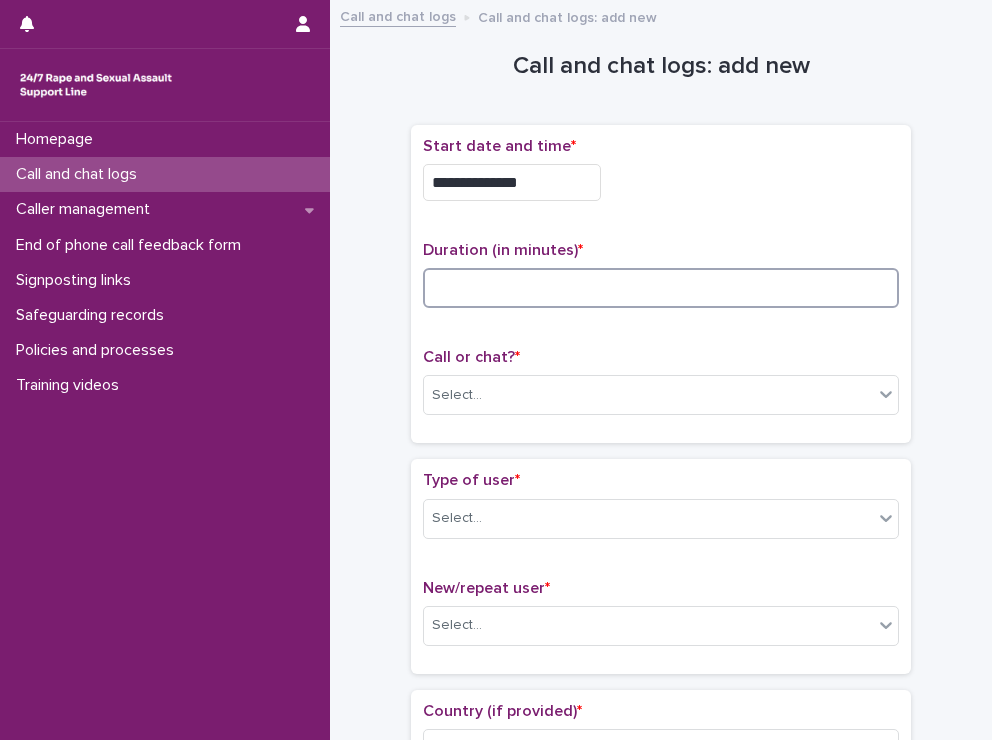 click at bounding box center [661, 288] 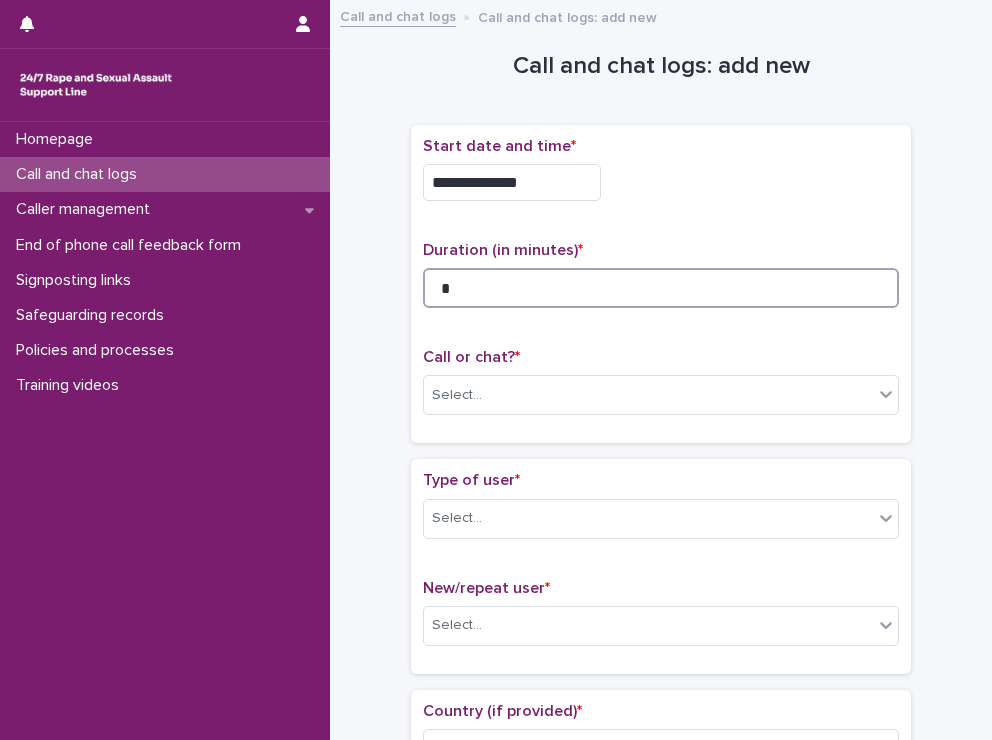 type on "*" 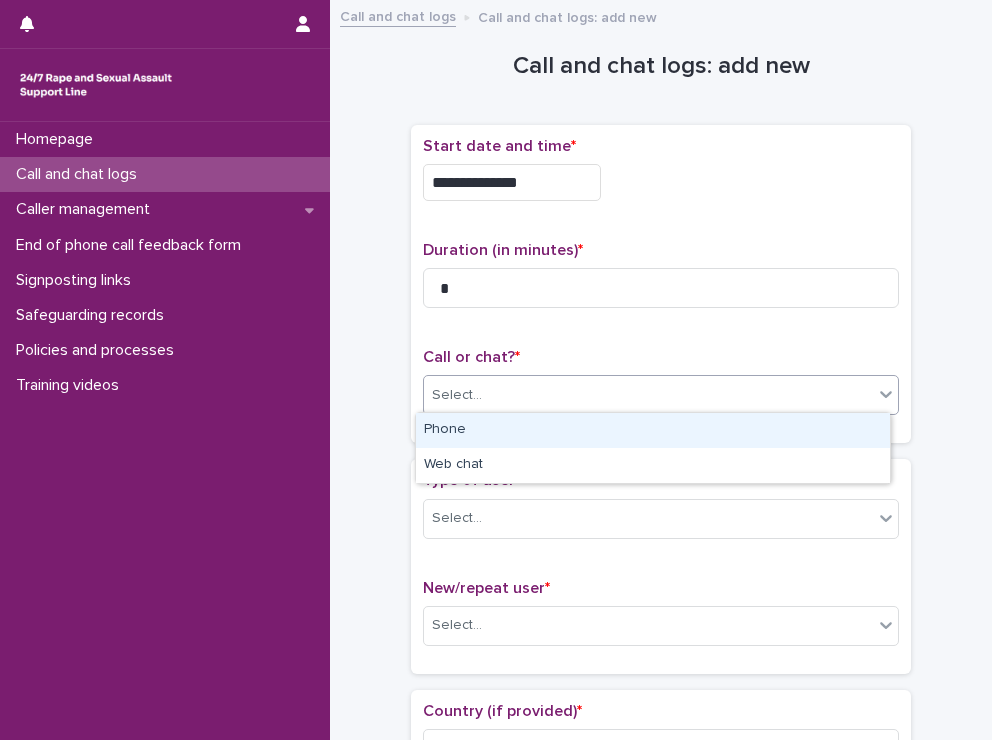 click on "Select..." at bounding box center (648, 395) 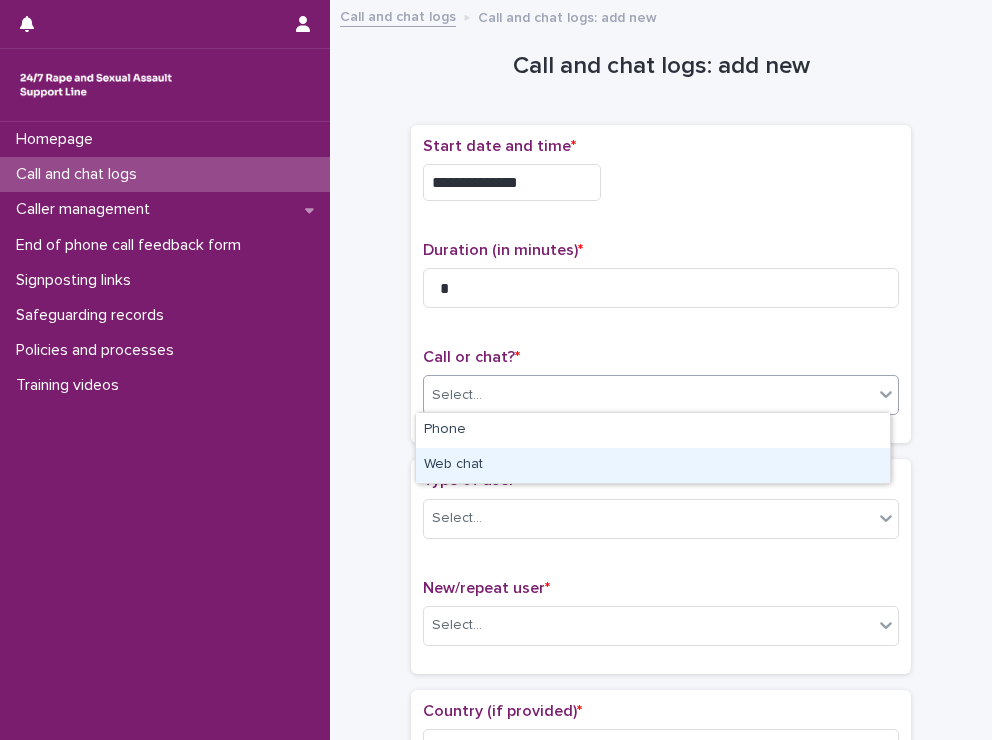 click on "Web chat" at bounding box center [653, 465] 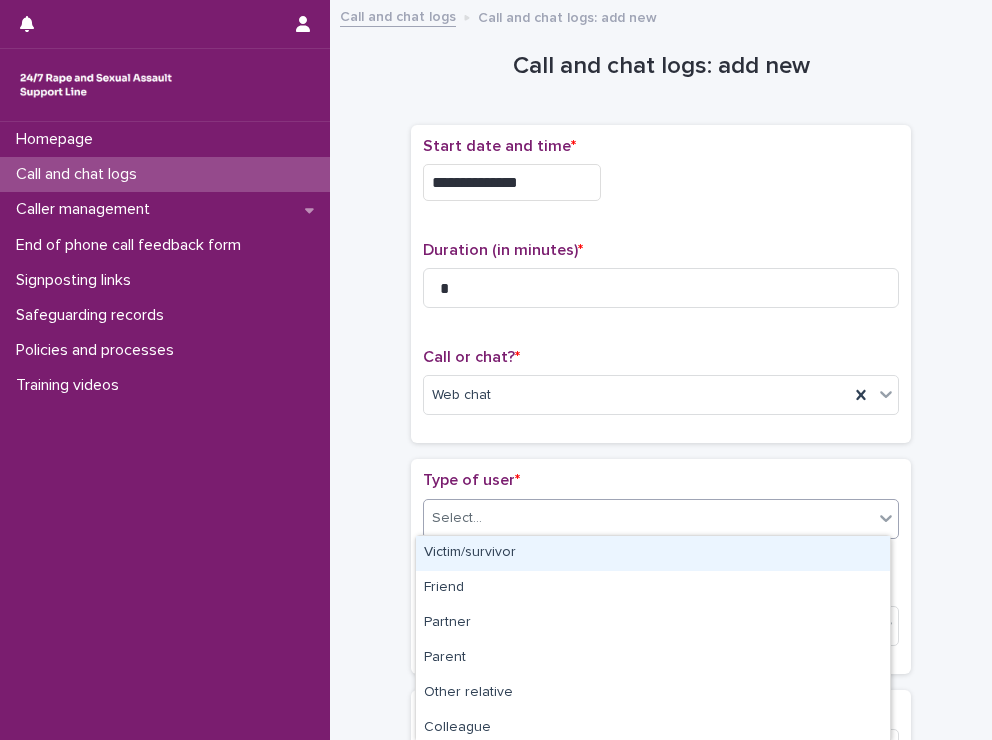 click on "Select..." at bounding box center [457, 518] 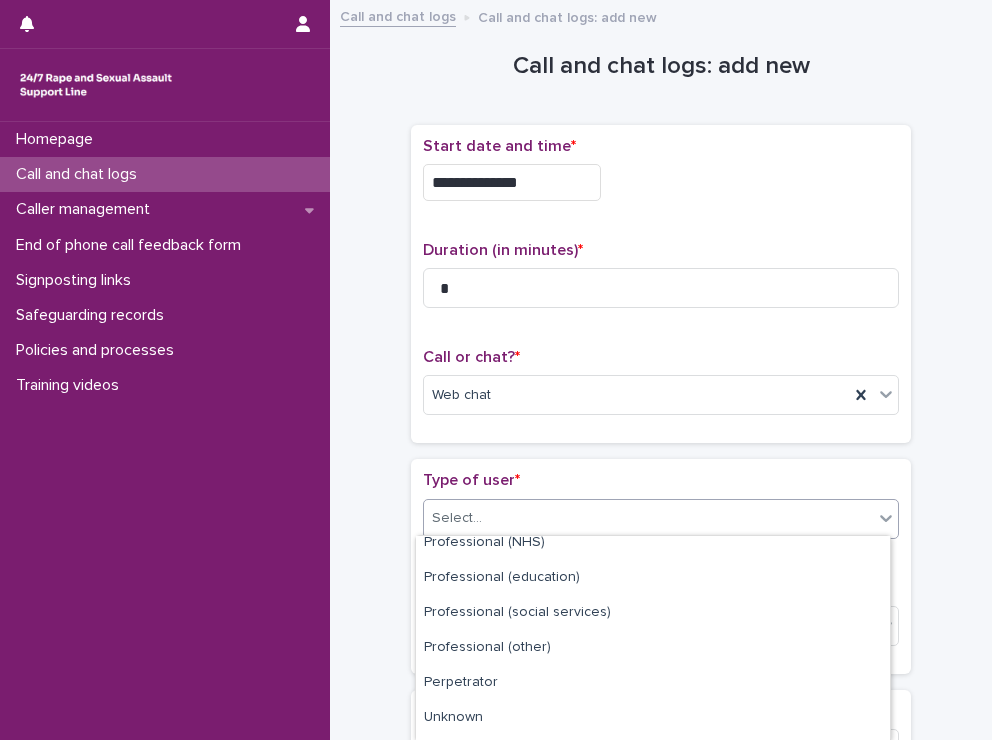 scroll, scrollTop: 319, scrollLeft: 0, axis: vertical 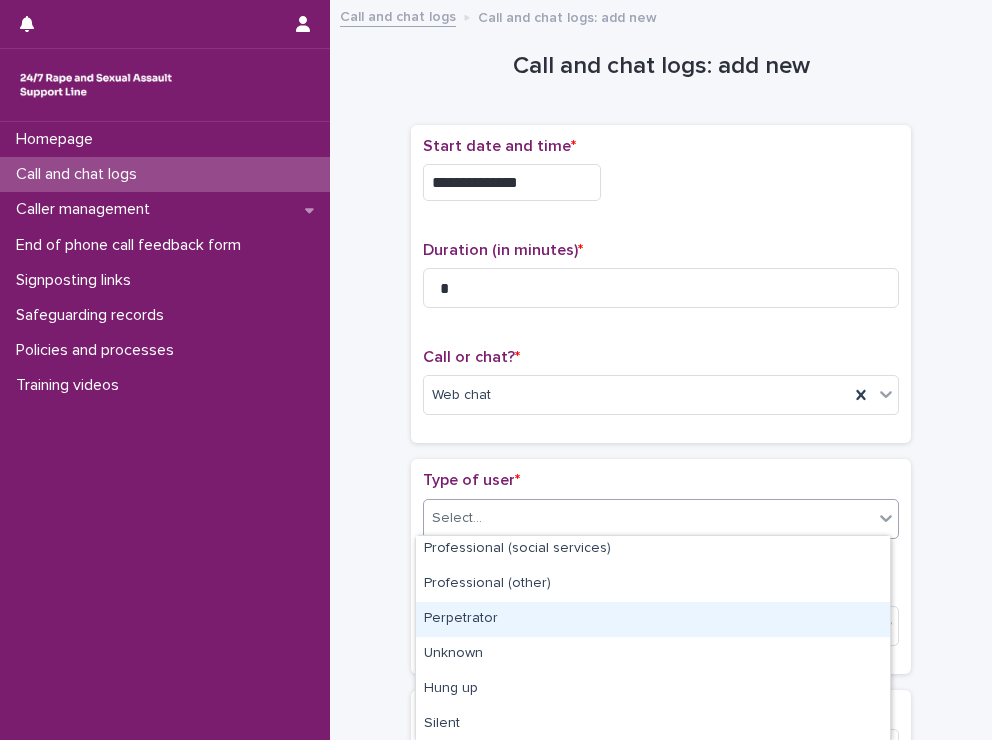 click on "Perpetrator" at bounding box center (653, 619) 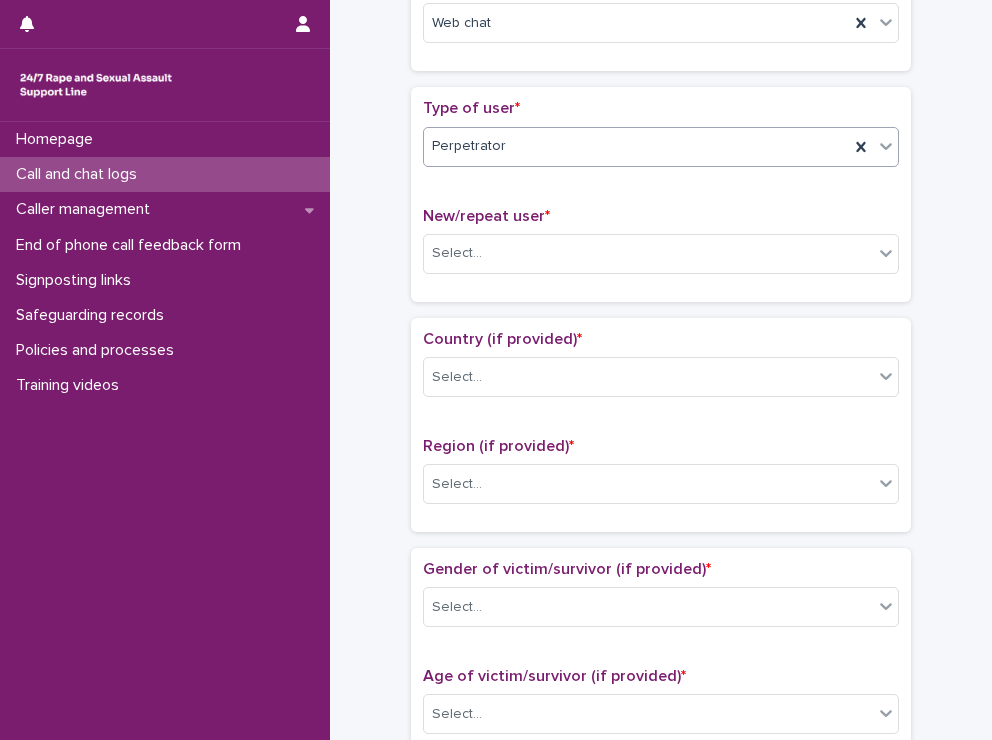 scroll, scrollTop: 372, scrollLeft: 0, axis: vertical 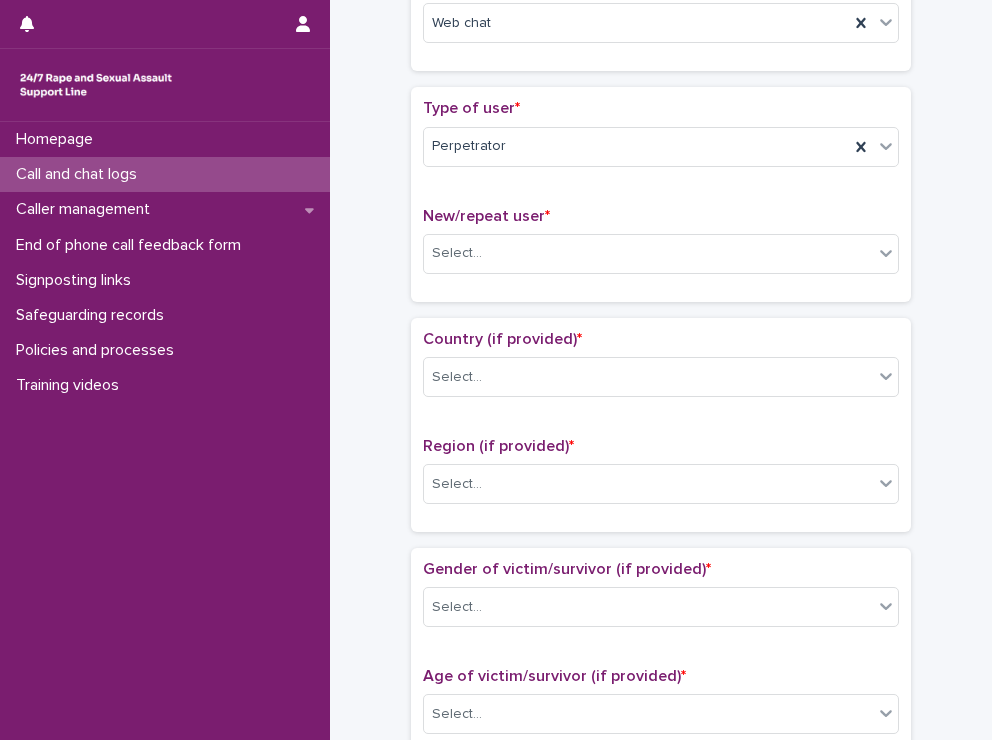 click on "New/repeat user * Select..." at bounding box center [661, 248] 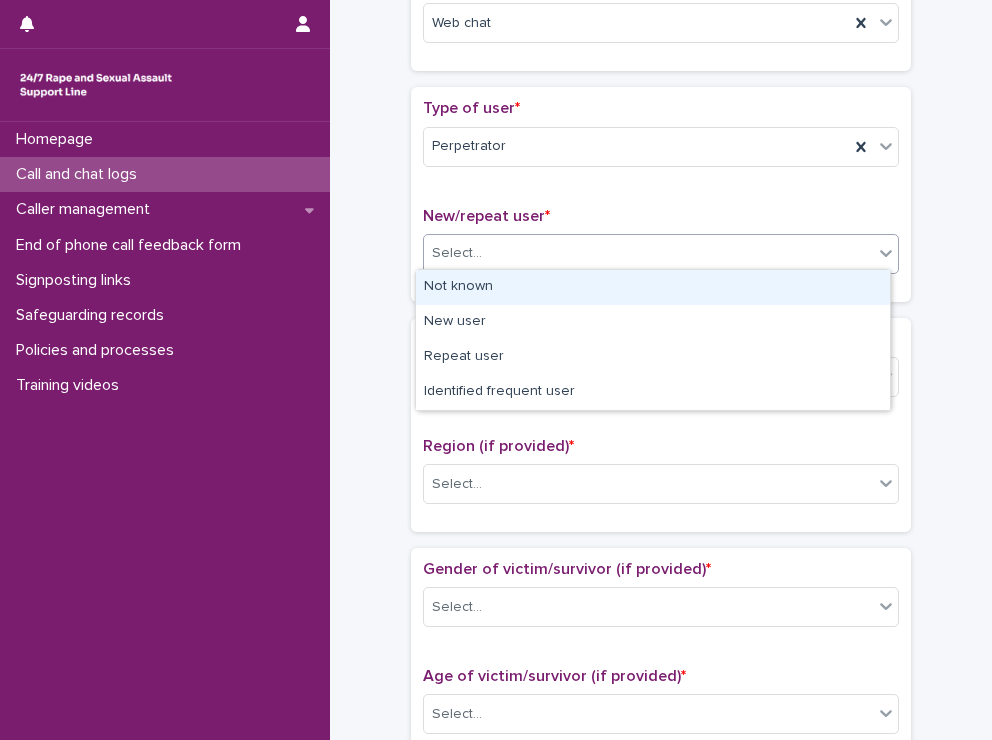 click on "Select..." at bounding box center (457, 253) 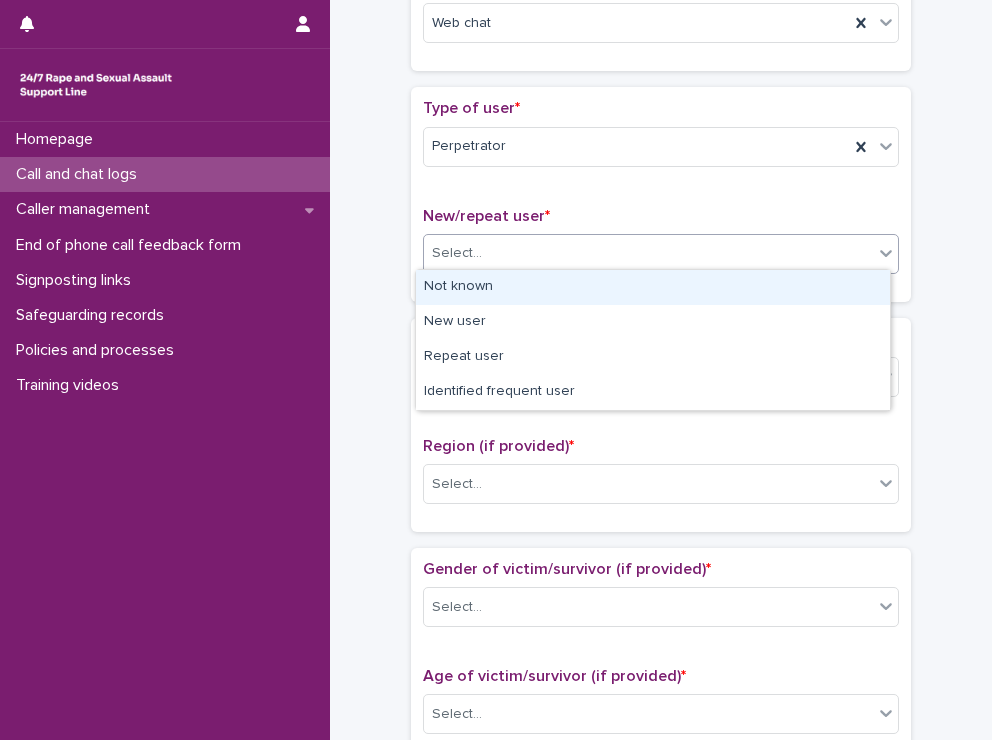 click on "Not known" at bounding box center (653, 287) 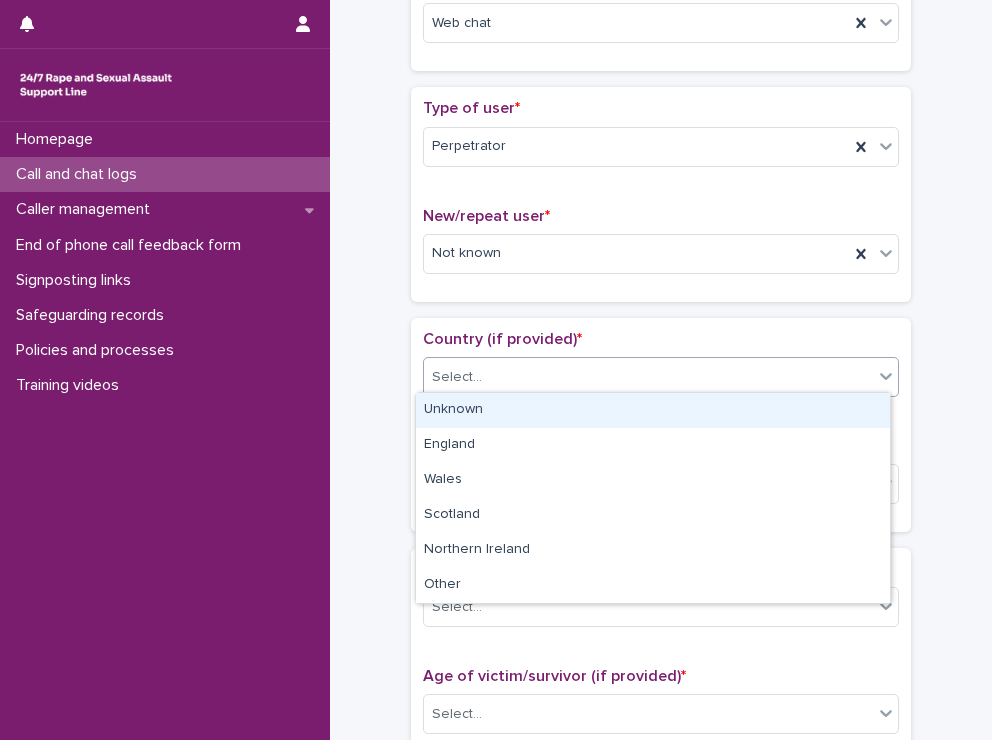 click on "Select..." at bounding box center (648, 377) 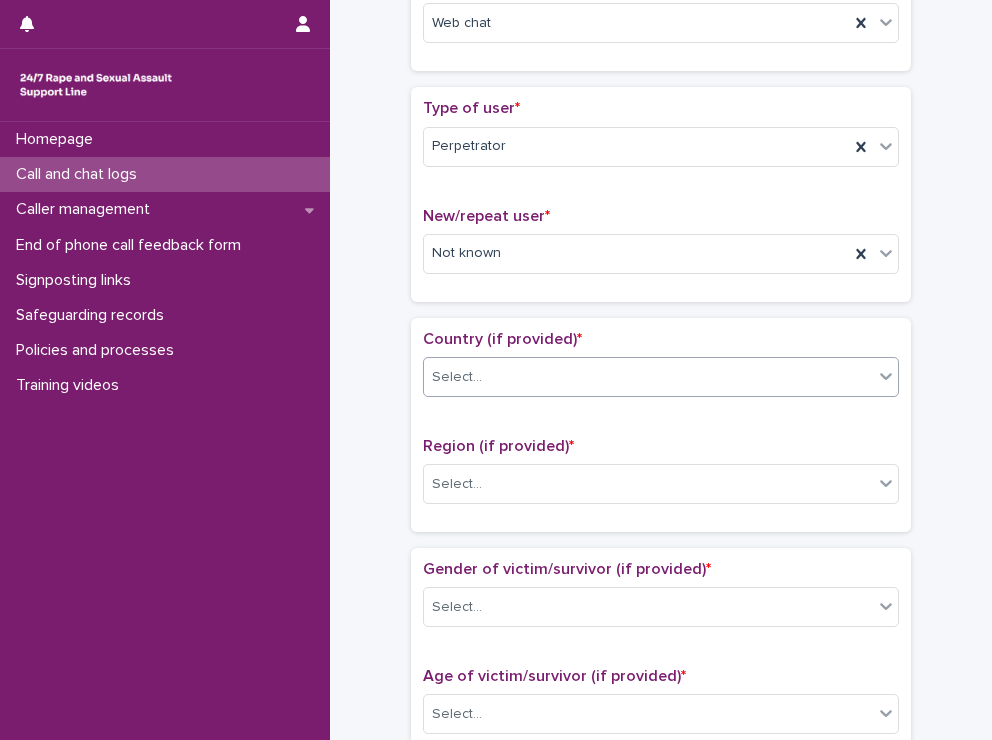 click on "Select..." at bounding box center (648, 377) 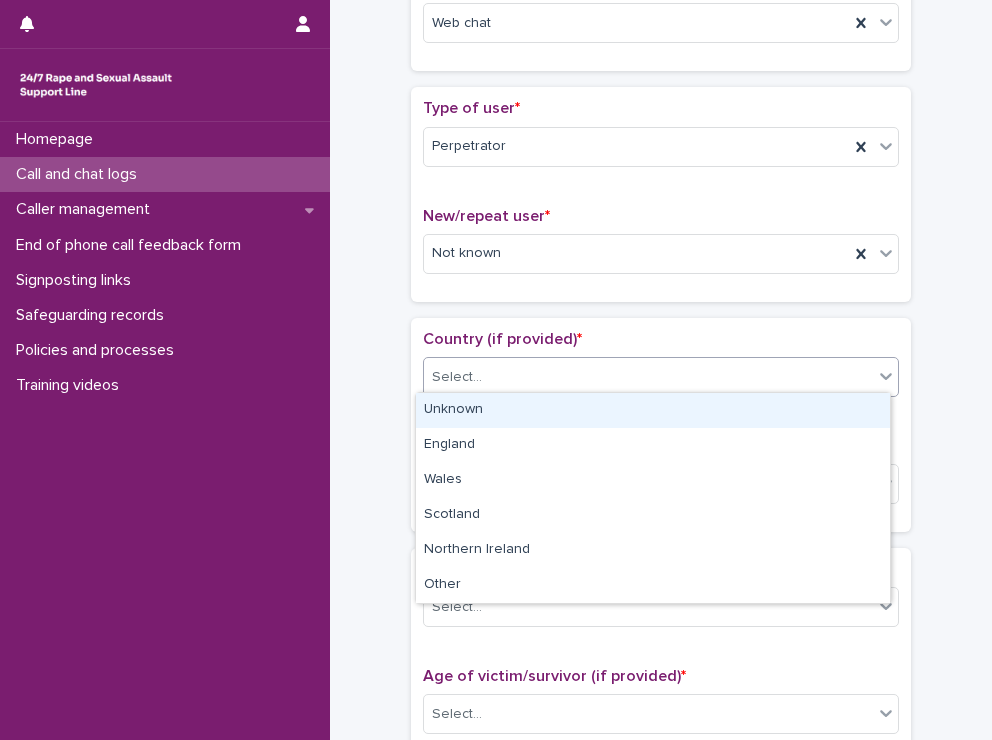 click on "Unknown" at bounding box center (653, 410) 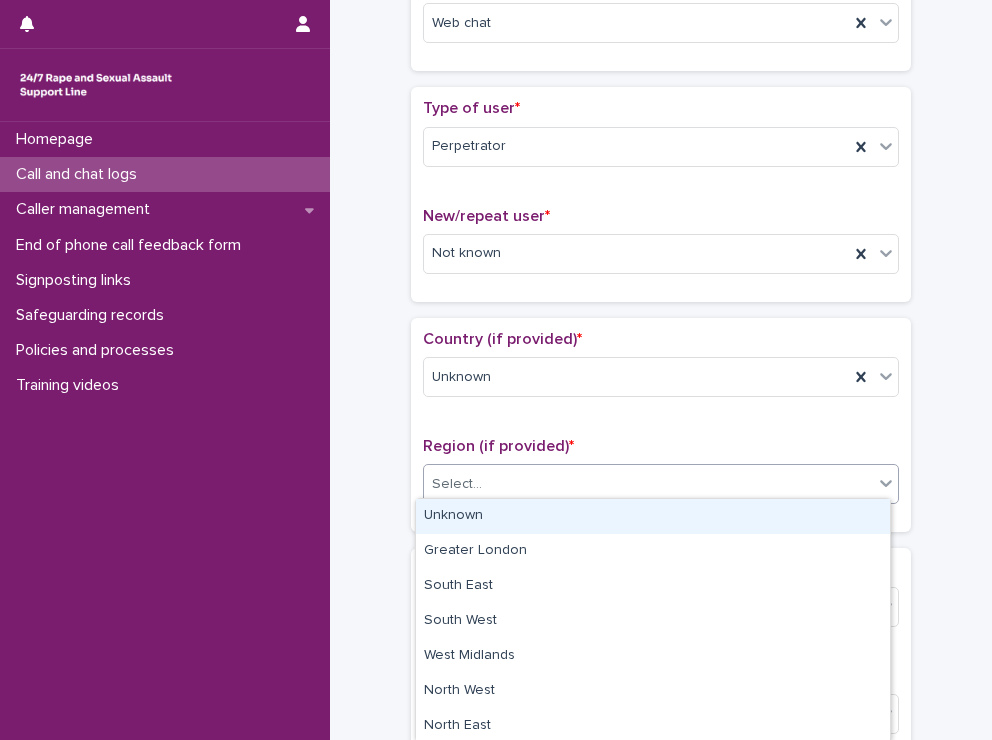 click on "Select..." at bounding box center [648, 484] 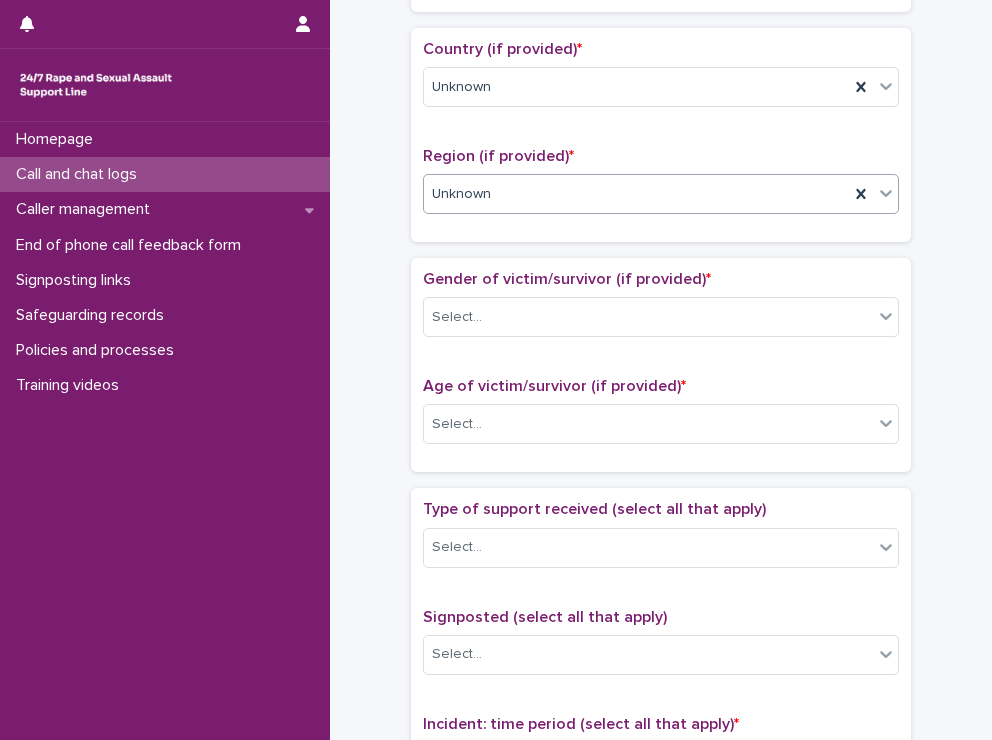 scroll, scrollTop: 663, scrollLeft: 0, axis: vertical 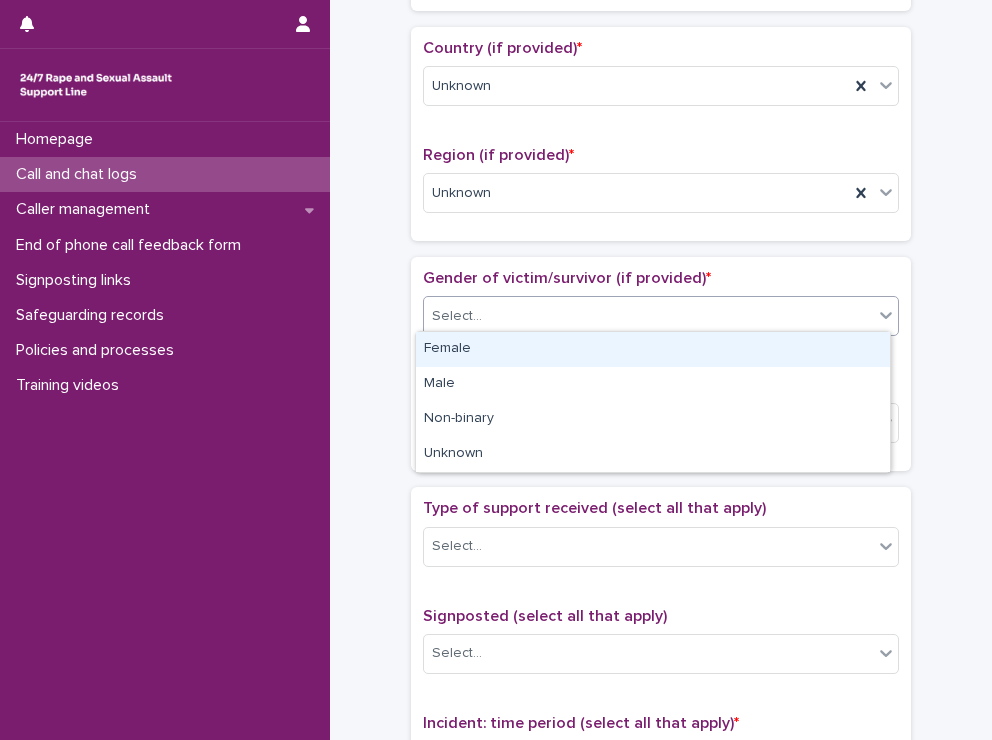 click on "Select..." at bounding box center (648, 316) 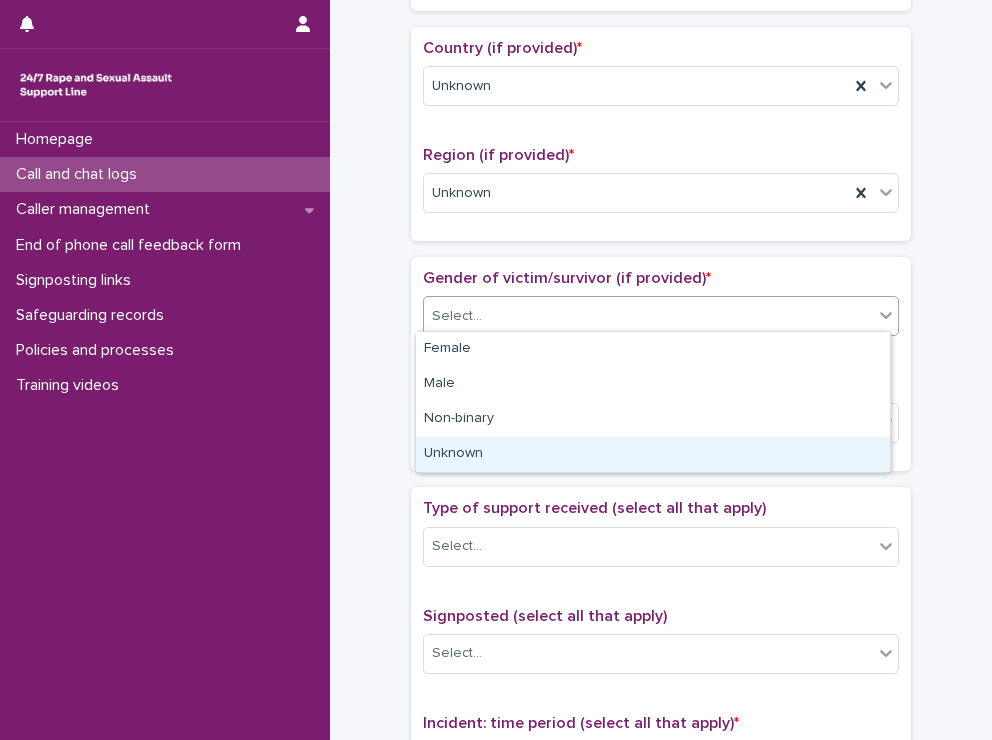 click on "Unknown" at bounding box center (653, 454) 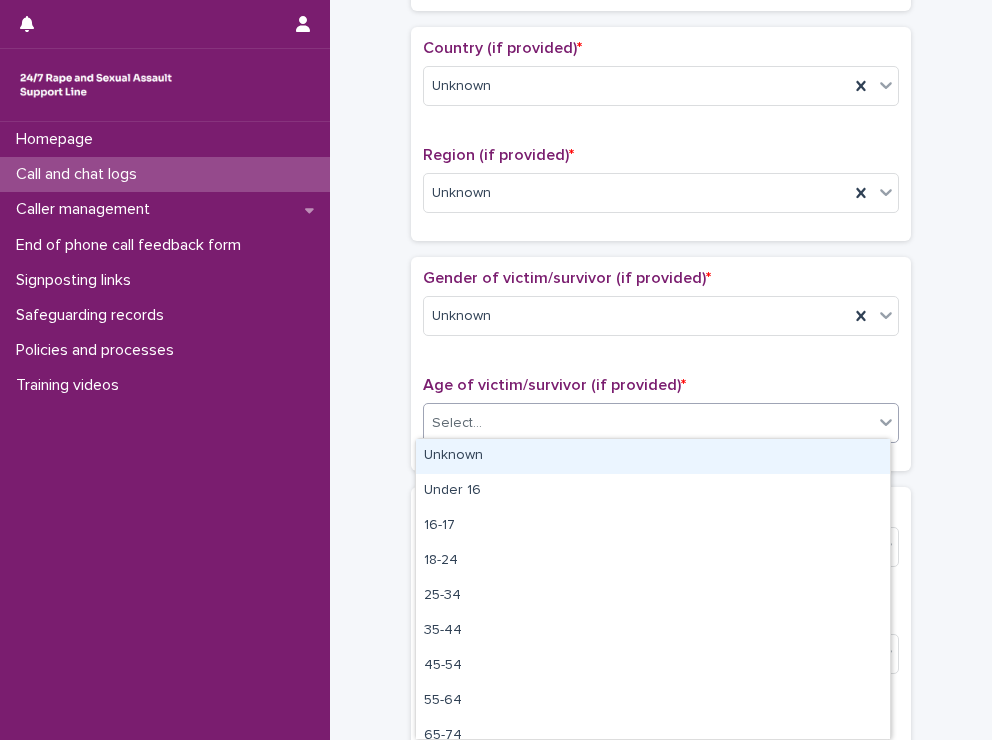 drag, startPoint x: 496, startPoint y: 413, endPoint x: 464, endPoint y: 451, distance: 49.67897 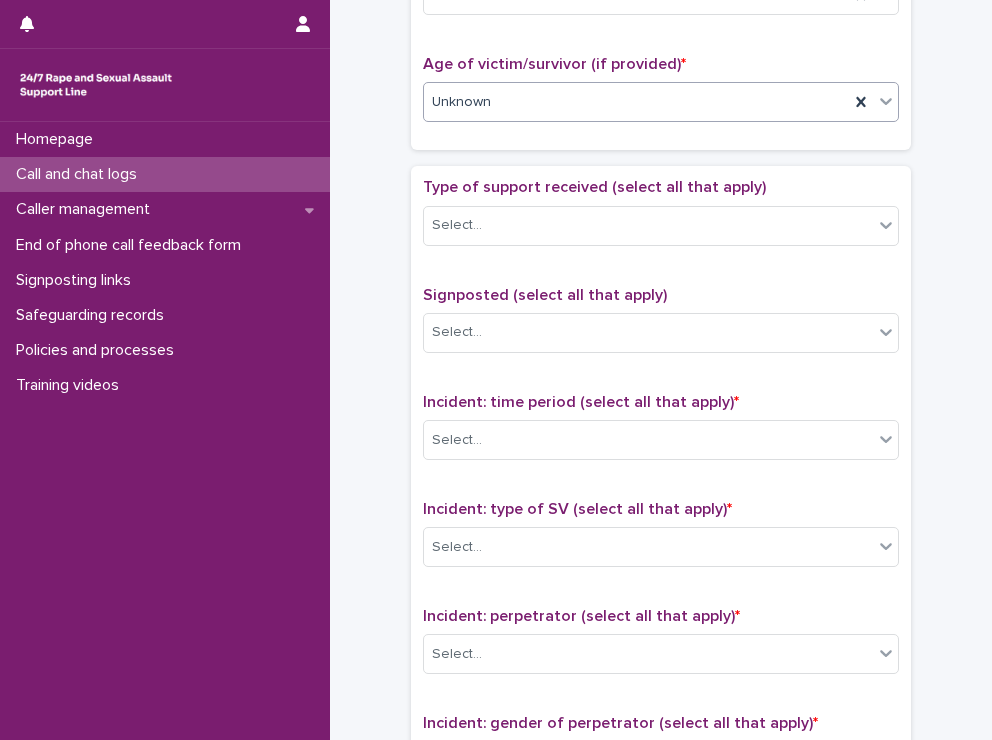 scroll, scrollTop: 1068, scrollLeft: 0, axis: vertical 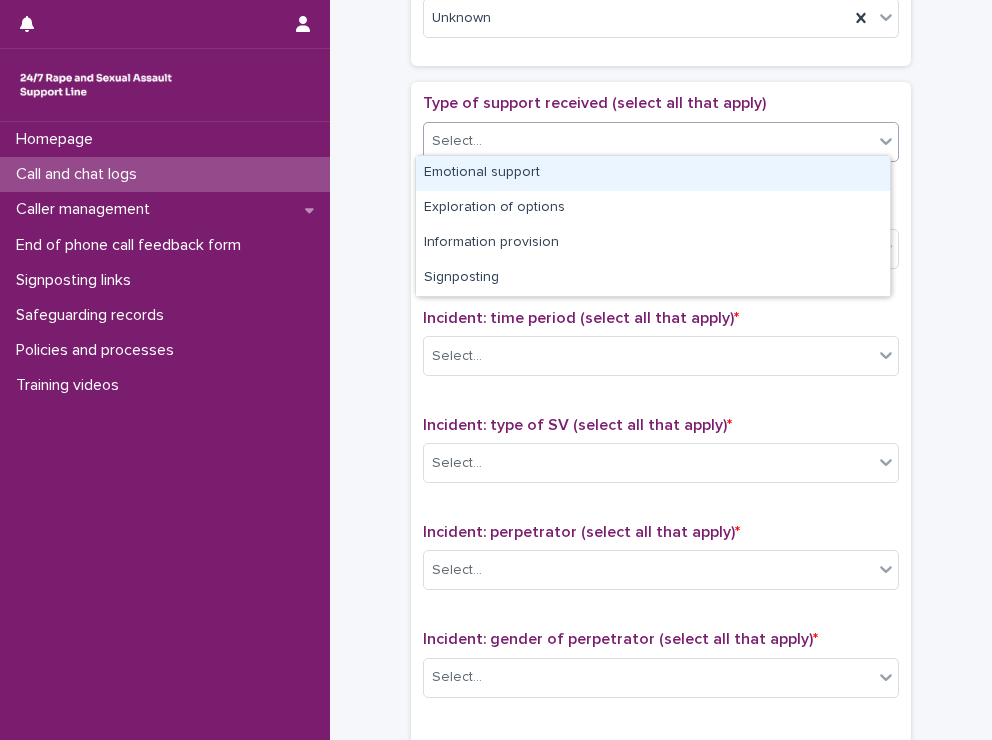 click on "Select..." at bounding box center [648, 141] 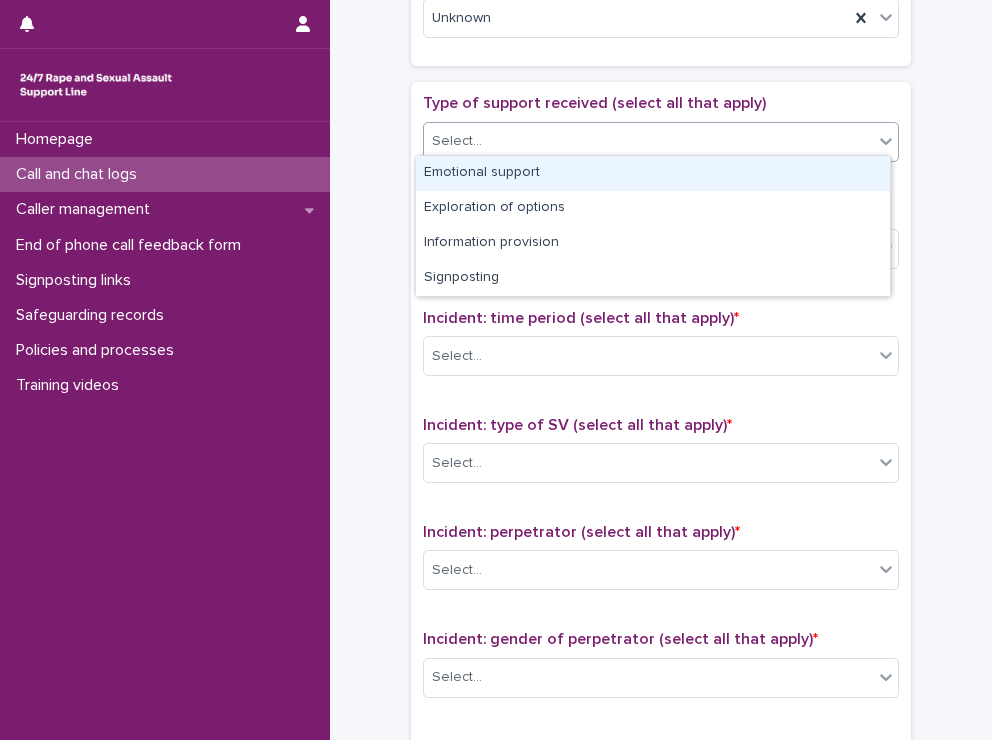 click on "Emotional support" at bounding box center (653, 173) 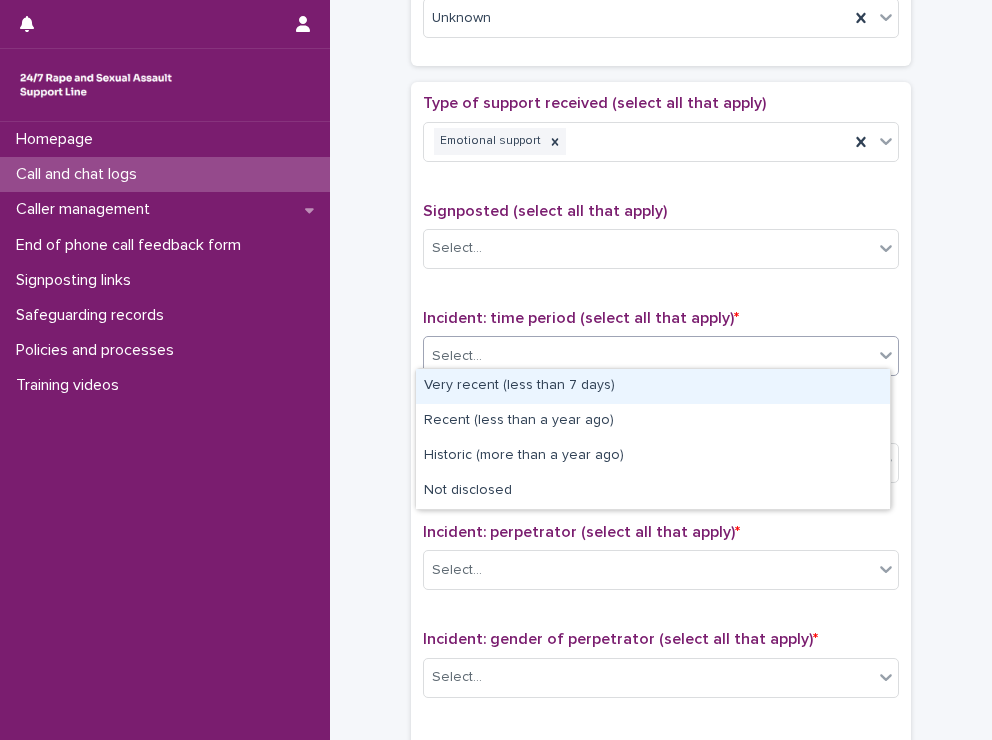 click on "Select..." at bounding box center (648, 356) 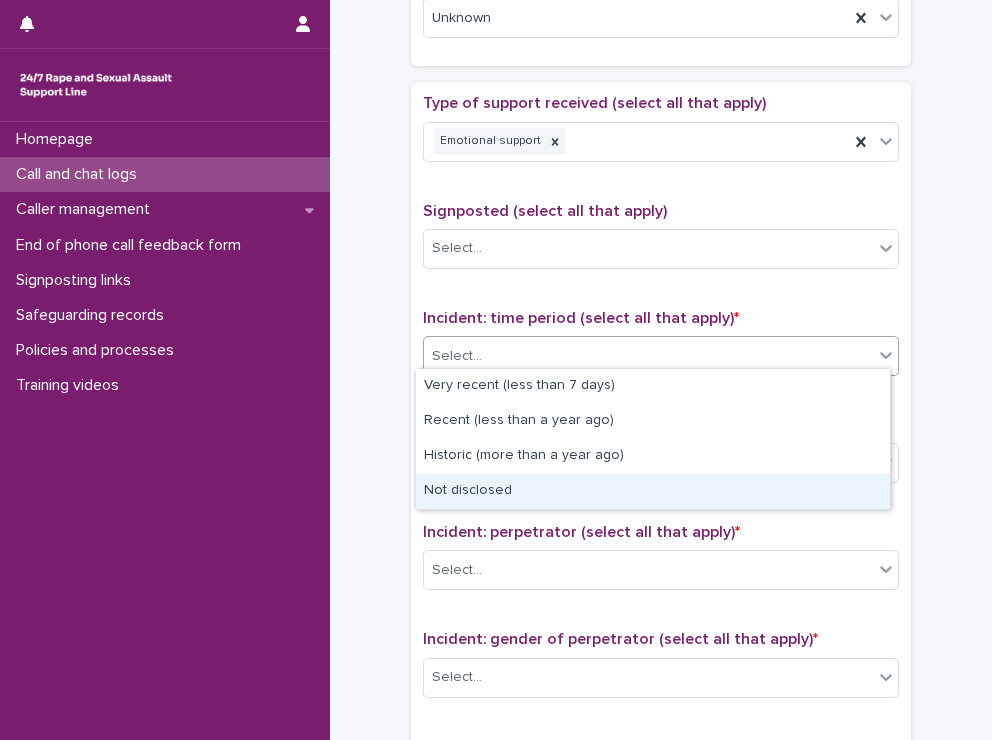 click on "Not disclosed" at bounding box center [653, 491] 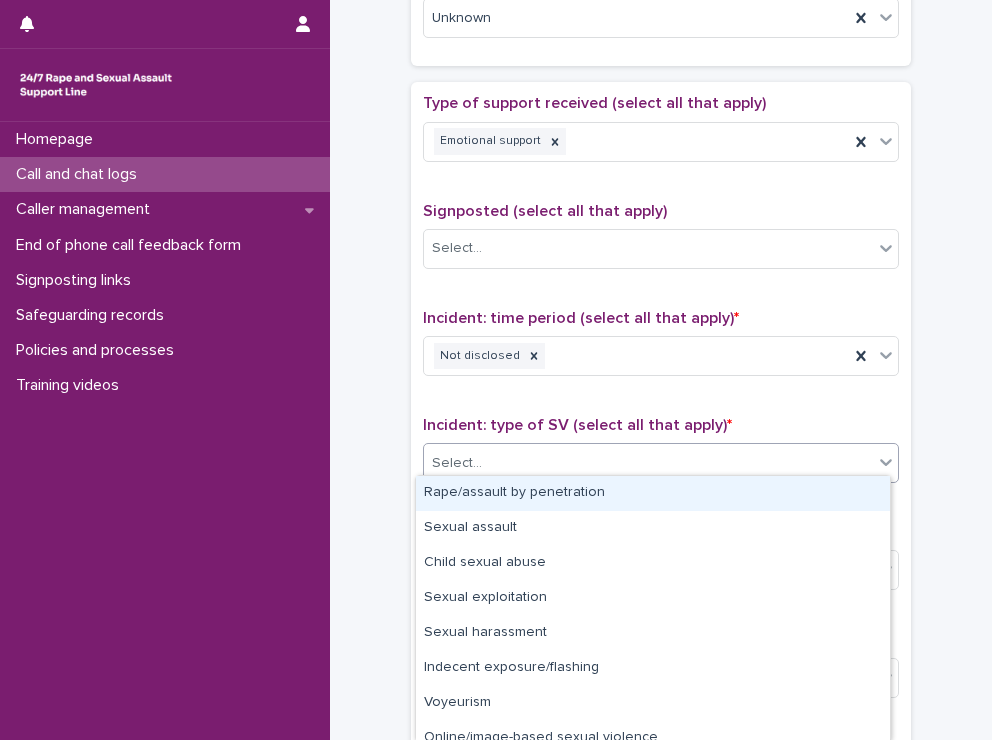 click on "Select..." at bounding box center (648, 463) 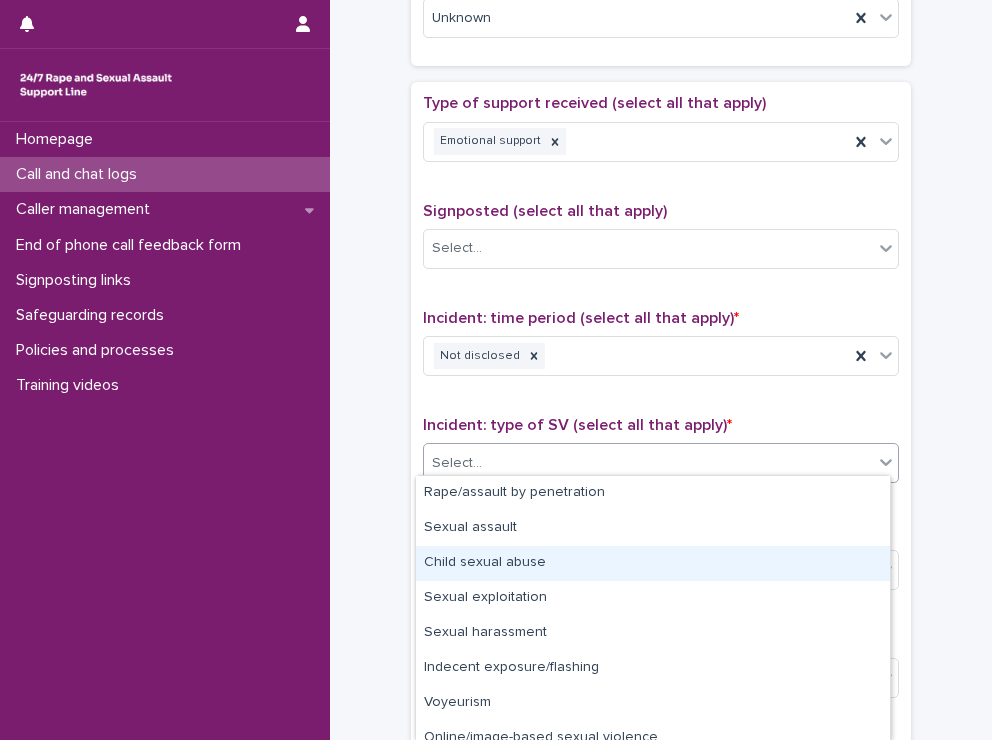 scroll, scrollTop: 85, scrollLeft: 0, axis: vertical 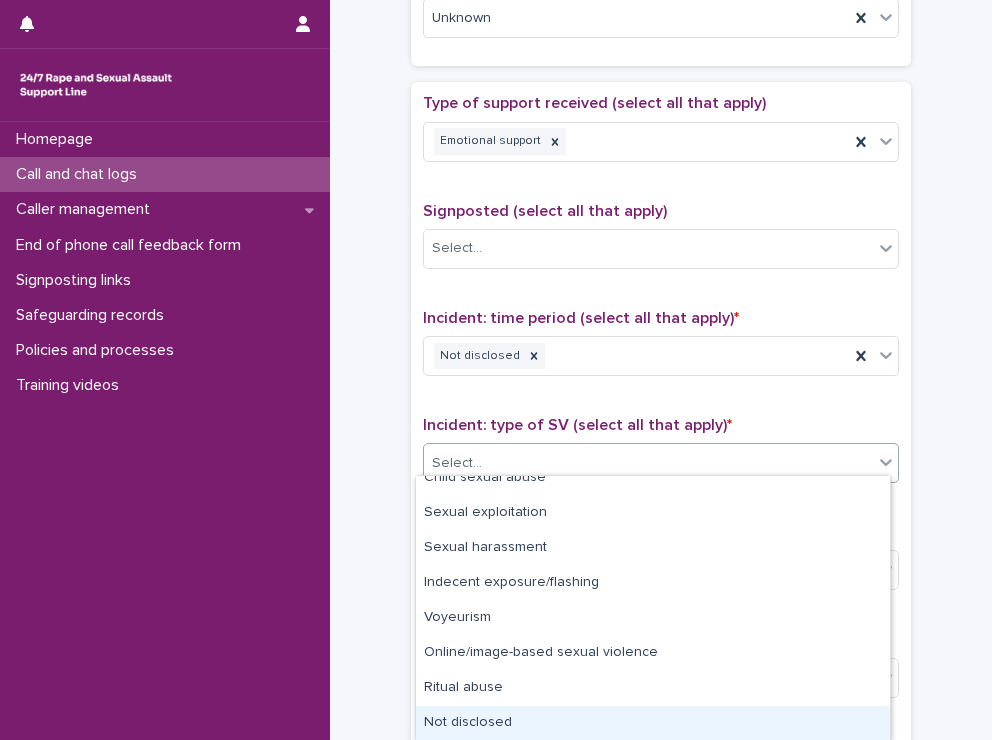 click on "Not disclosed" at bounding box center [653, 723] 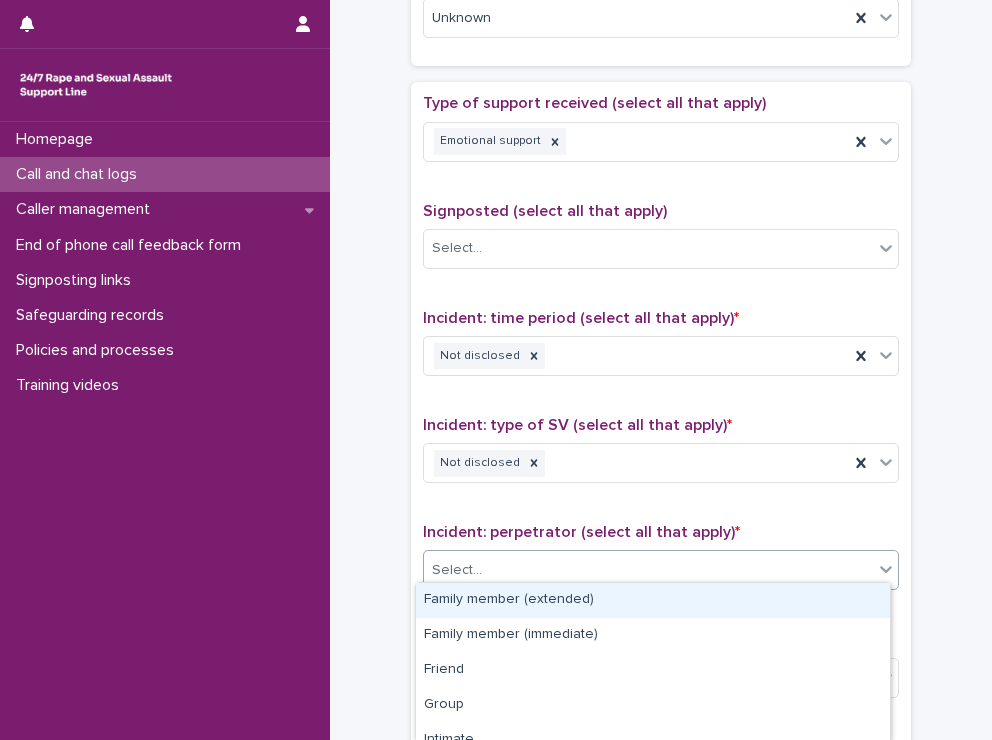 click on "Select..." at bounding box center (648, 570) 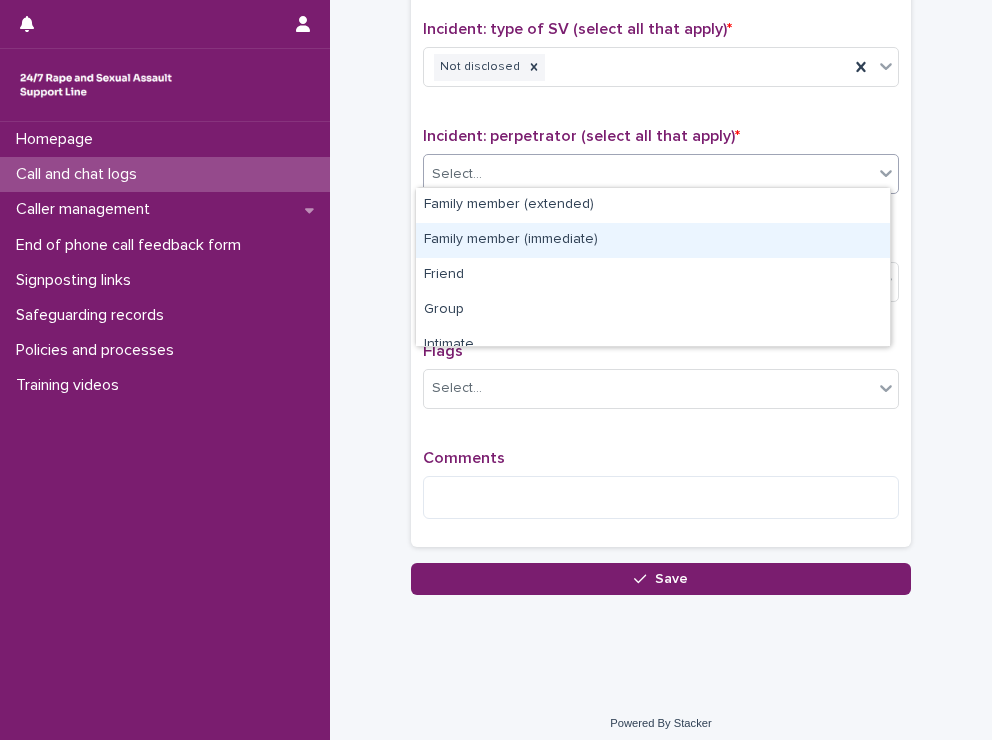 scroll, scrollTop: 1467, scrollLeft: 0, axis: vertical 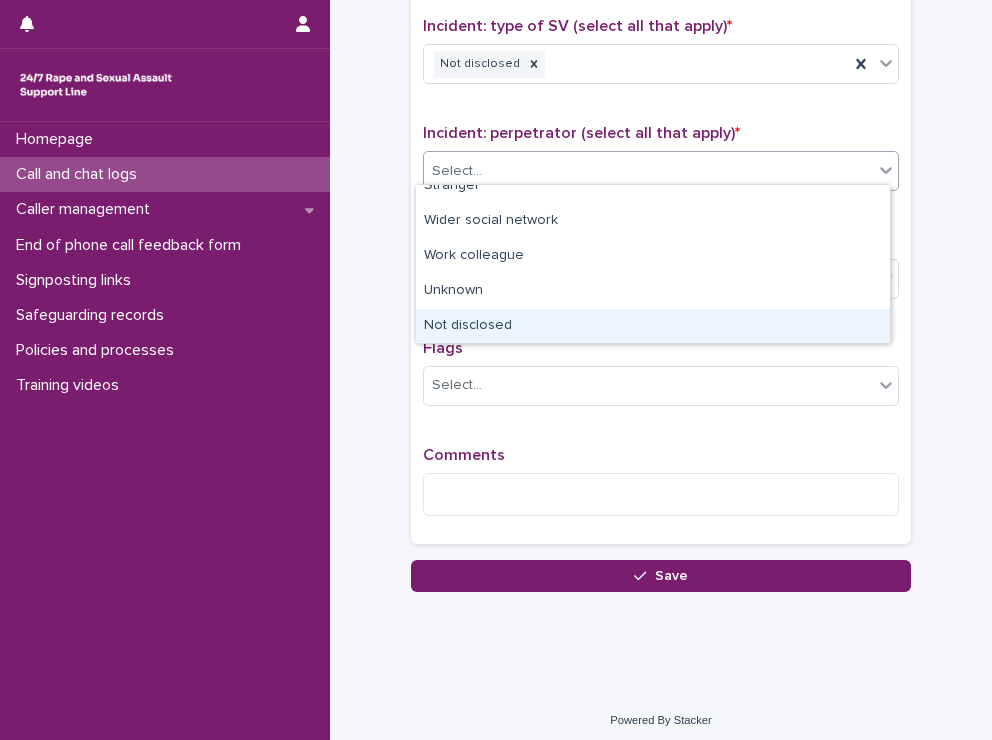 click on "Not disclosed" at bounding box center [653, 326] 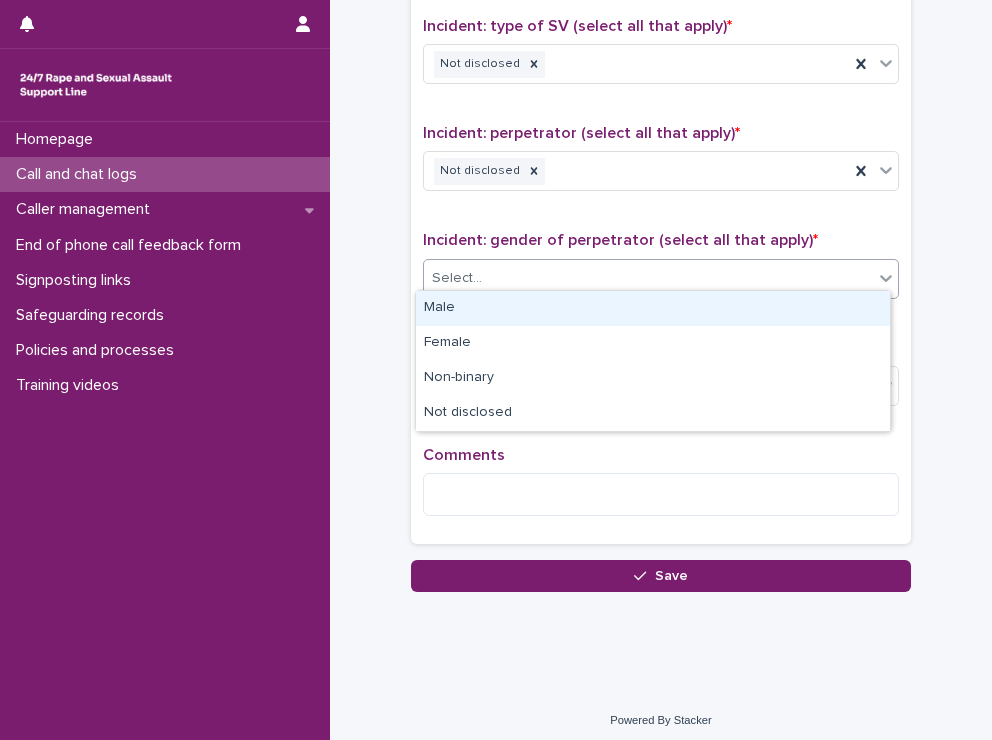 click on "Select..." at bounding box center (648, 278) 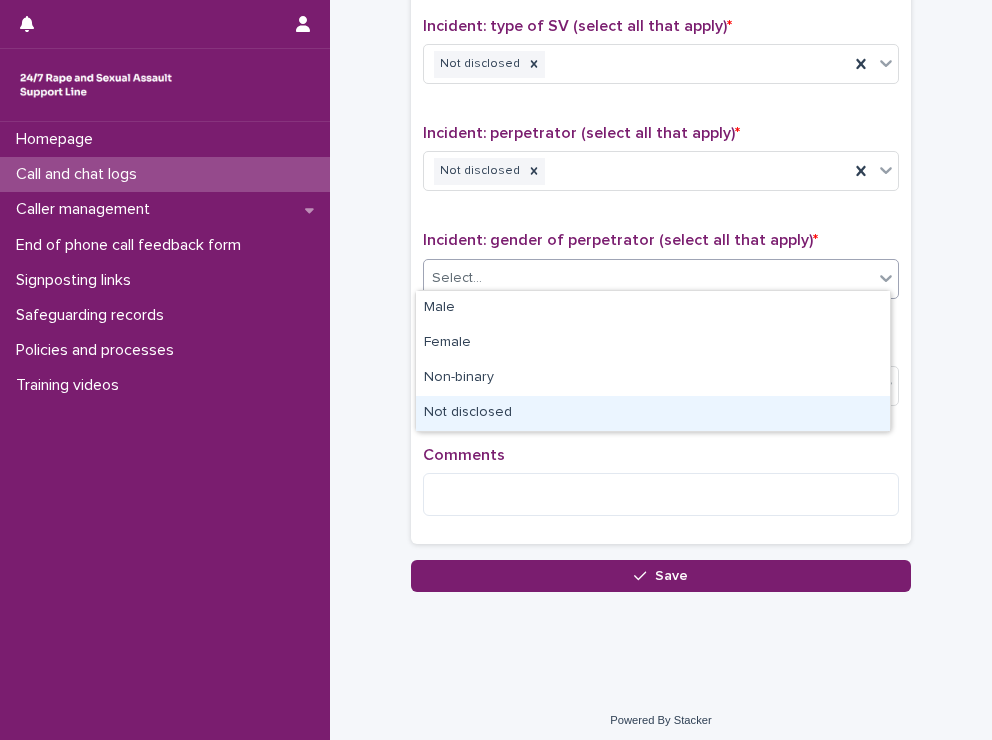 click on "Not disclosed" at bounding box center (653, 413) 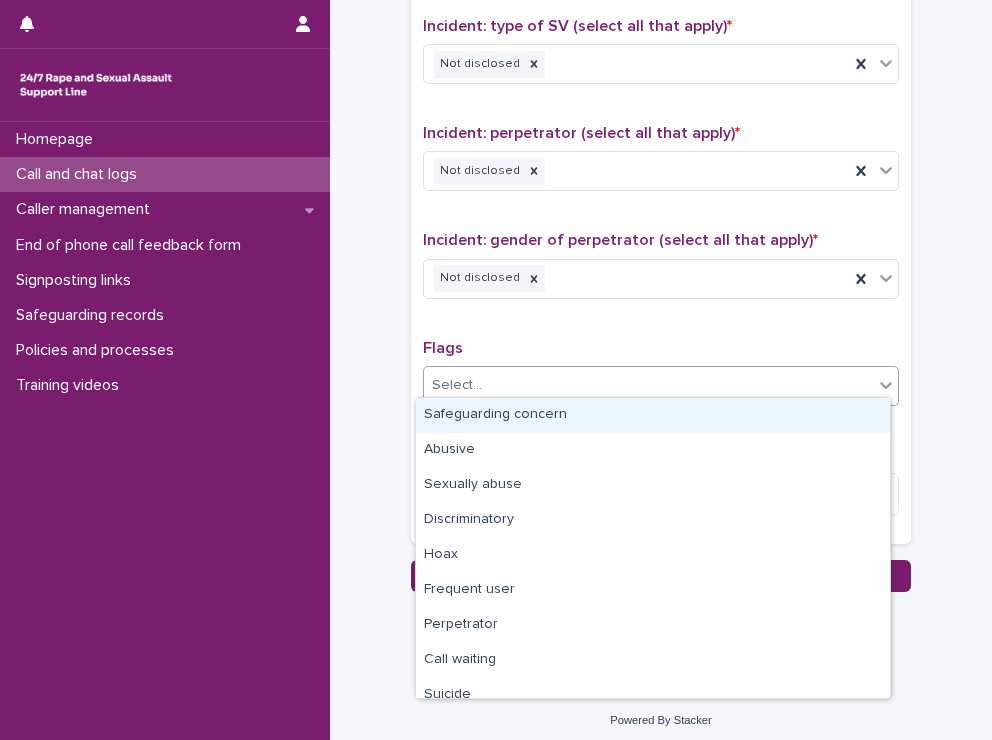click on "Select..." at bounding box center [648, 385] 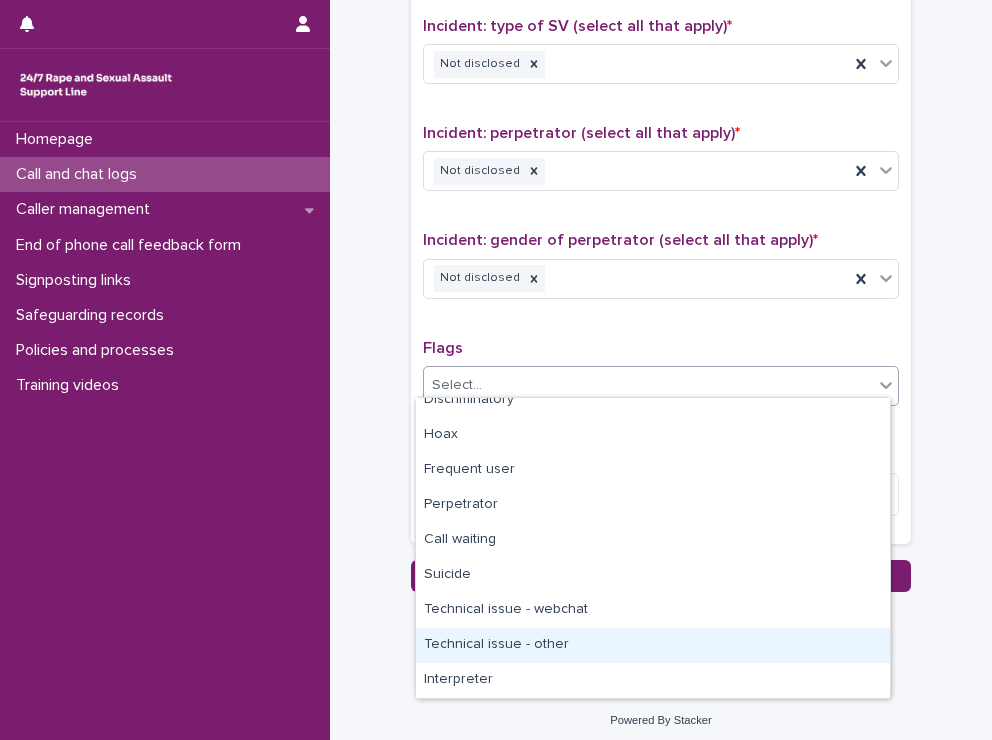 scroll, scrollTop: 0, scrollLeft: 0, axis: both 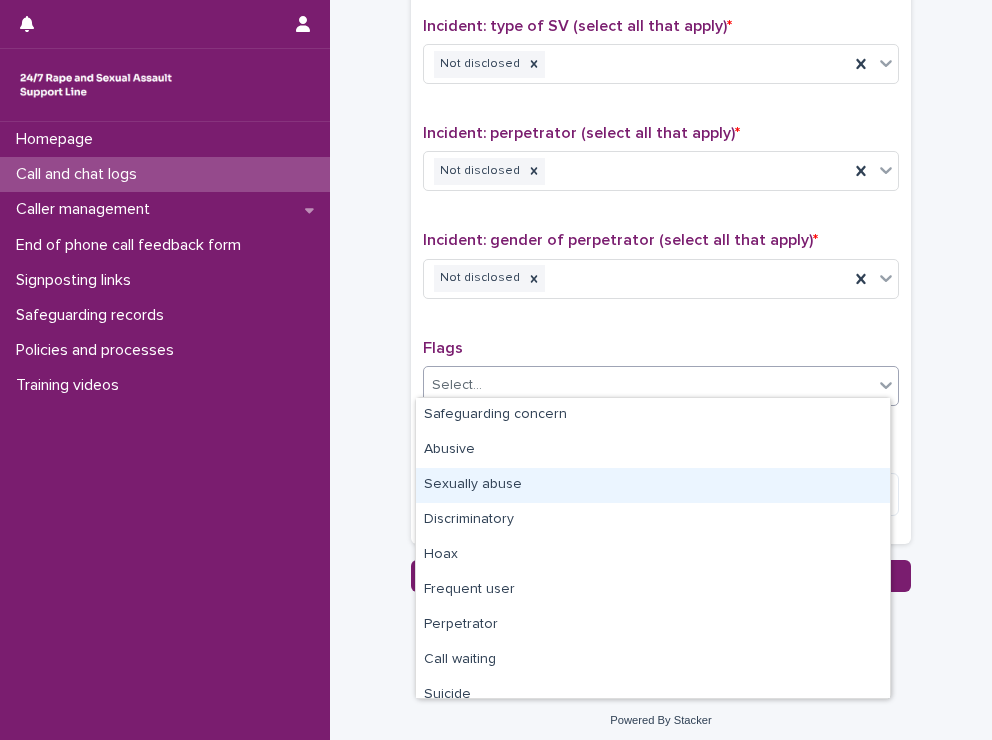 click on "Sexually abuse" at bounding box center (653, 485) 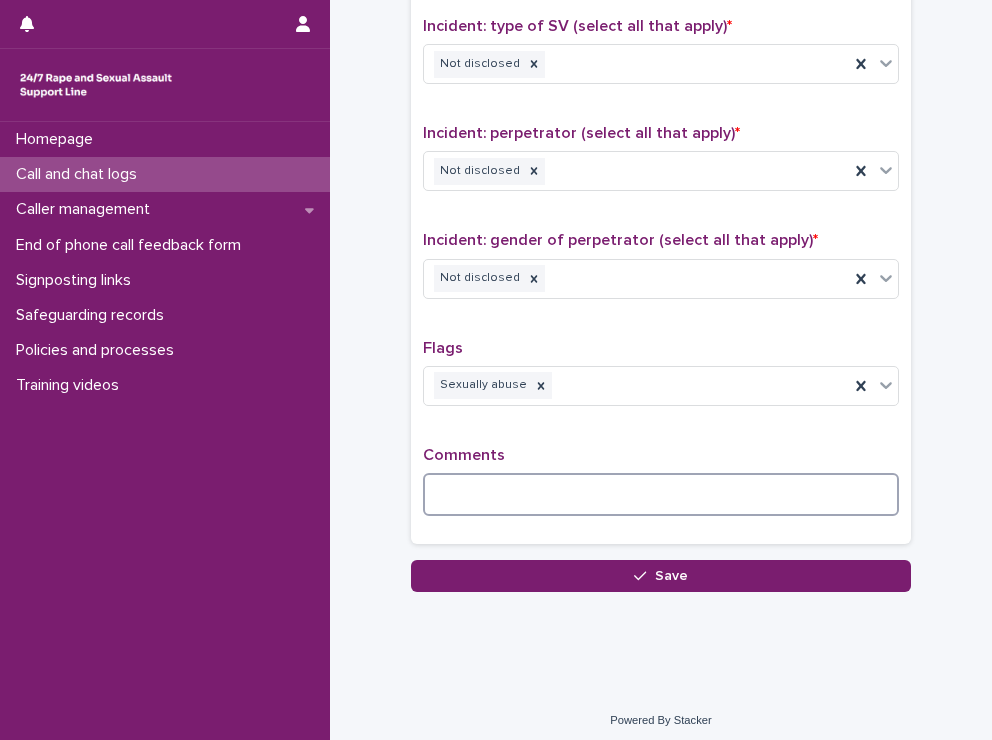 click at bounding box center (661, 494) 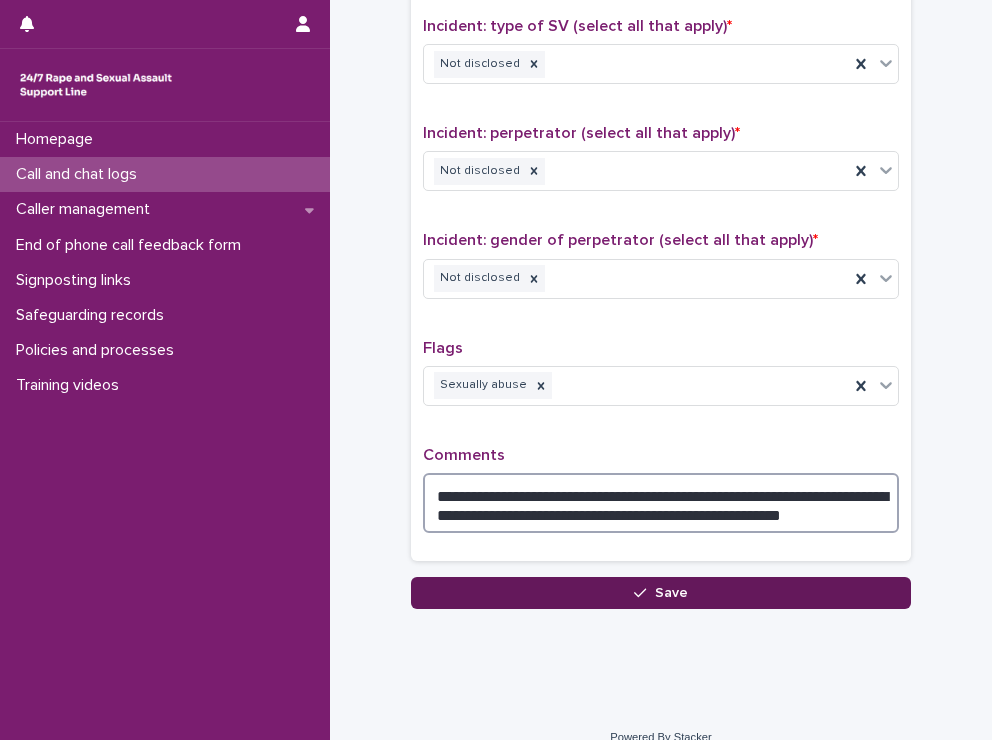 type on "**********" 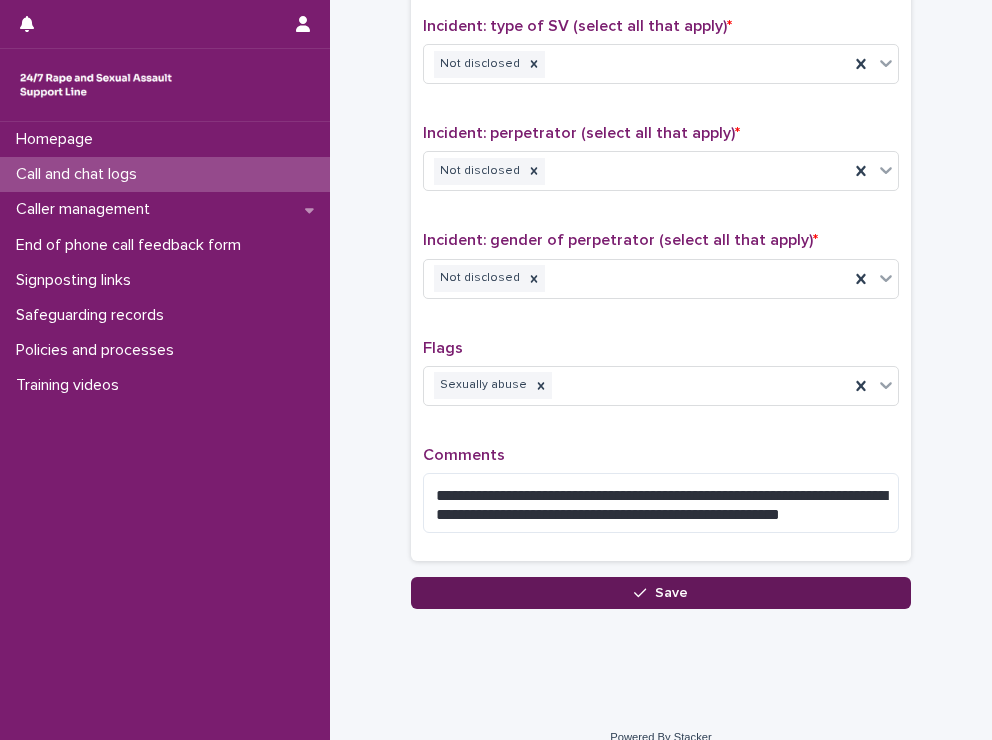 click on "Save" at bounding box center [661, 593] 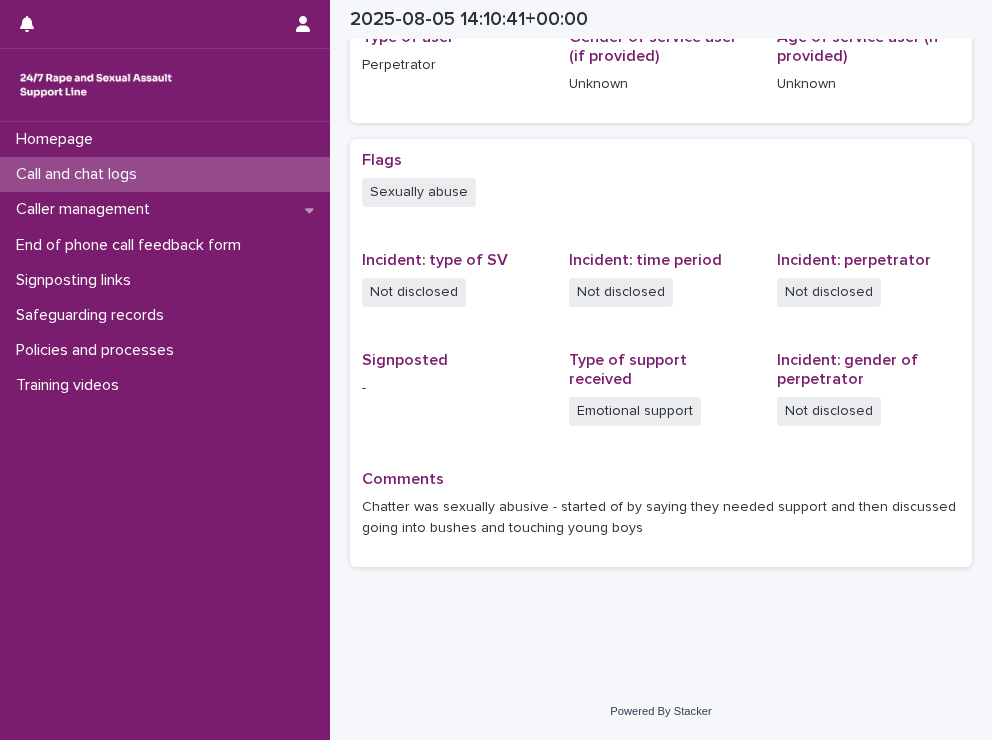 scroll, scrollTop: 315, scrollLeft: 0, axis: vertical 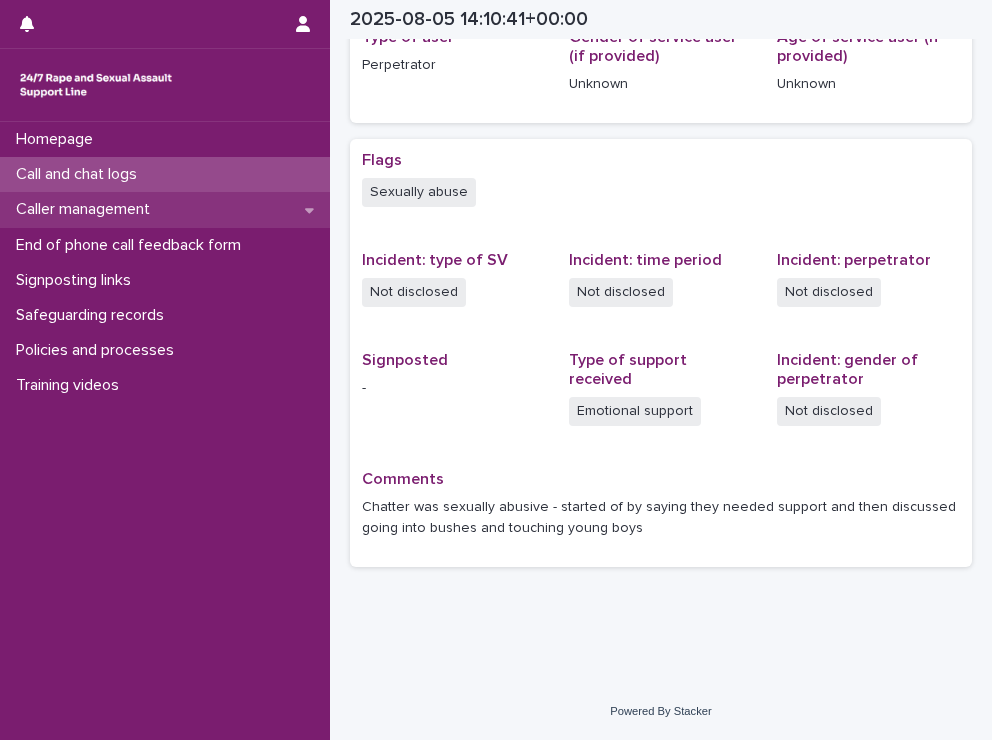 click on "Caller management" at bounding box center [87, 209] 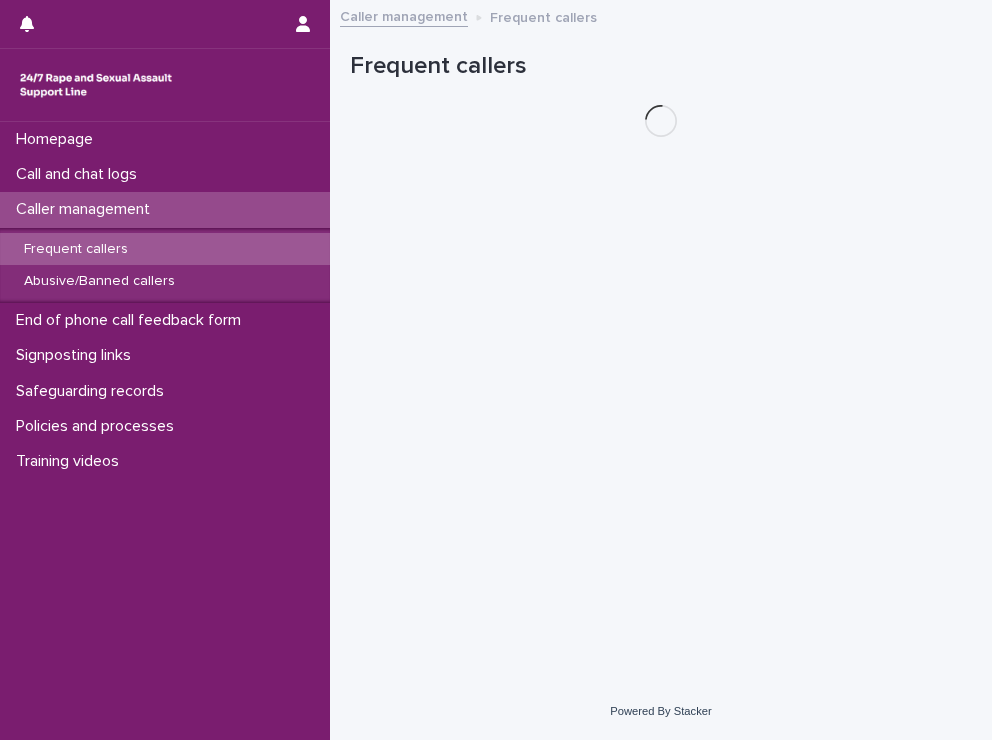 scroll, scrollTop: 0, scrollLeft: 0, axis: both 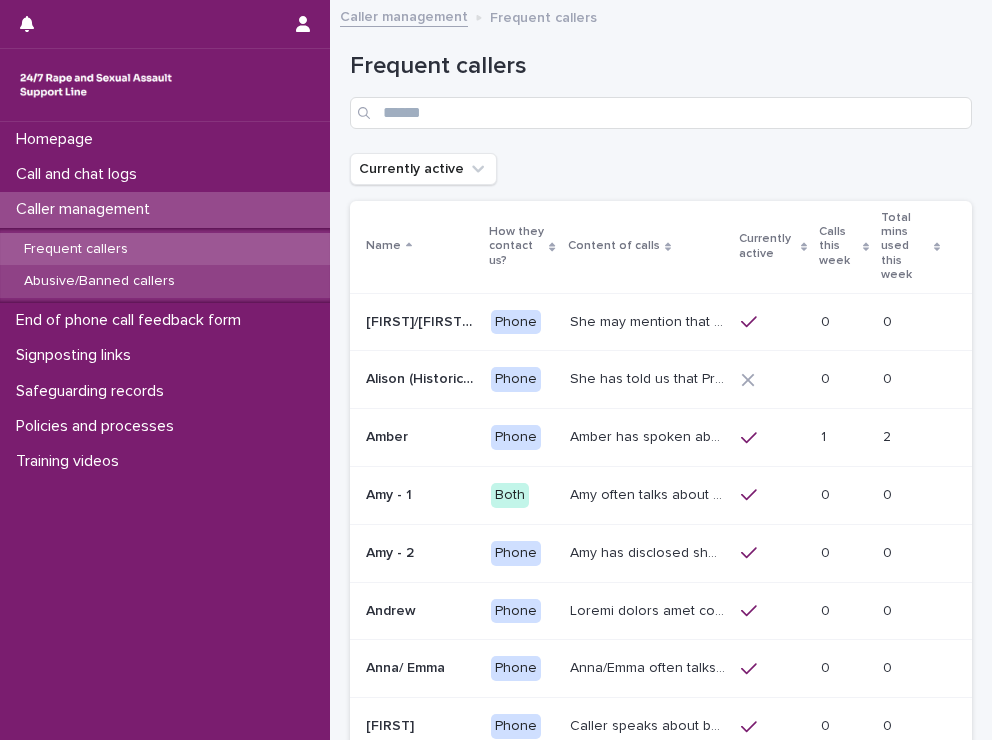 click on "Abusive/Banned callers" at bounding box center (165, 281) 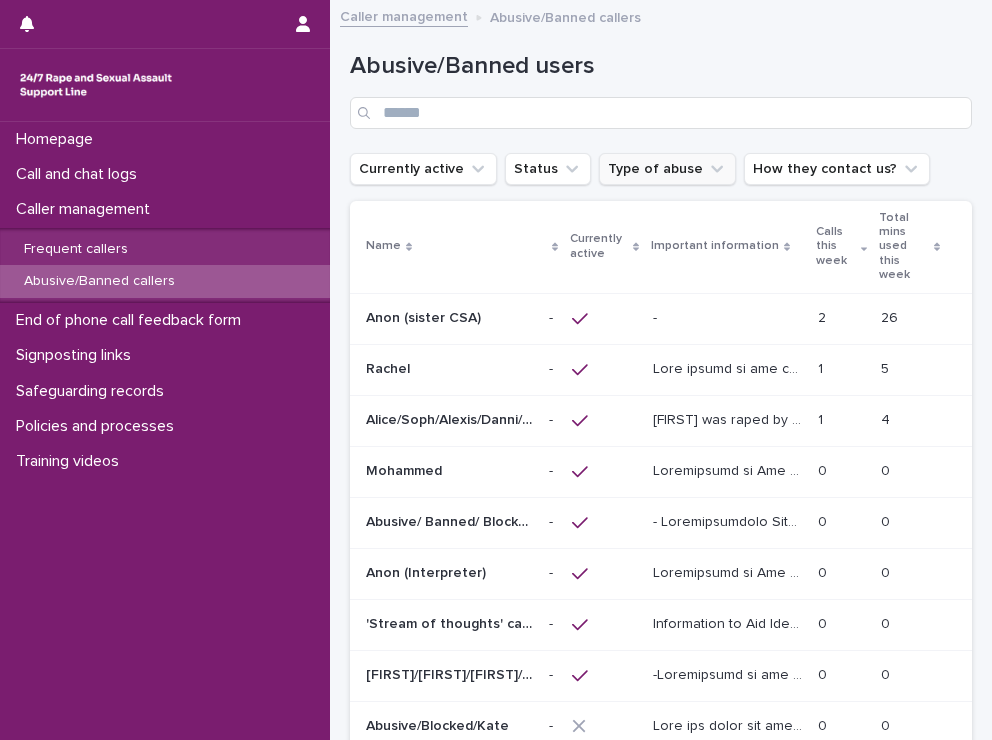 click on "Type of abuse" at bounding box center [667, 169] 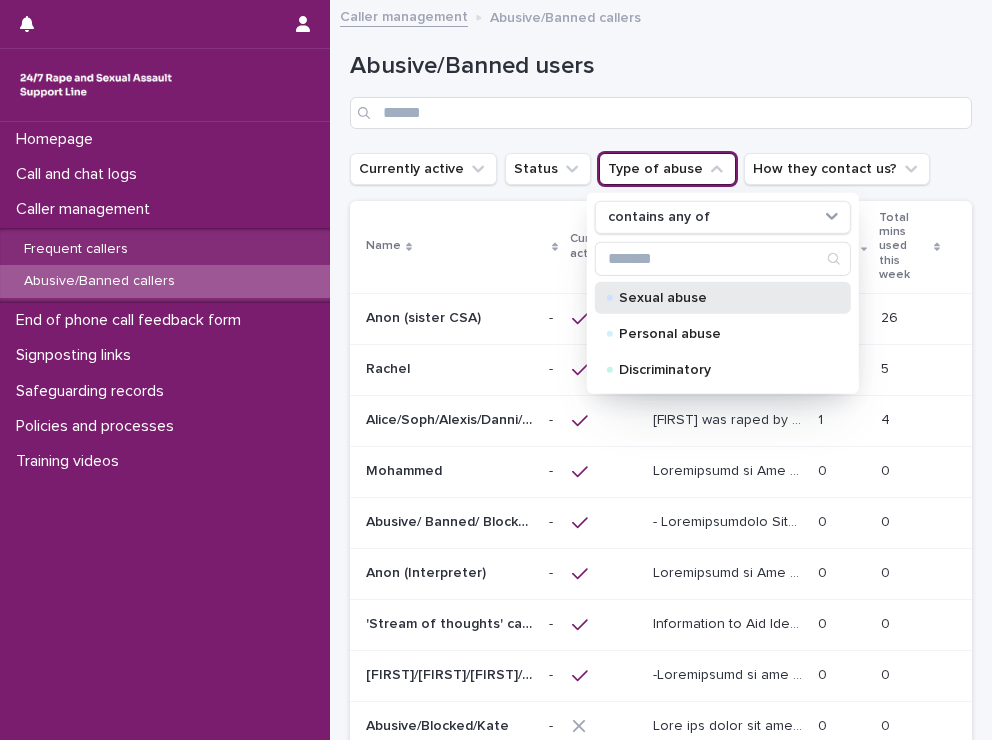 click on "Sexual abuse" at bounding box center (719, 298) 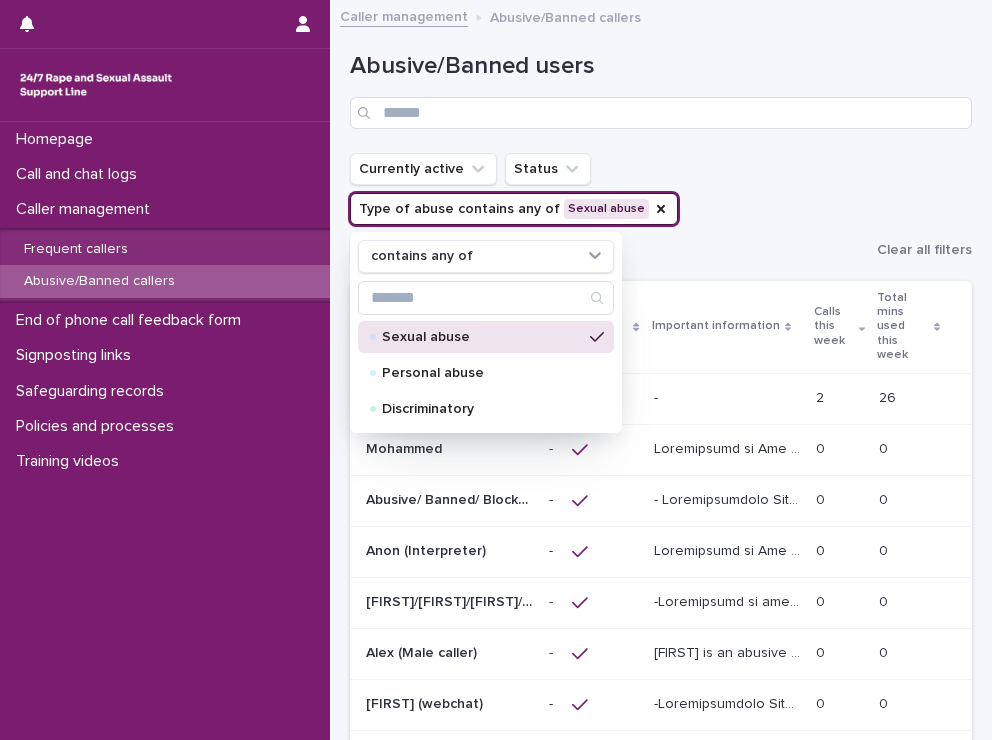 click on "Abusive/Banned users" at bounding box center [661, 82] 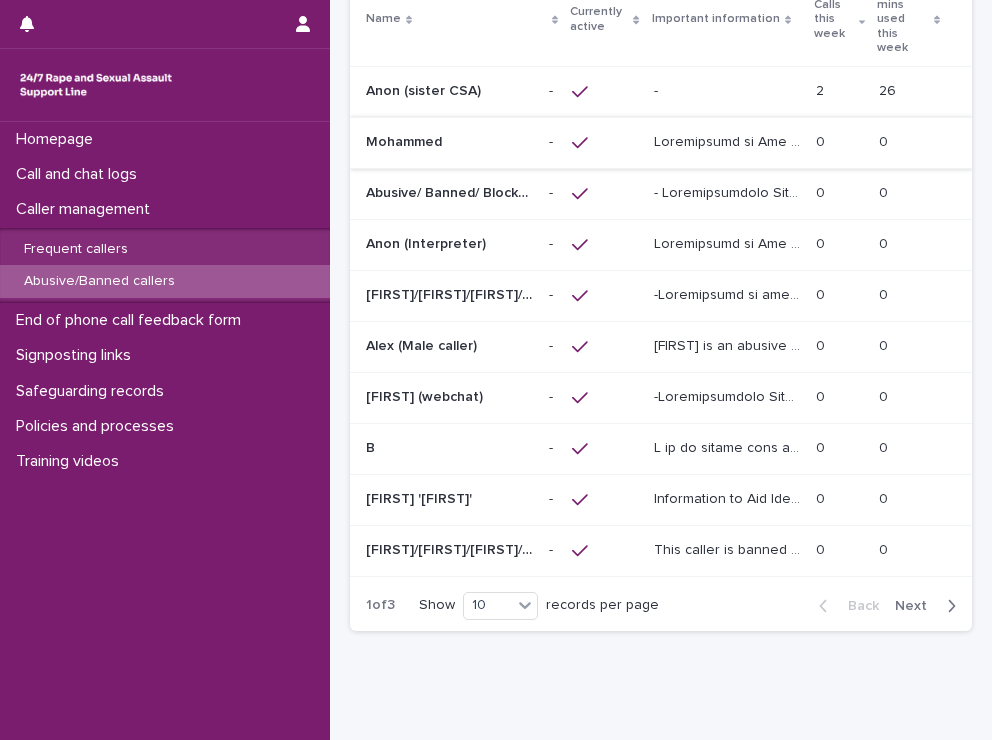 scroll, scrollTop: 308, scrollLeft: 0, axis: vertical 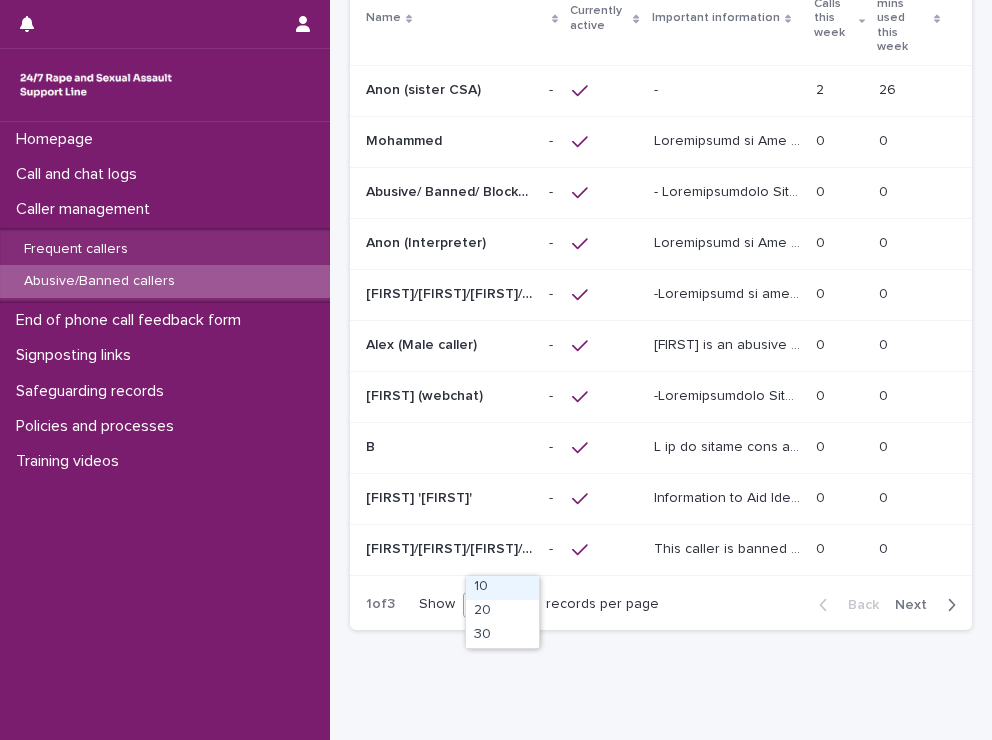 click 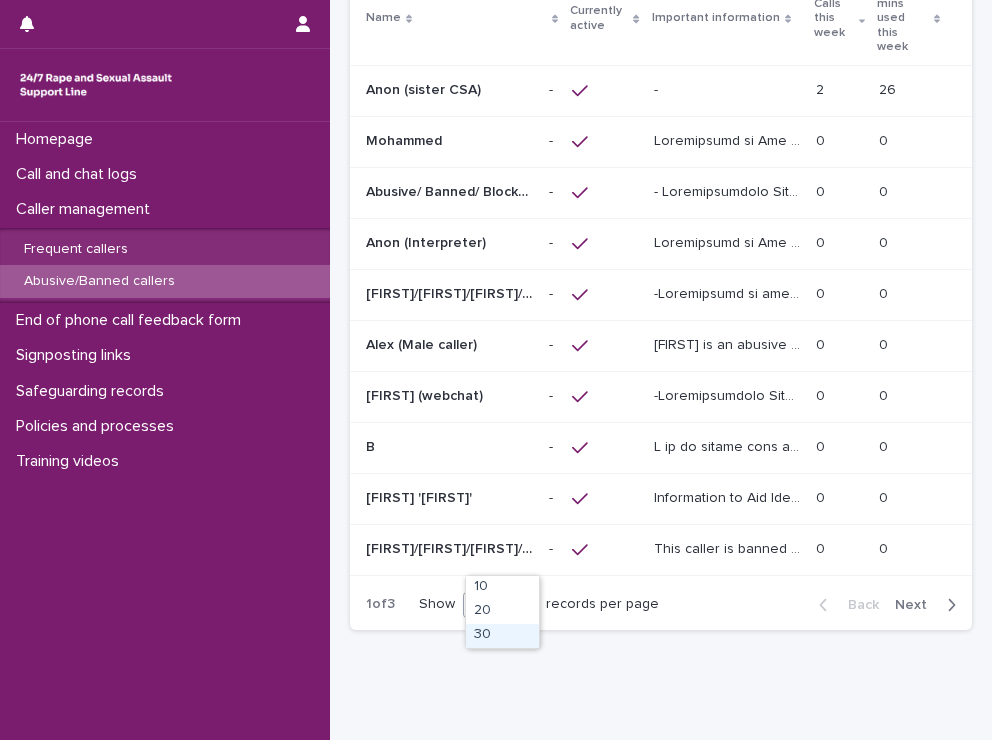 click on "30" at bounding box center (502, 636) 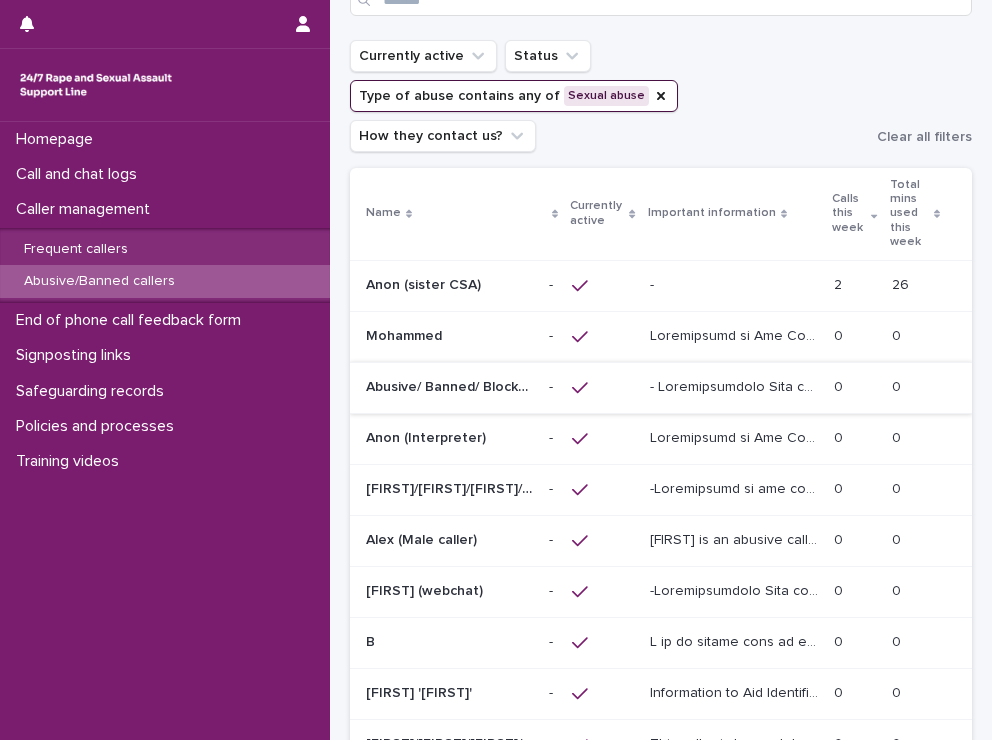 scroll, scrollTop: 0, scrollLeft: 0, axis: both 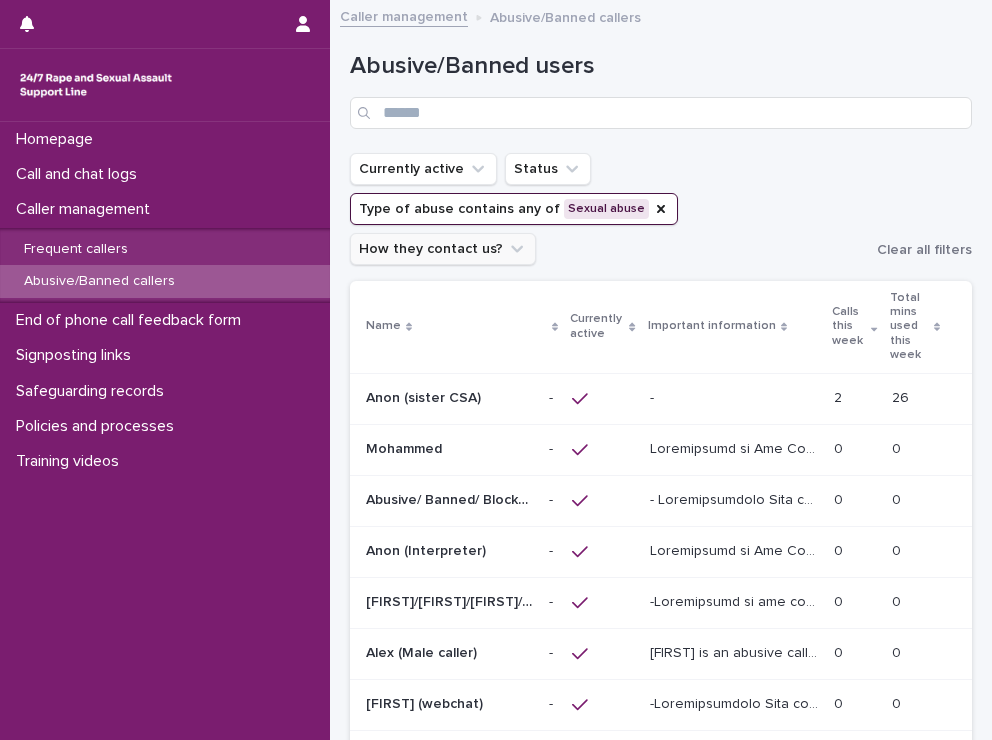click on "How they contact us?" at bounding box center (443, 249) 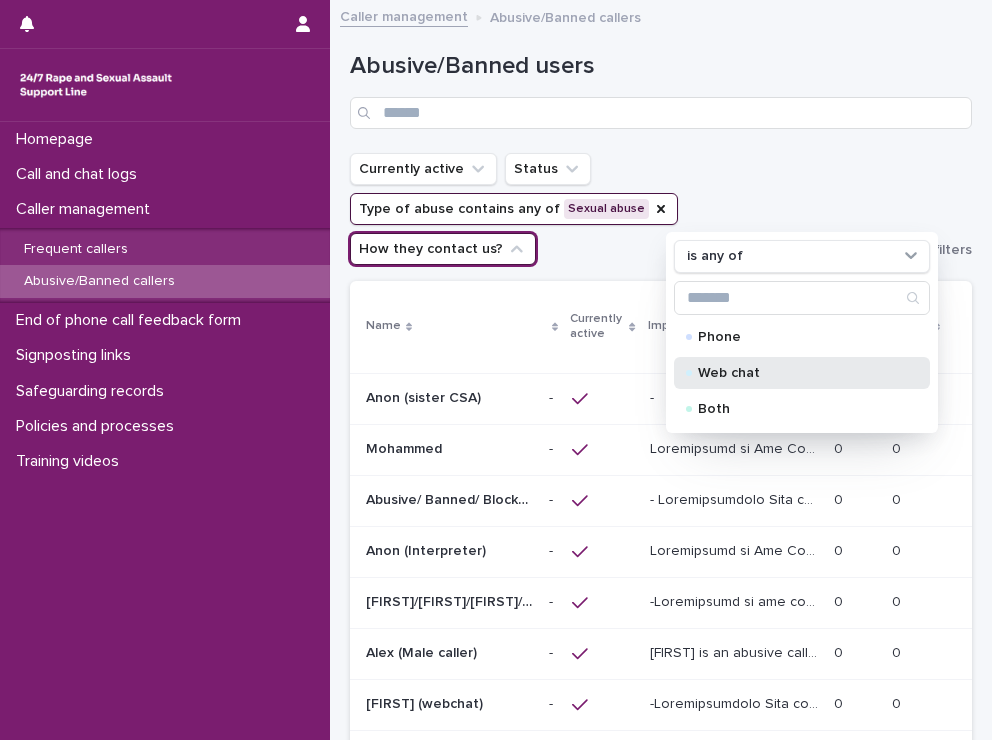 click on "Web chat" at bounding box center (798, 373) 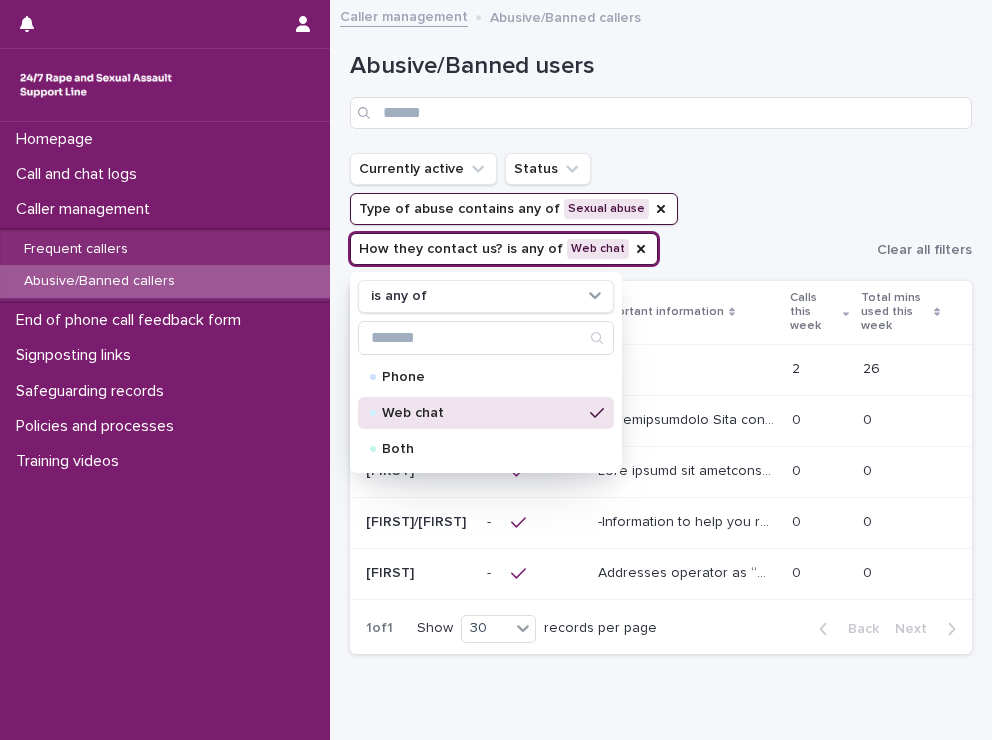 click on "Currently active Status Type of abuse contains any of Sexual abuse How they contact us? is any of Web chat is any of Phone Web chat Both" at bounding box center [609, 209] 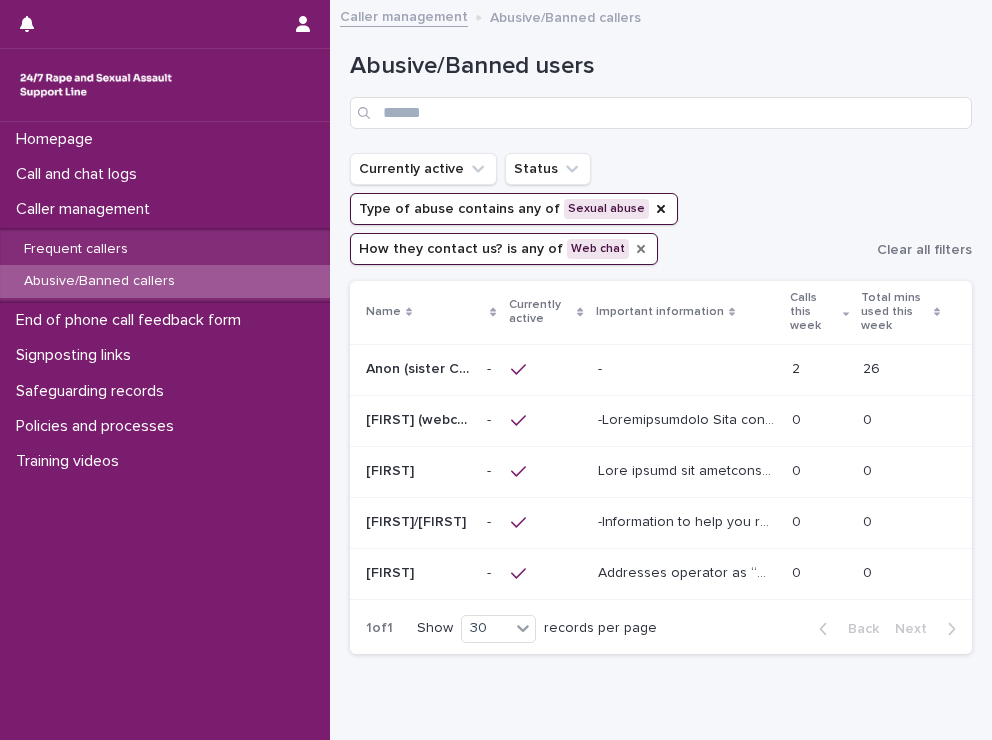 click 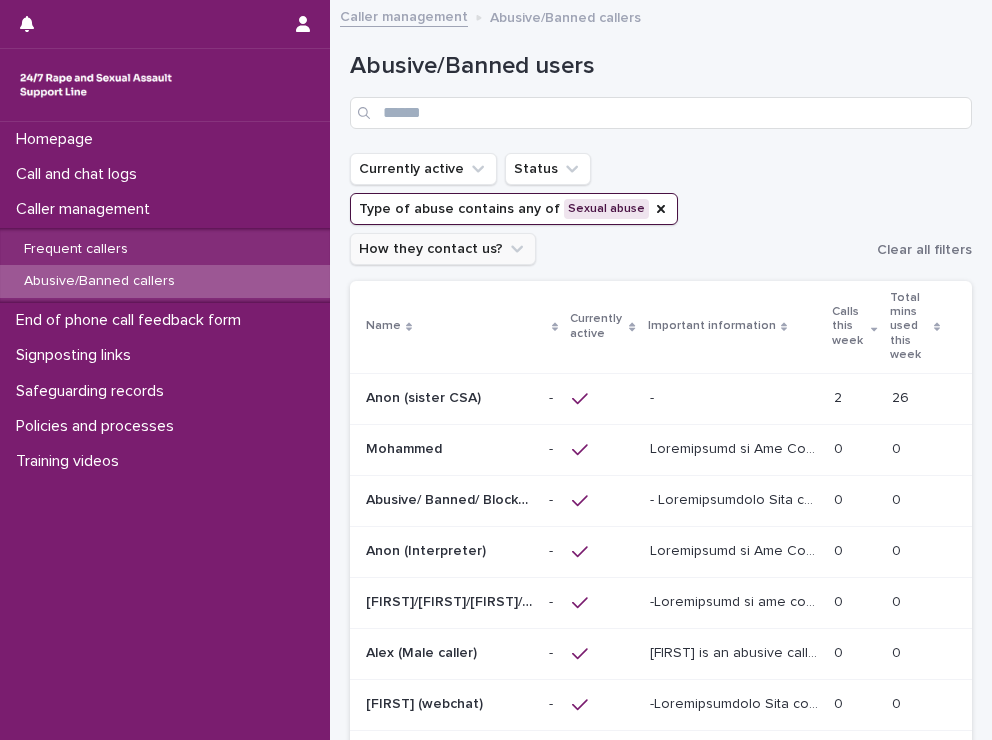 click on "How they contact us?" at bounding box center (443, 249) 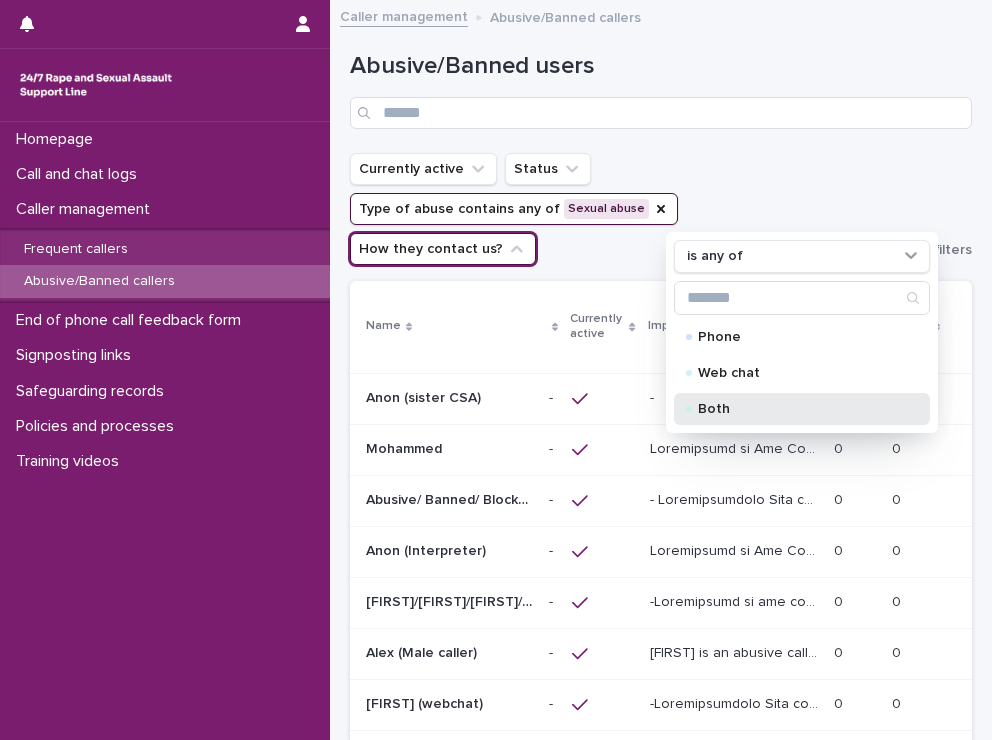 click on "Both" at bounding box center [798, 409] 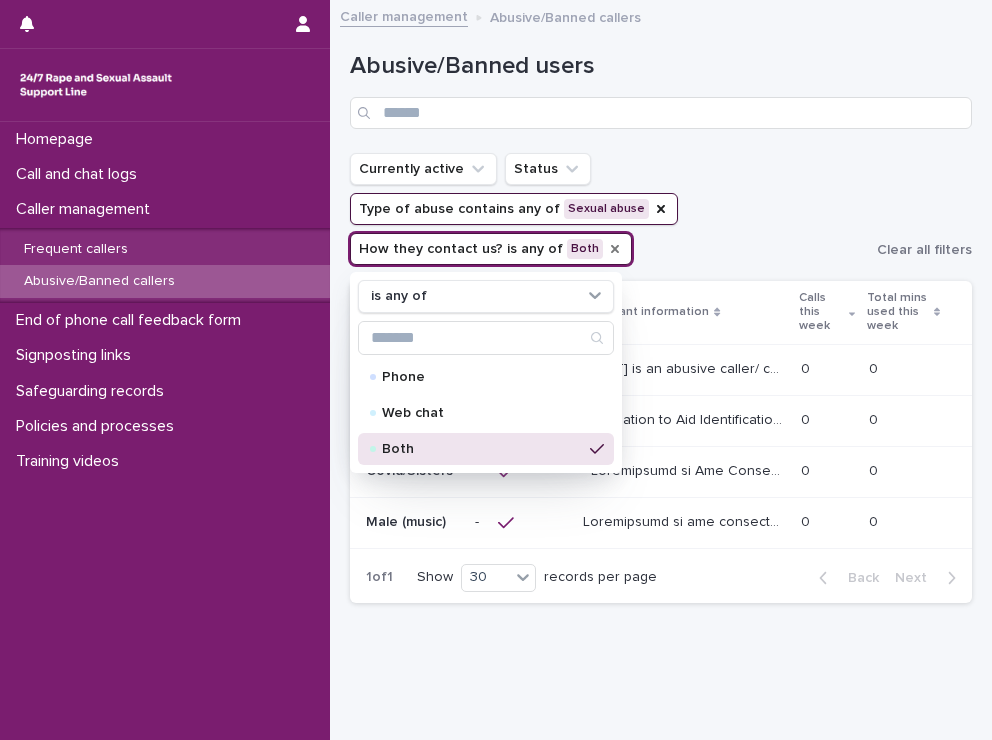 click on "Currently active Status Type of abuse contains any of Sexual abuse How they contact us? is any of Both is any of Phone Web chat Both" at bounding box center [609, 209] 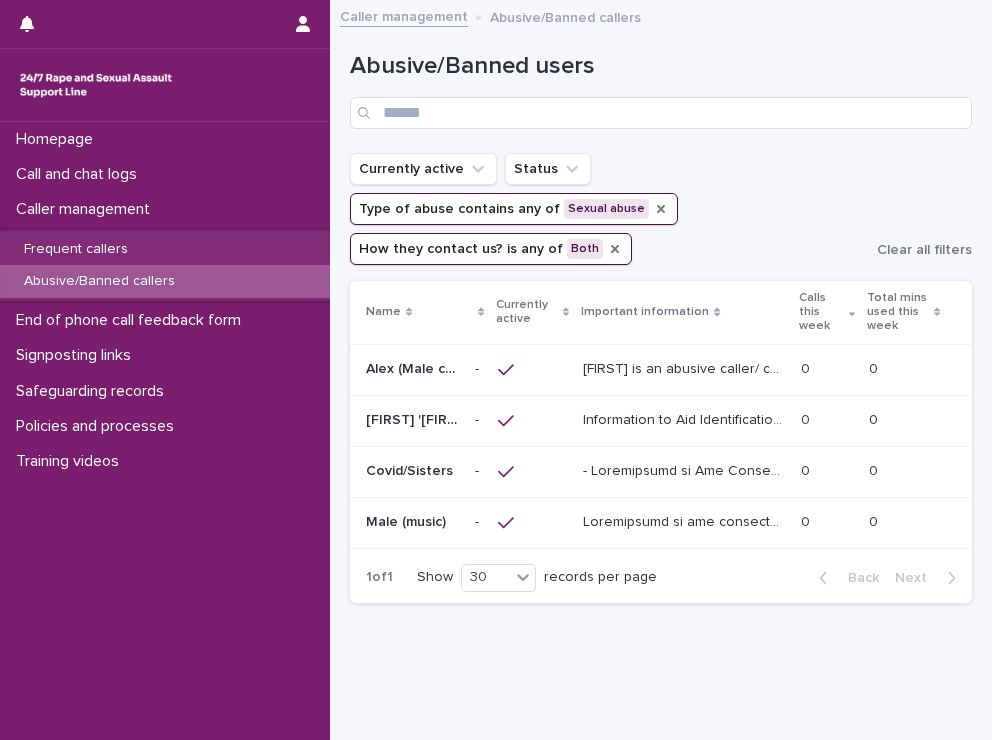 click 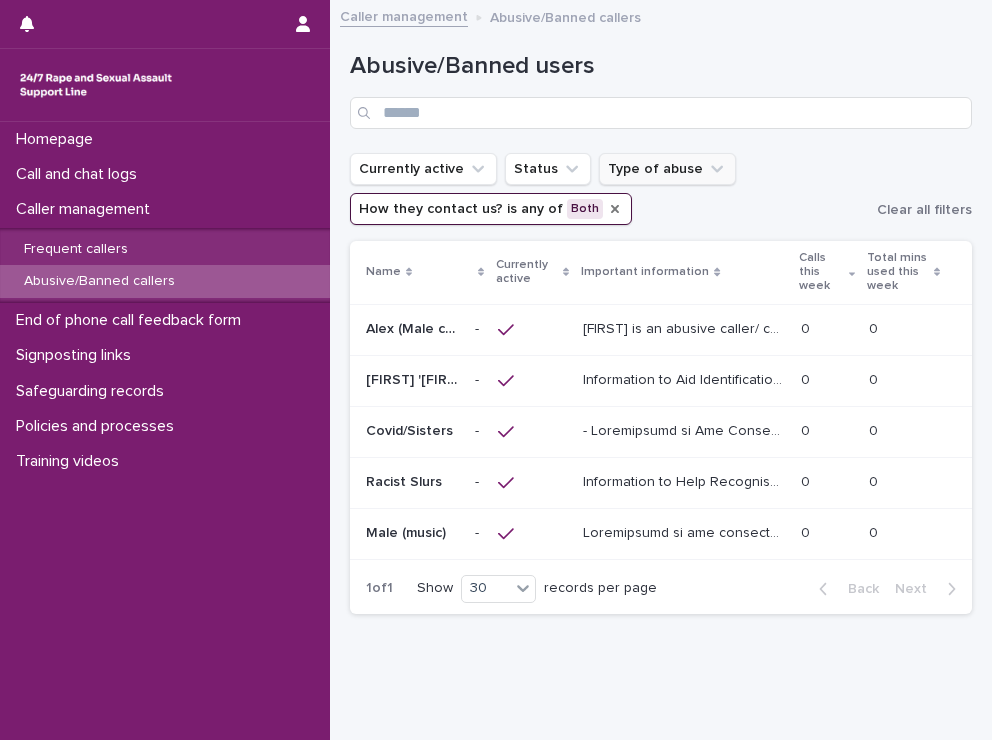 click 